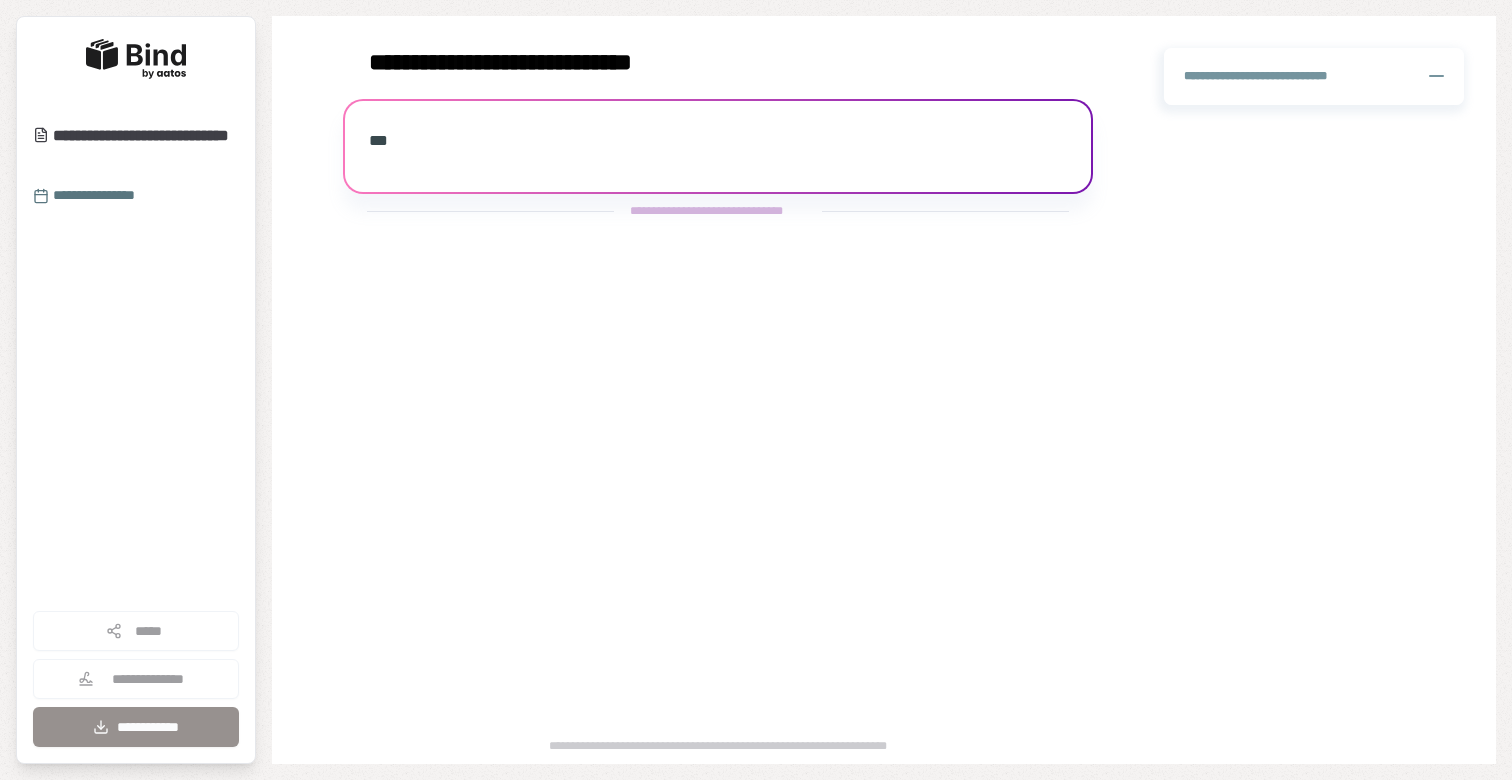 scroll, scrollTop: 0, scrollLeft: 0, axis: both 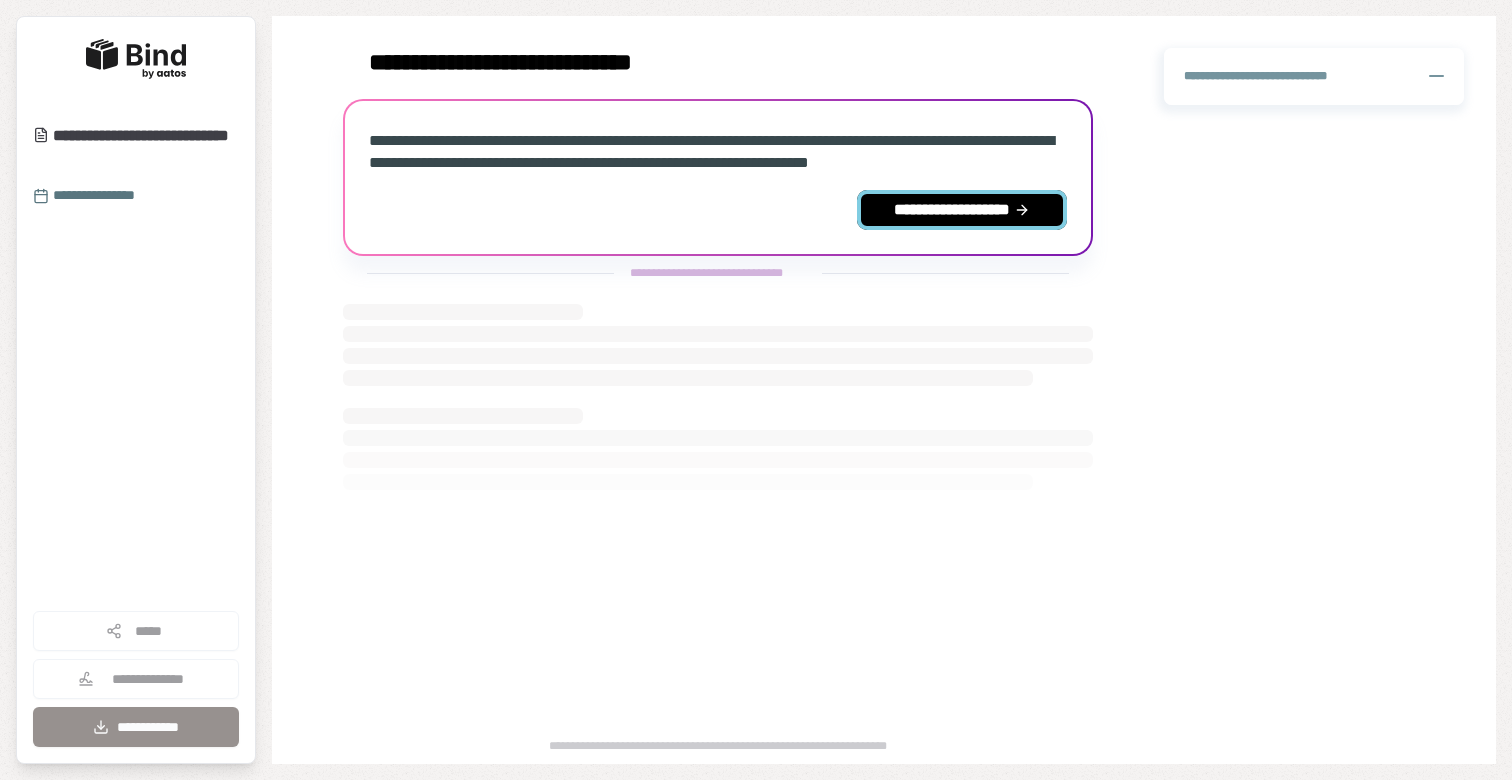 click on "**********" at bounding box center (962, 210) 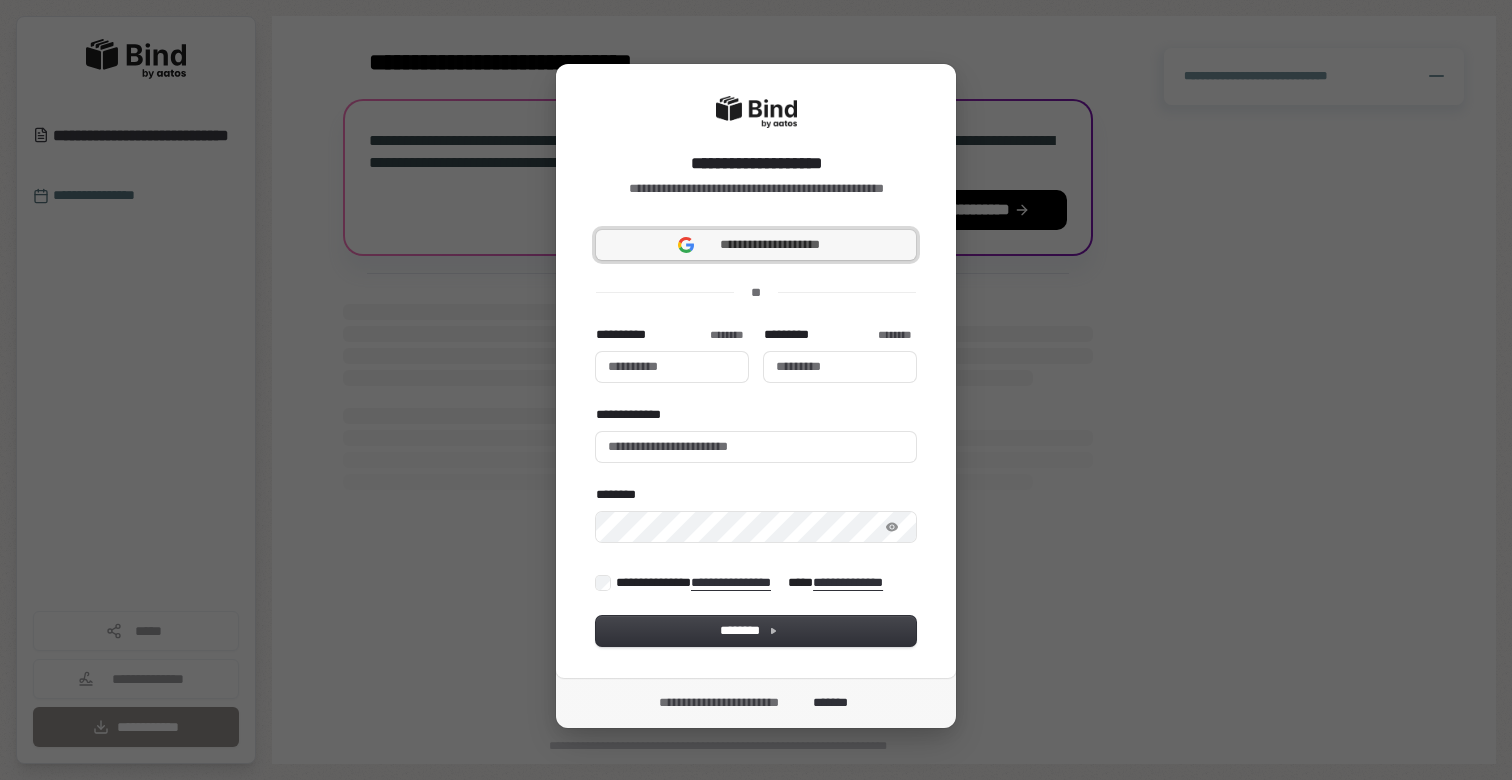 click on "**********" at bounding box center (770, 245) 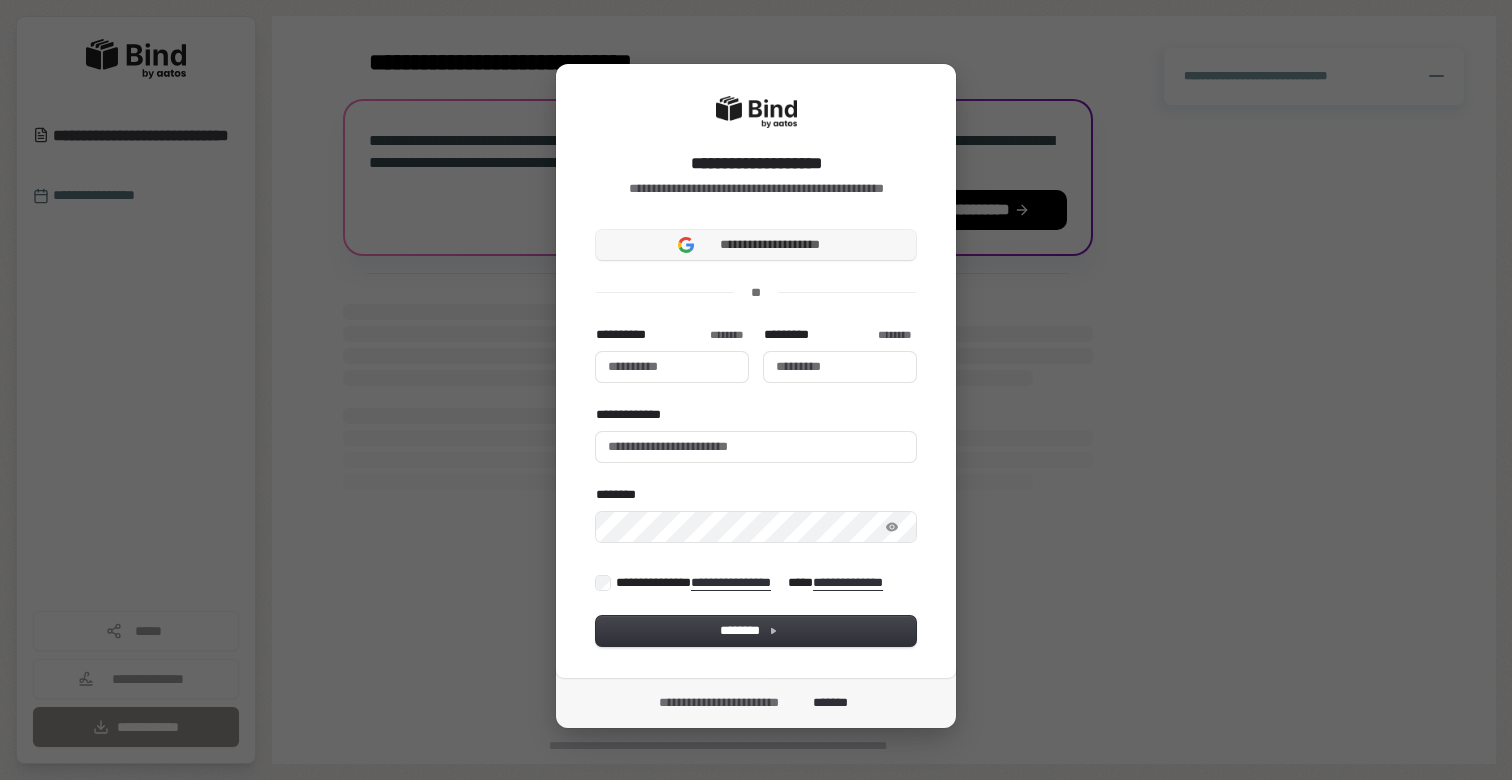 type 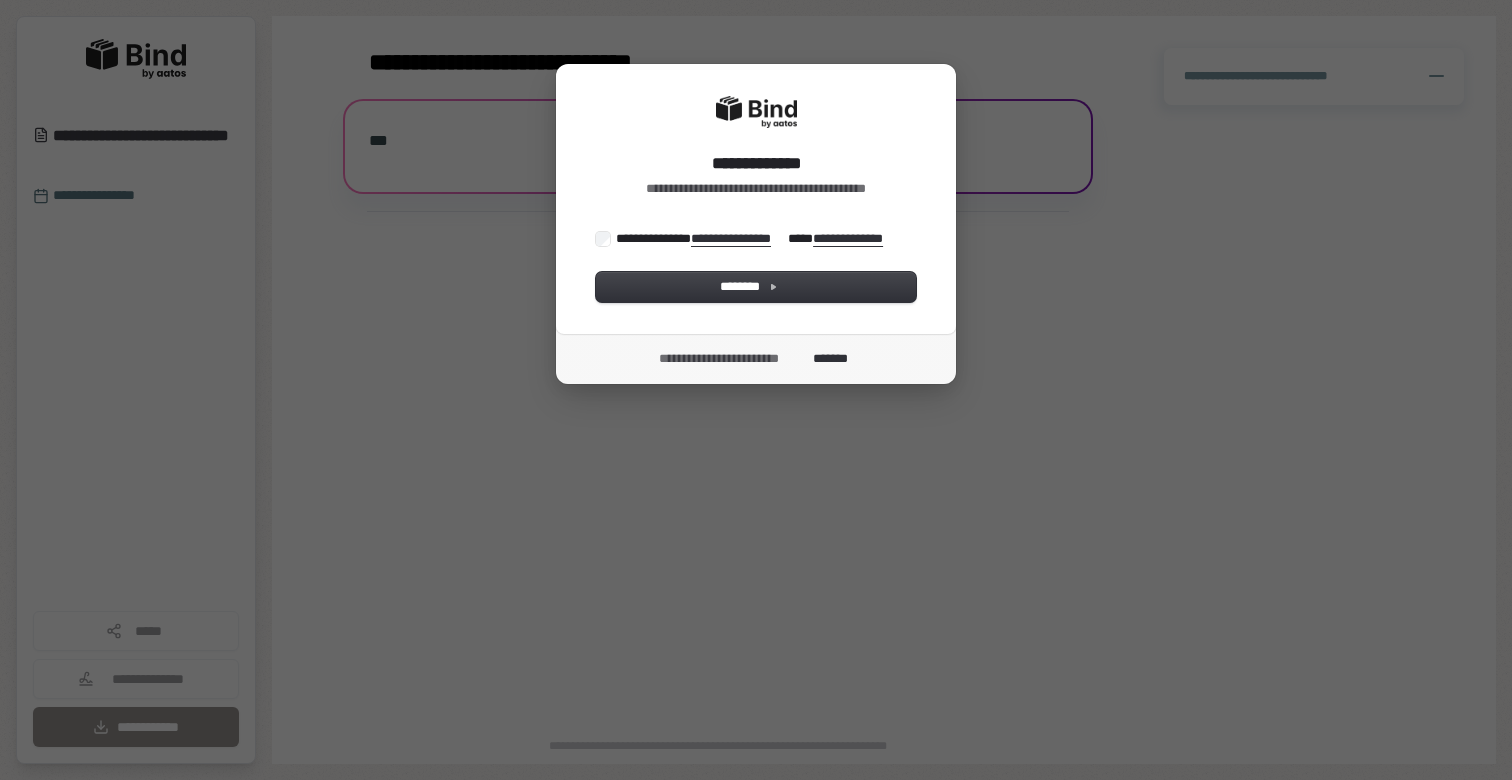 scroll, scrollTop: 0, scrollLeft: 0, axis: both 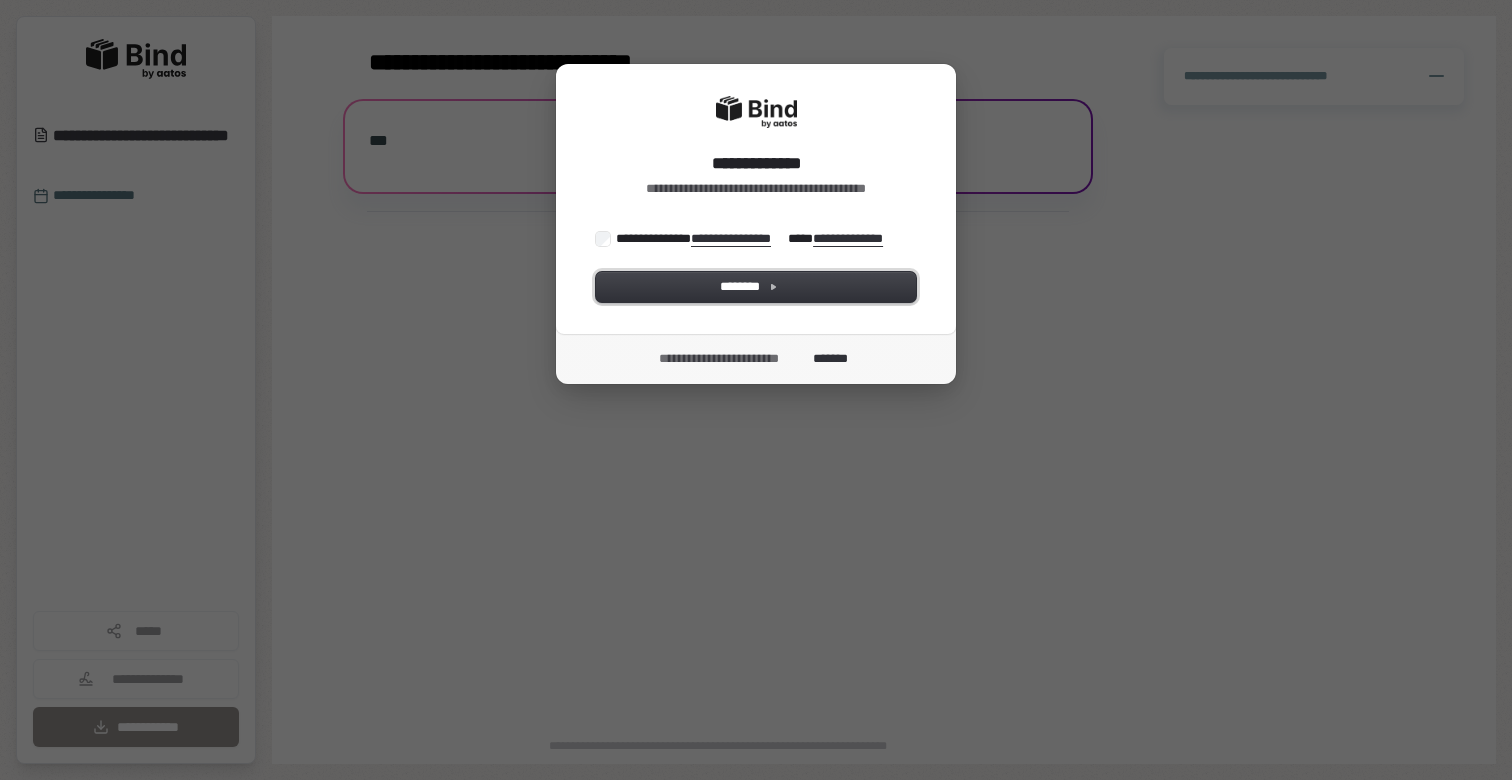 click on "********" at bounding box center (756, 287) 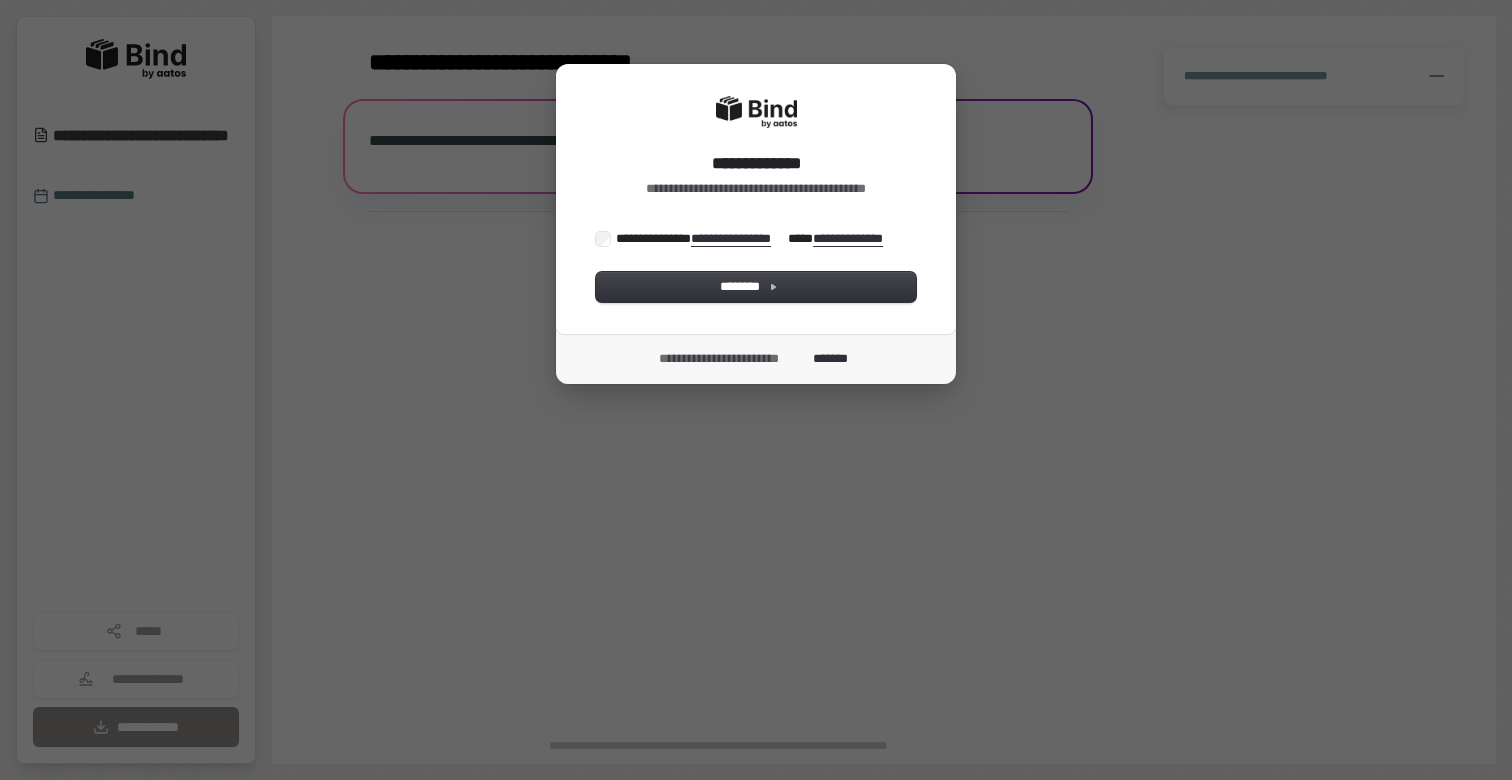 click on "**********" at bounding box center (754, 238) 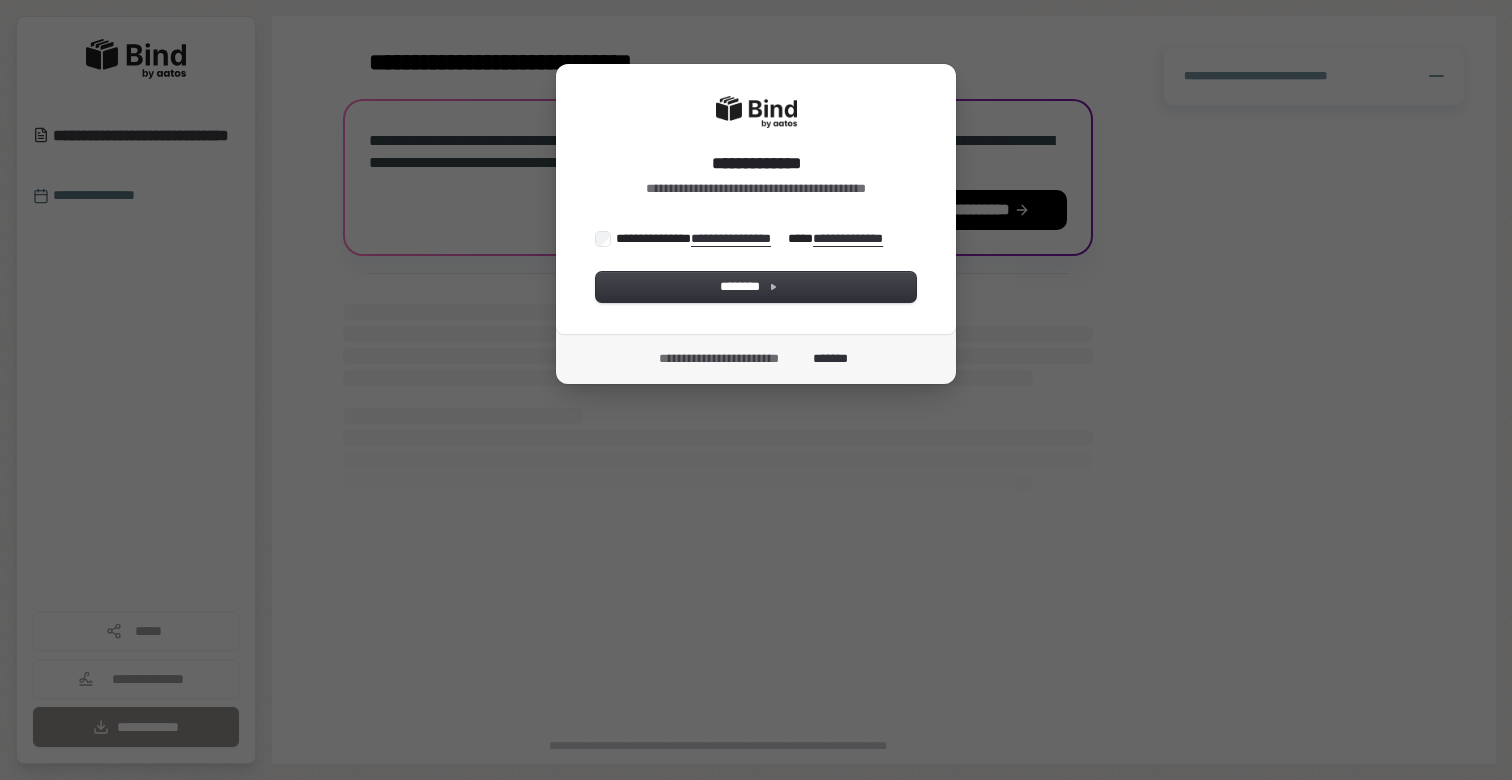 click on "**********" at bounding box center (756, 199) 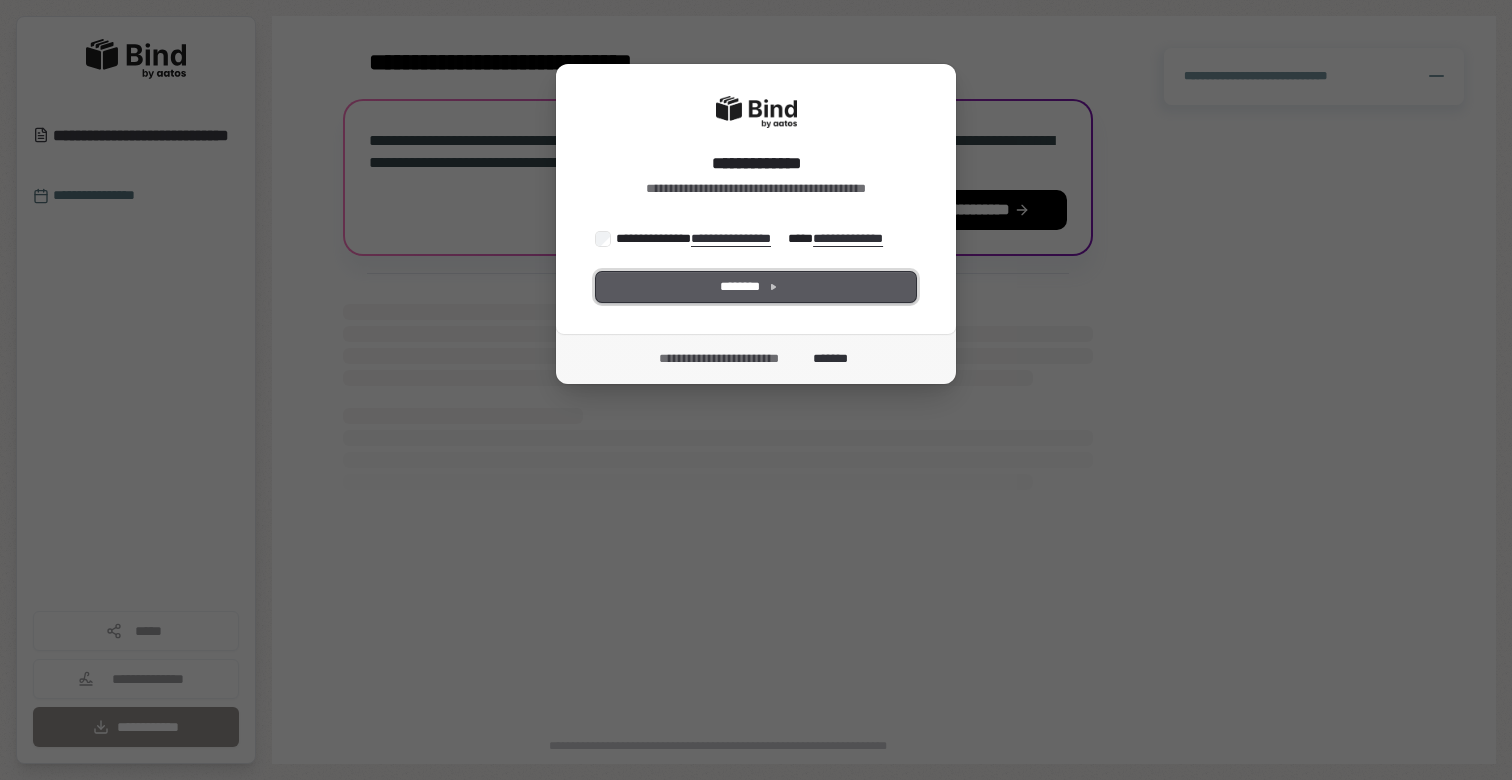 click on "********" at bounding box center (756, 287) 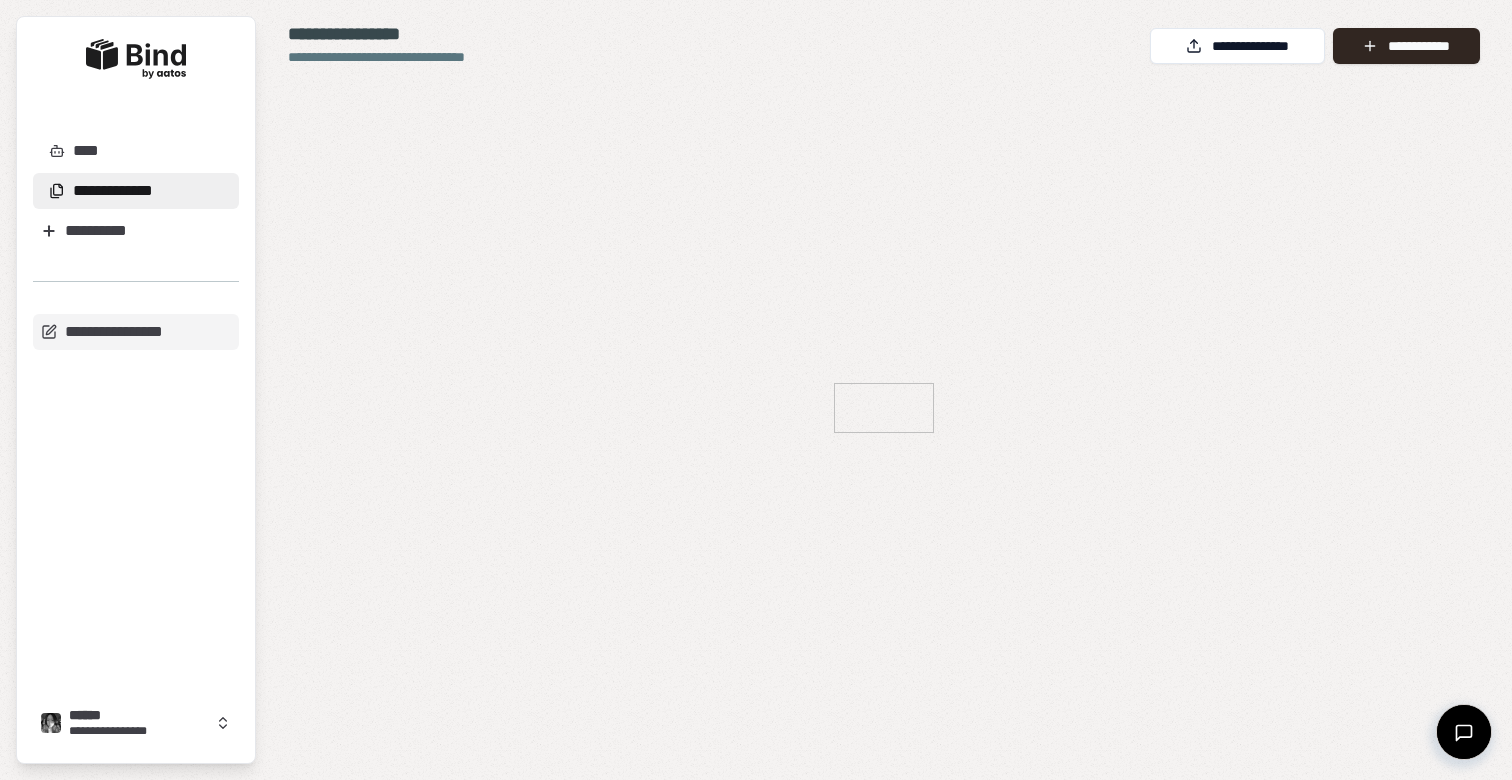 scroll, scrollTop: 0, scrollLeft: 0, axis: both 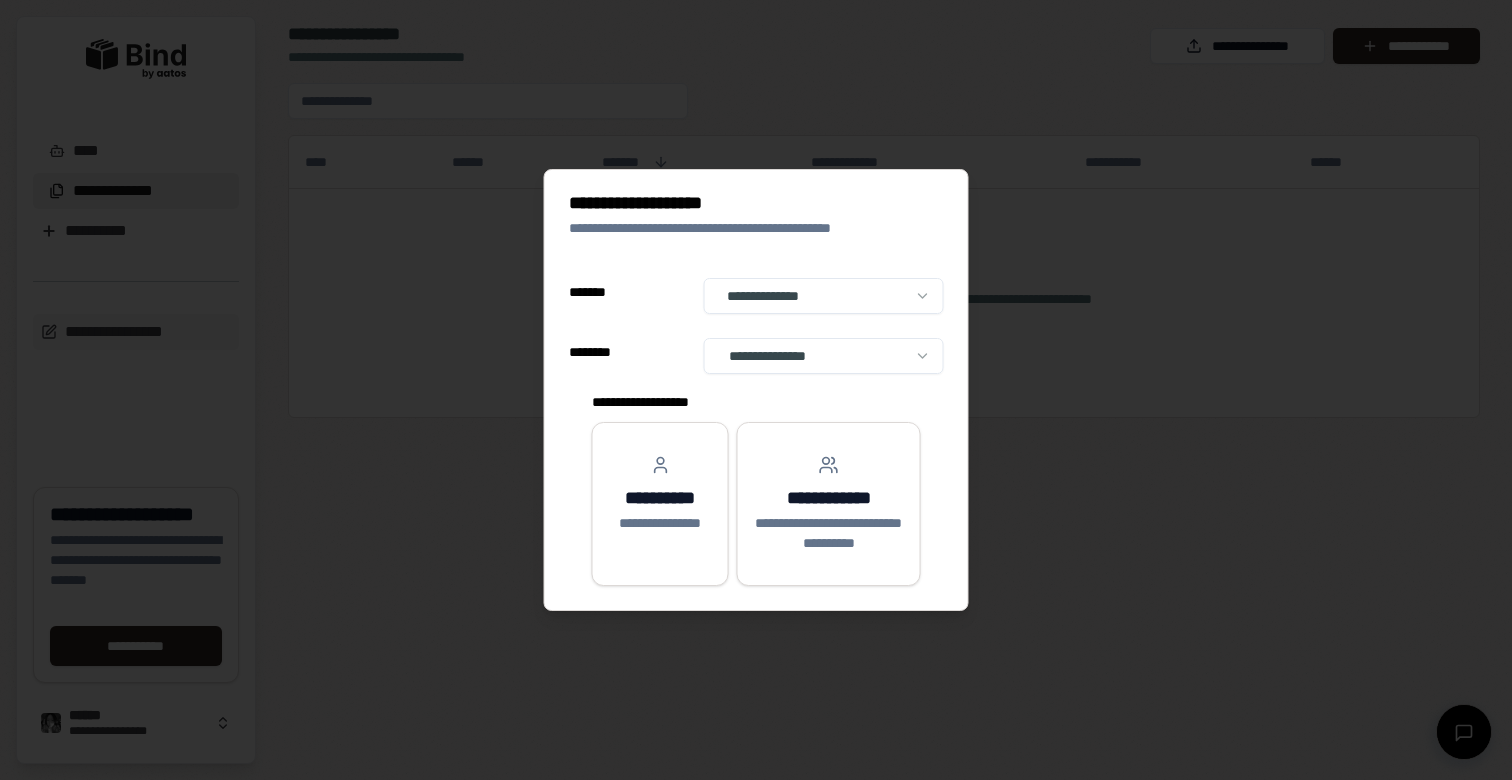 select on "**" 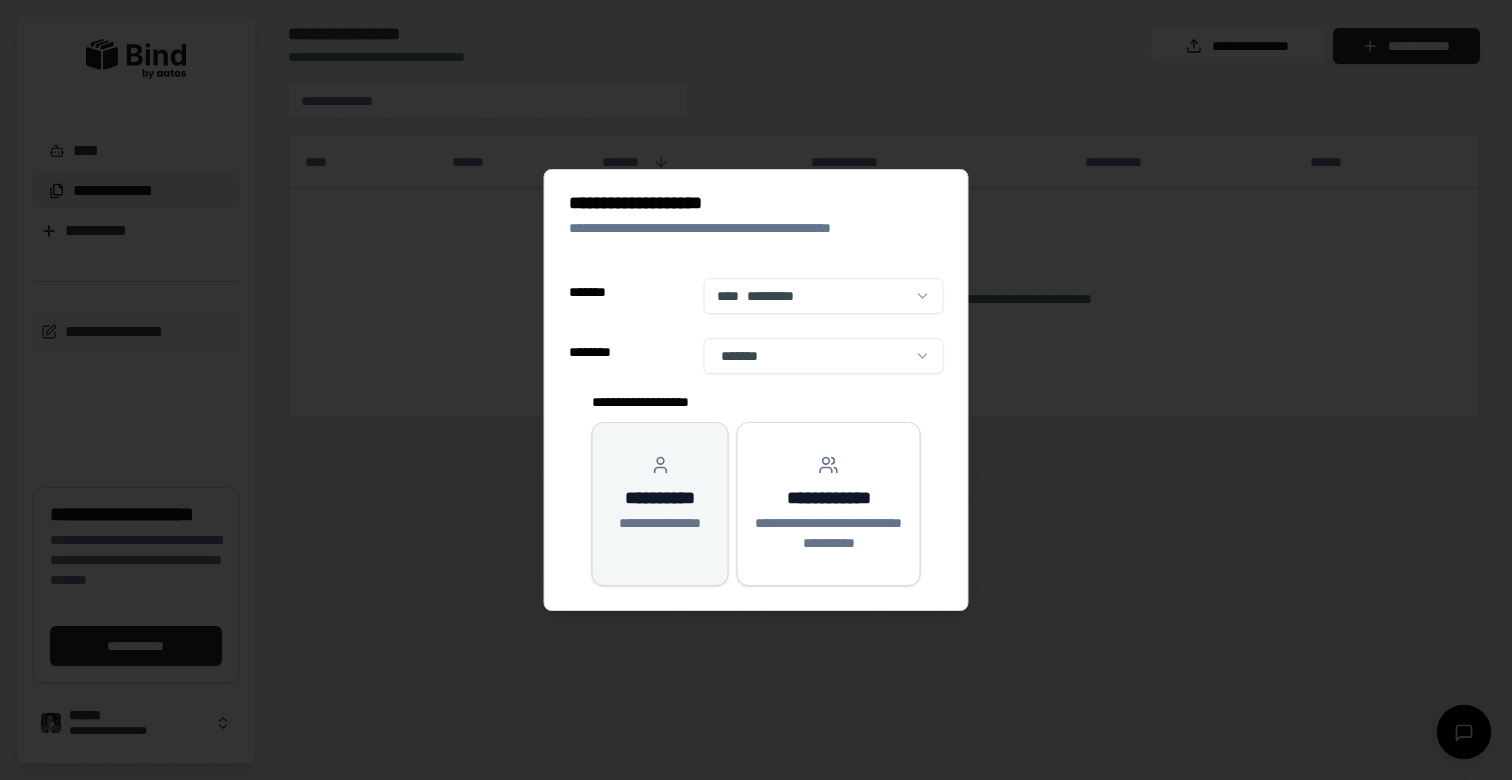 click on "**********" at bounding box center [660, 504] 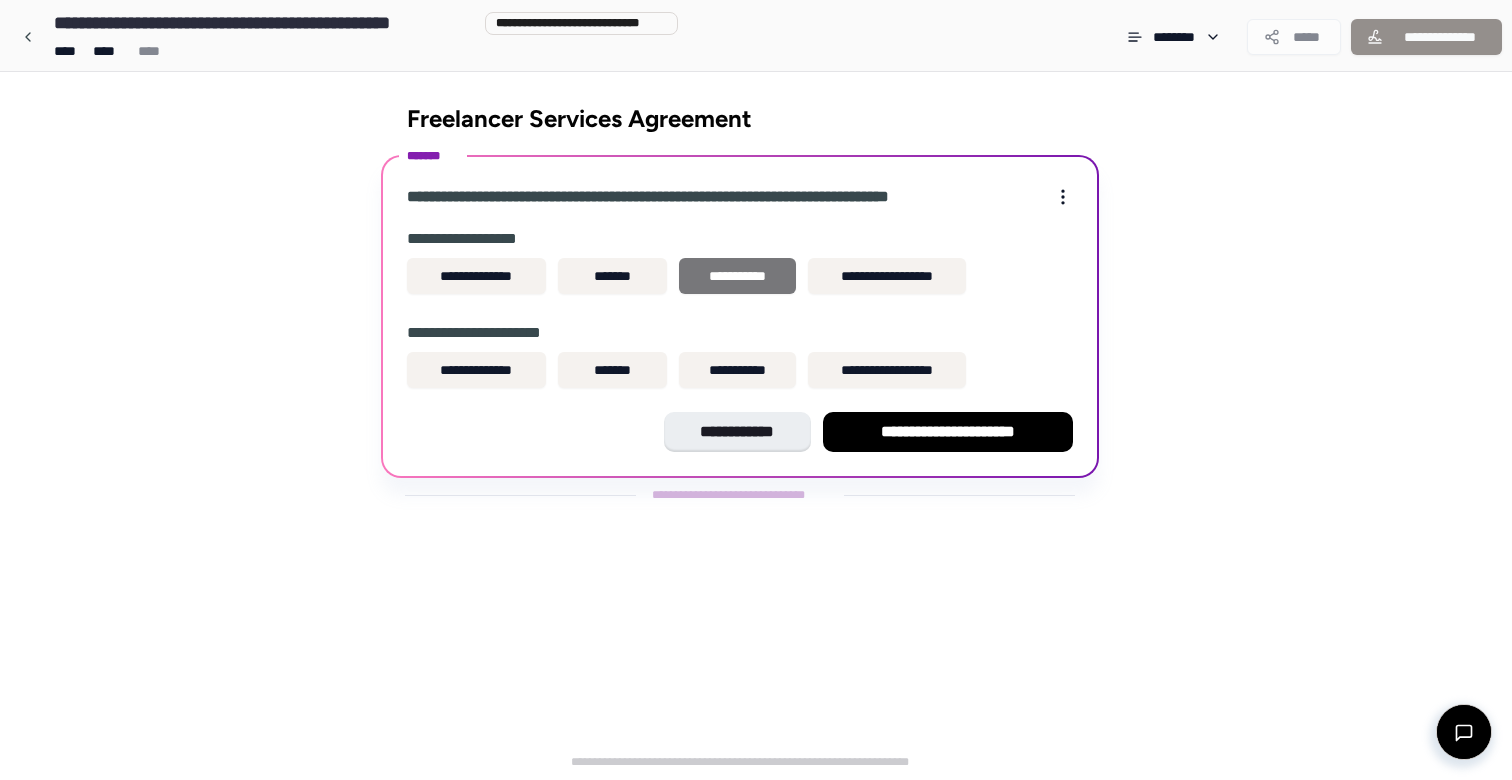 click on "**********" at bounding box center [737, 276] 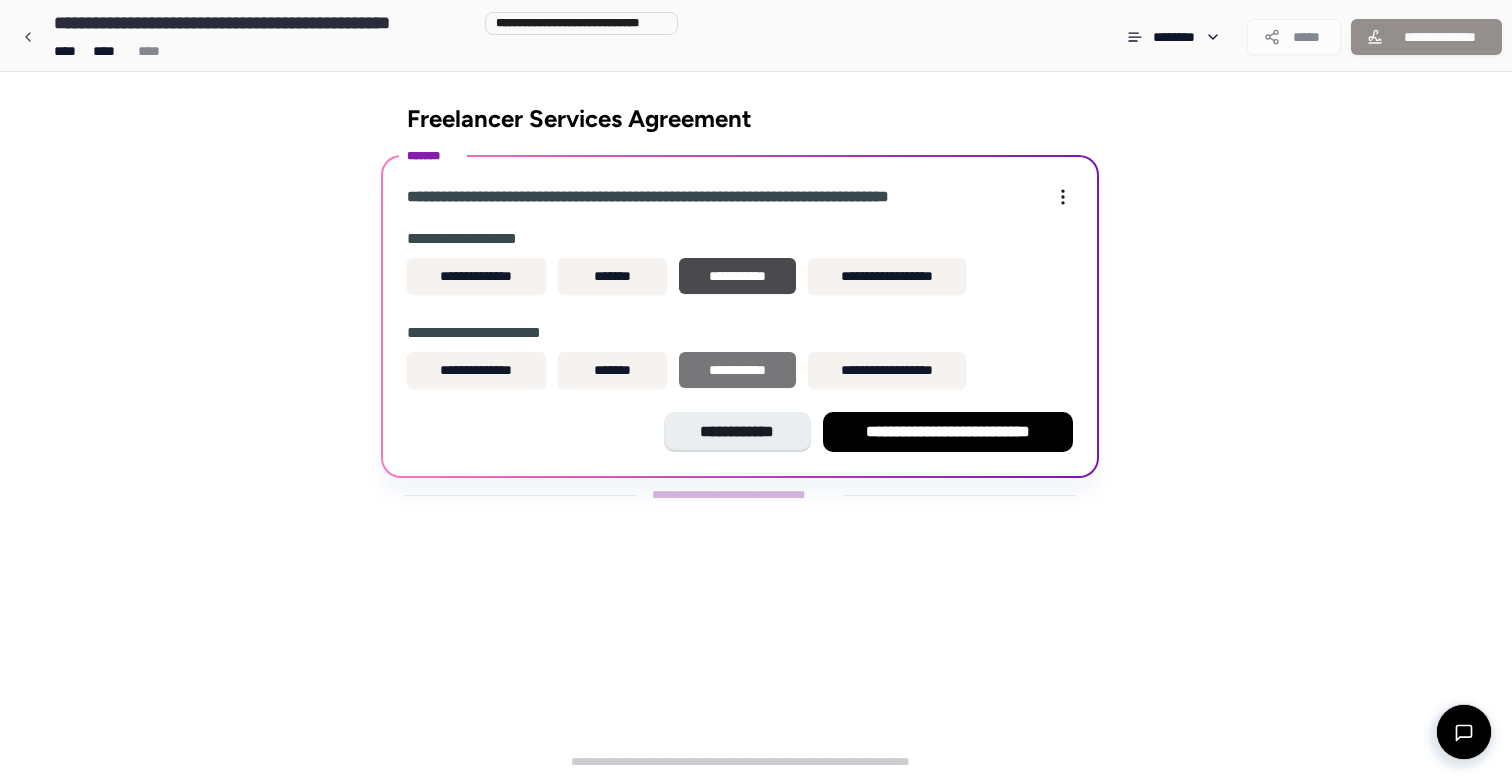 click on "**********" at bounding box center (737, 370) 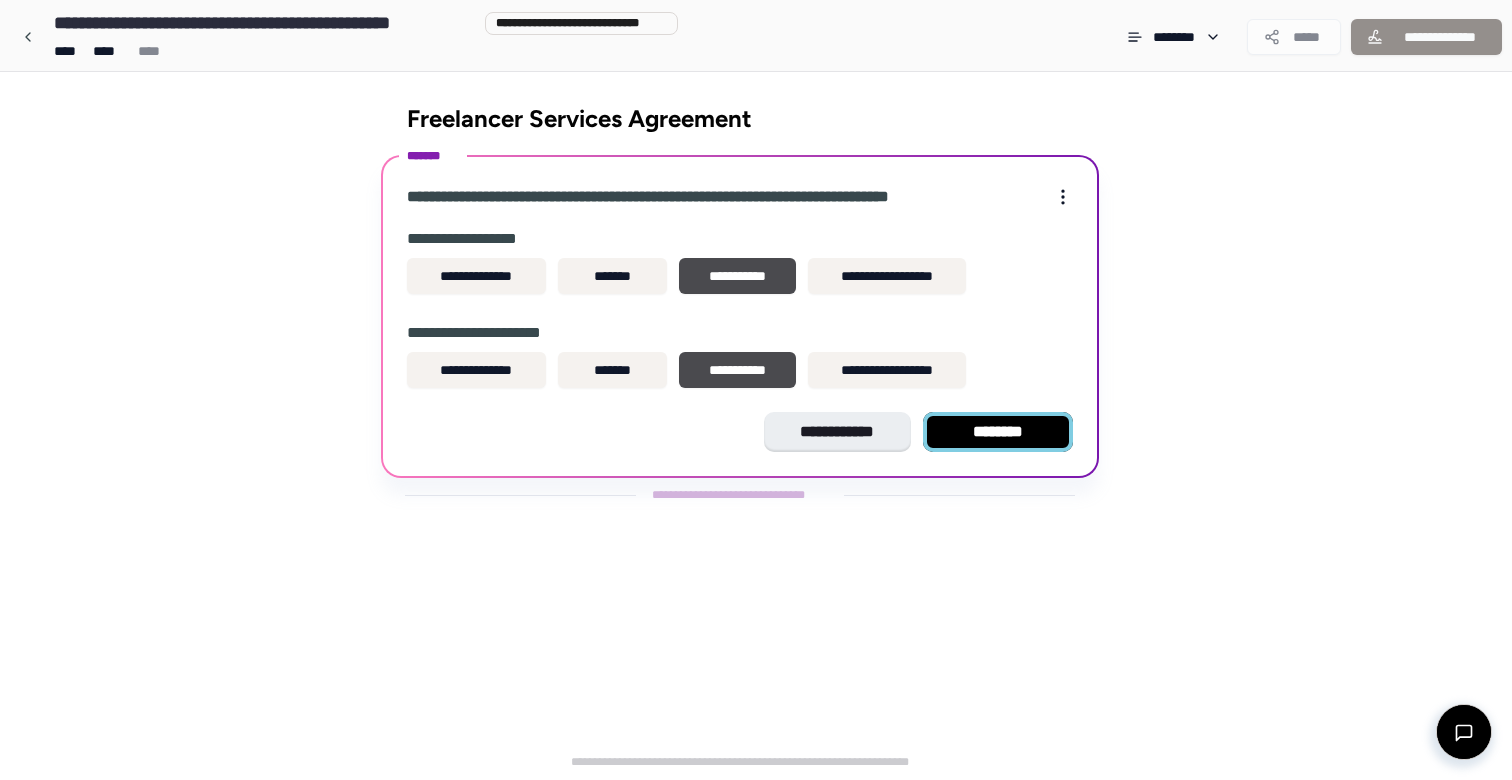 click on "********" at bounding box center [998, 432] 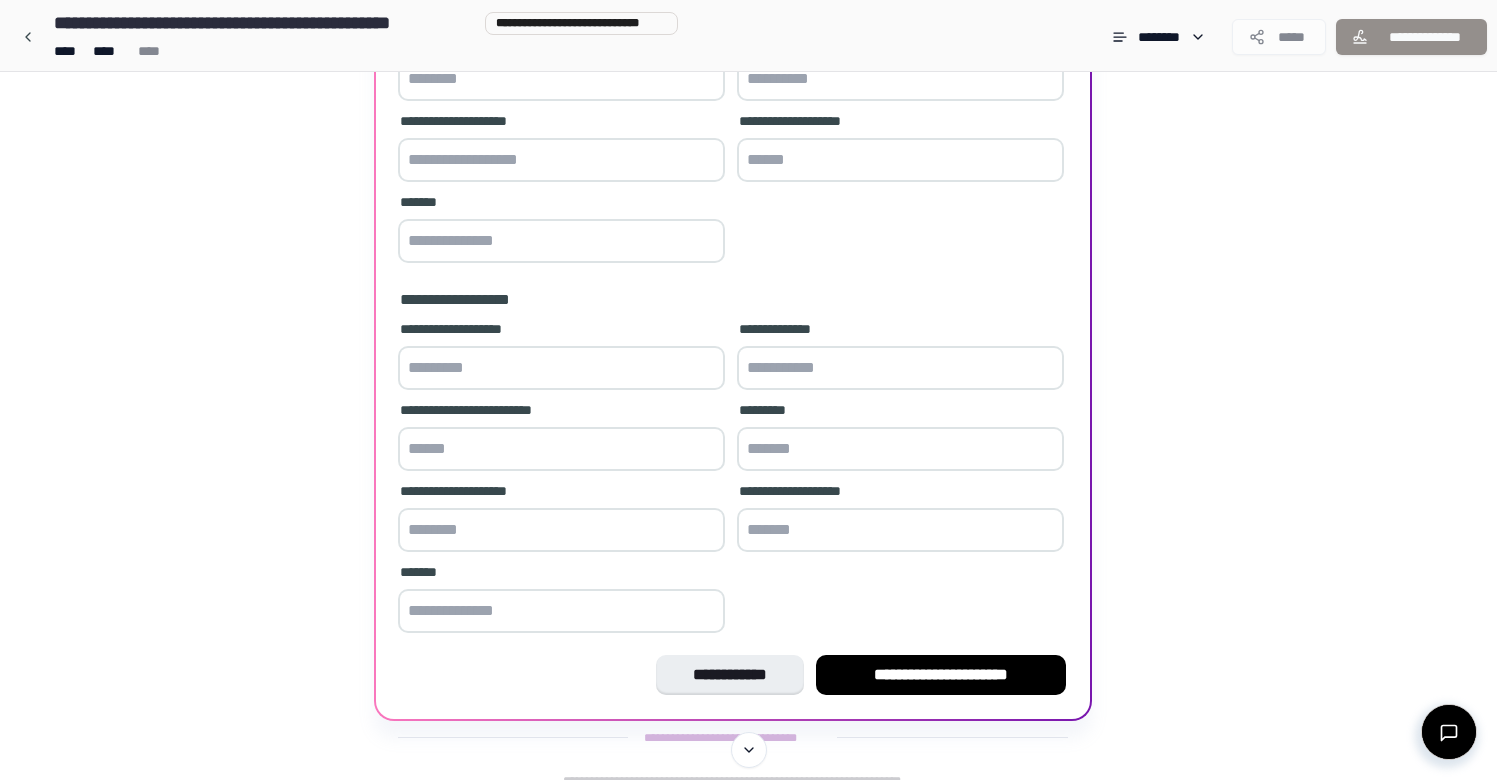 scroll, scrollTop: 363, scrollLeft: 0, axis: vertical 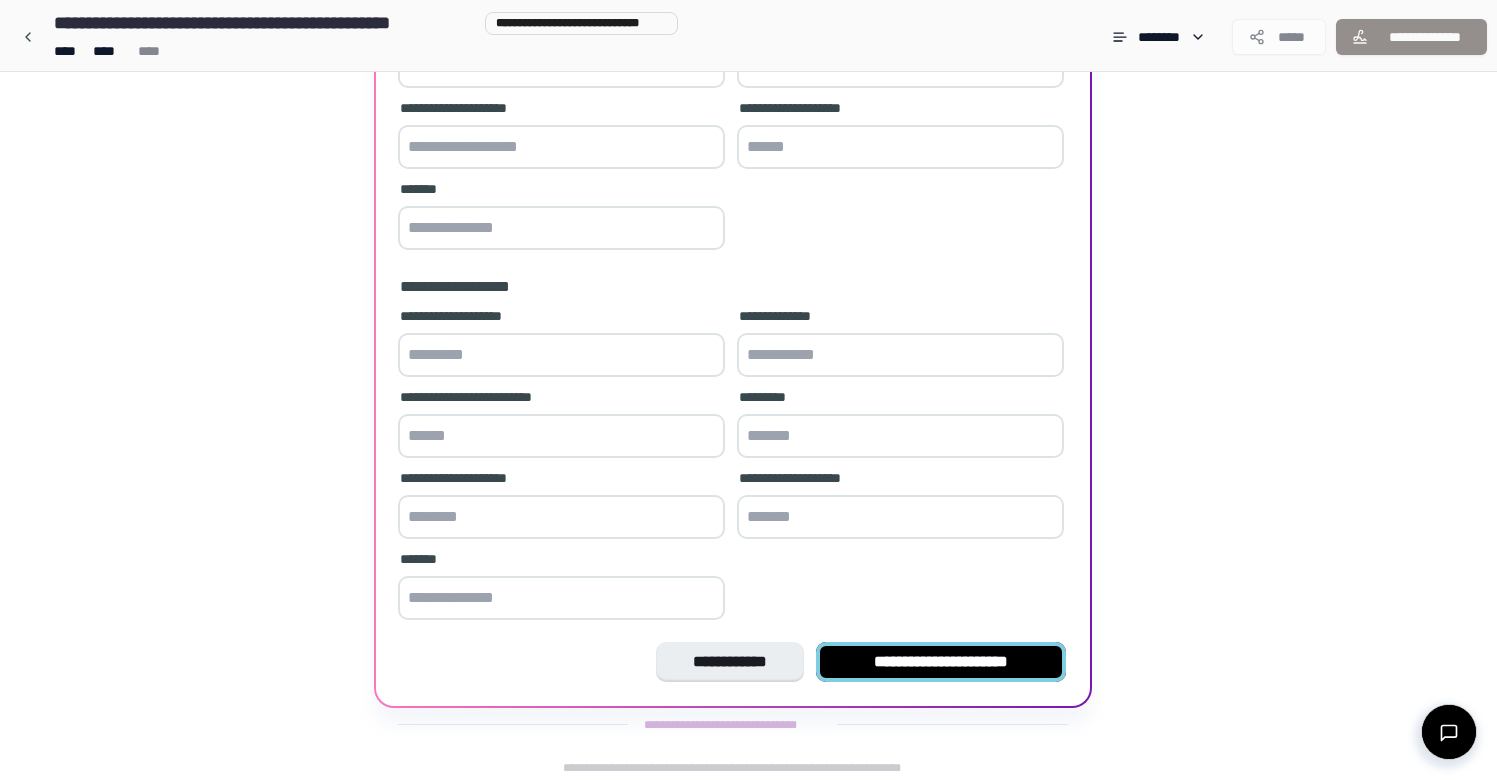 click on "**********" at bounding box center [941, 662] 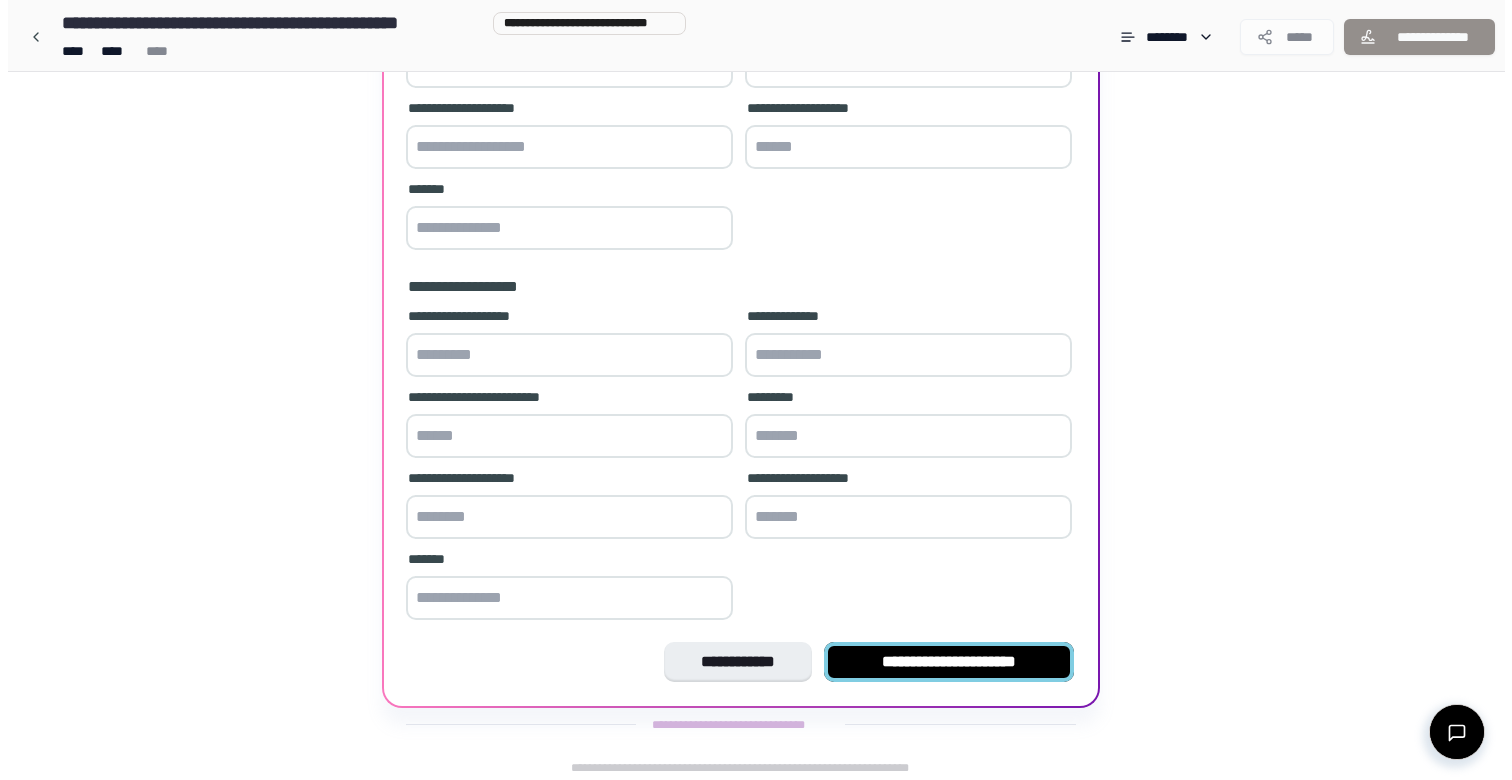 scroll, scrollTop: 0, scrollLeft: 0, axis: both 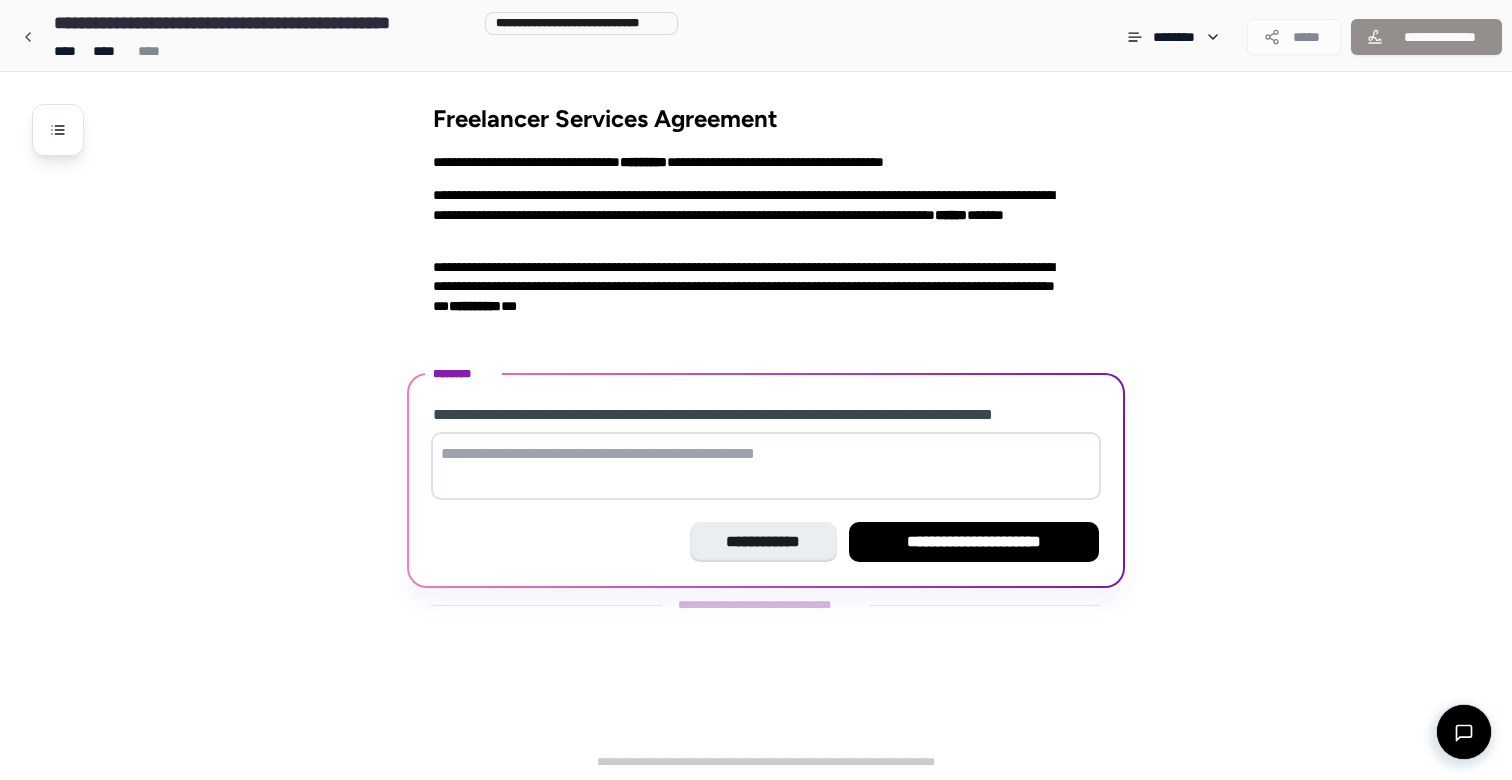 click at bounding box center [766, 466] 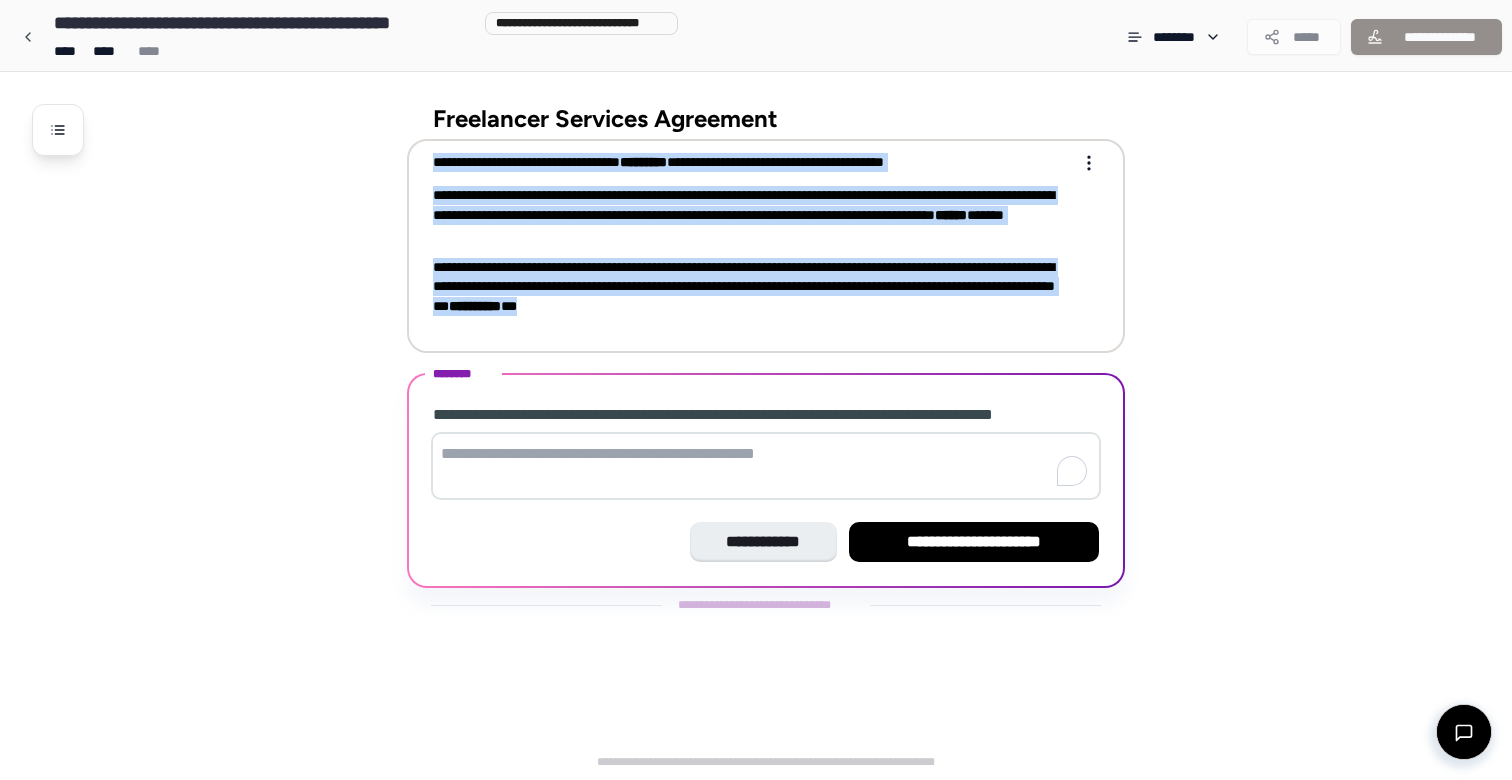 drag, startPoint x: 429, startPoint y: 158, endPoint x: 631, endPoint y: 324, distance: 261.45746 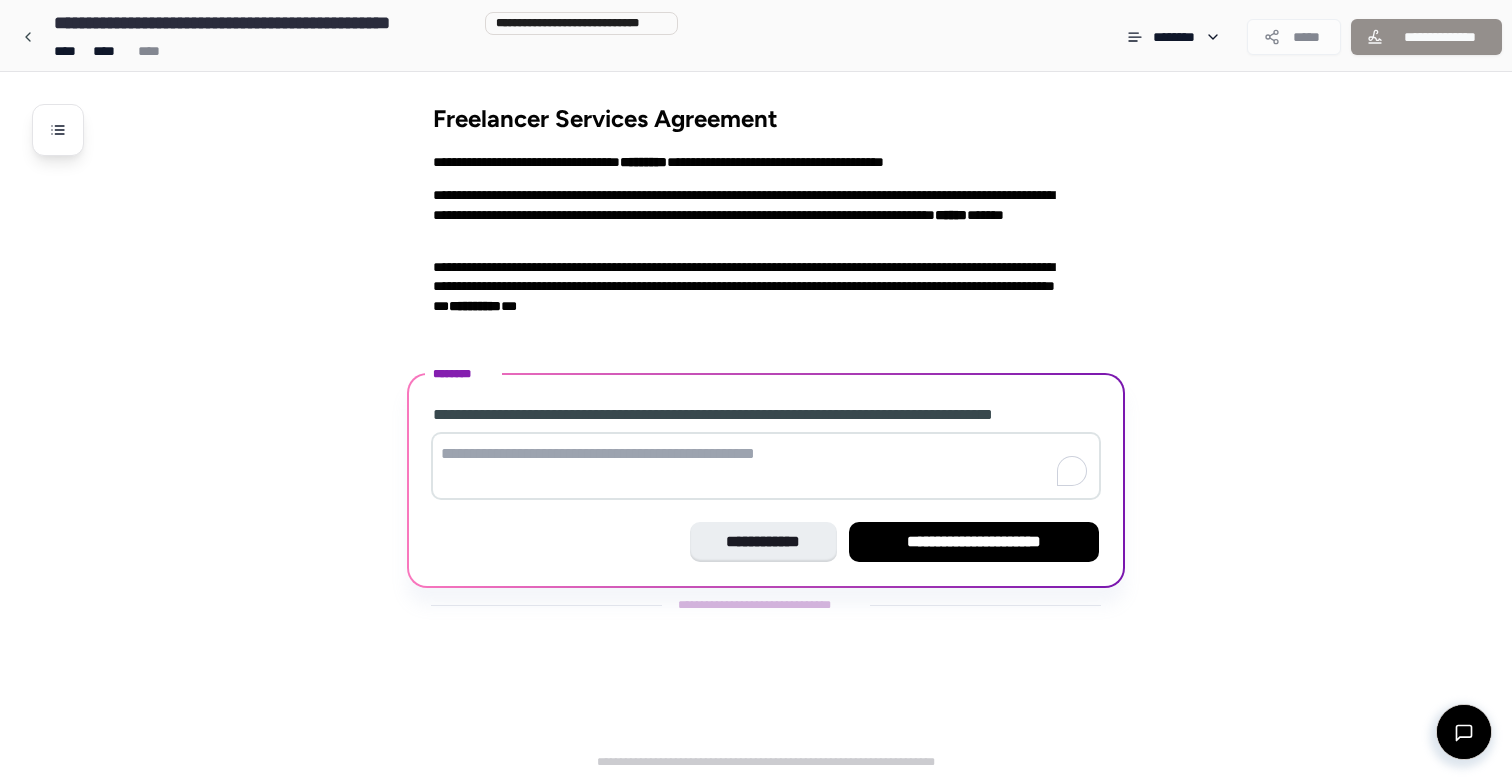 click at bounding box center (766, 466) 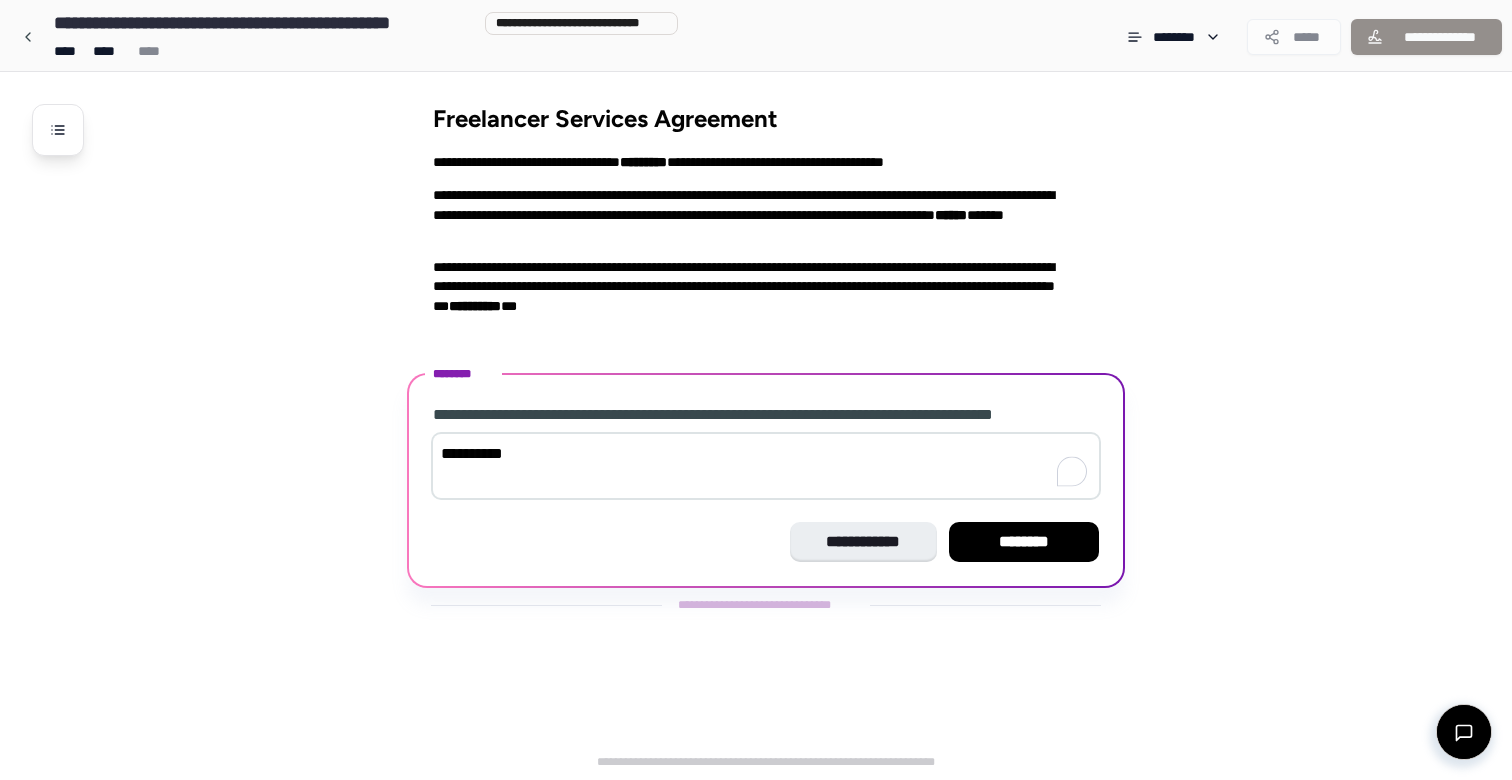 type on "*" 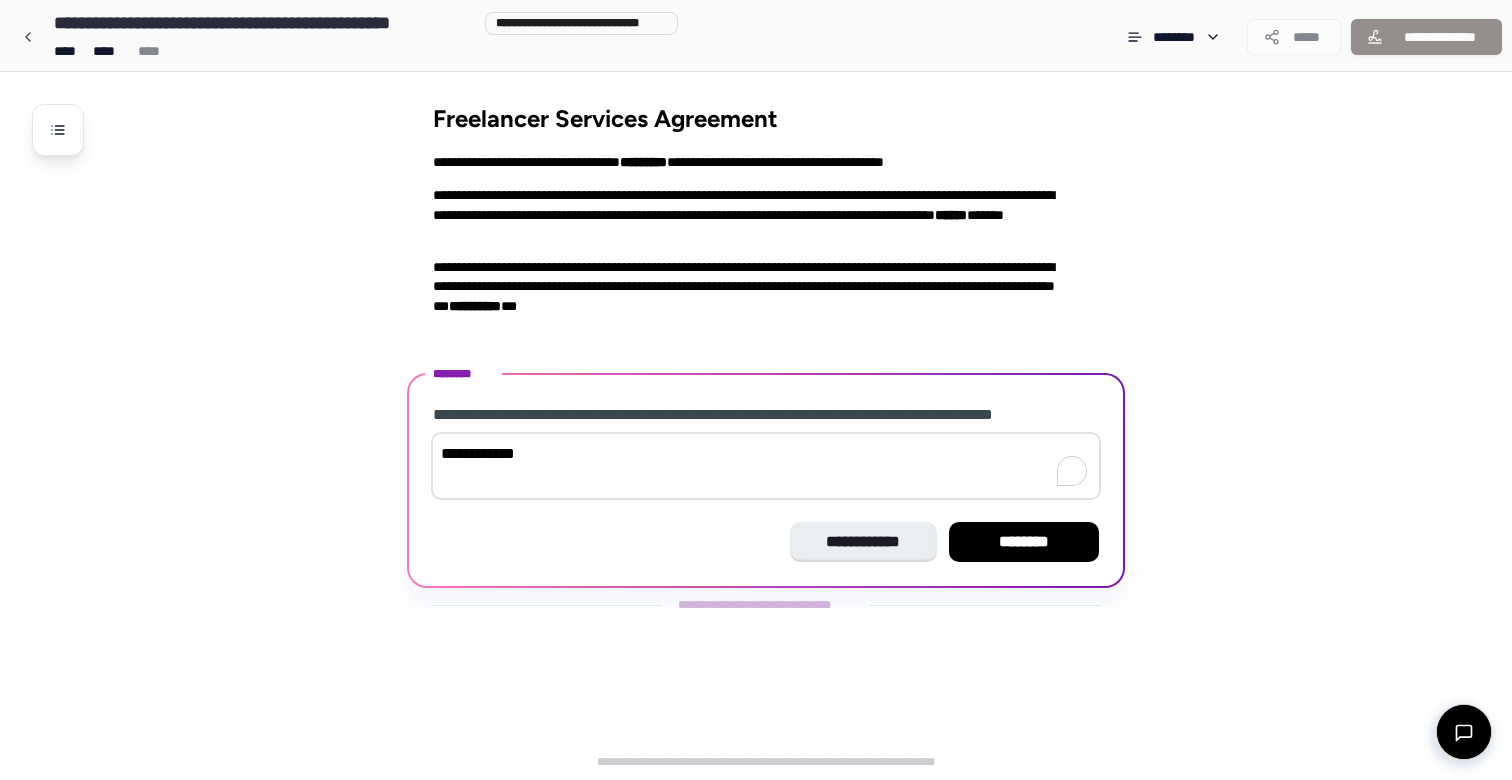 type on "**********" 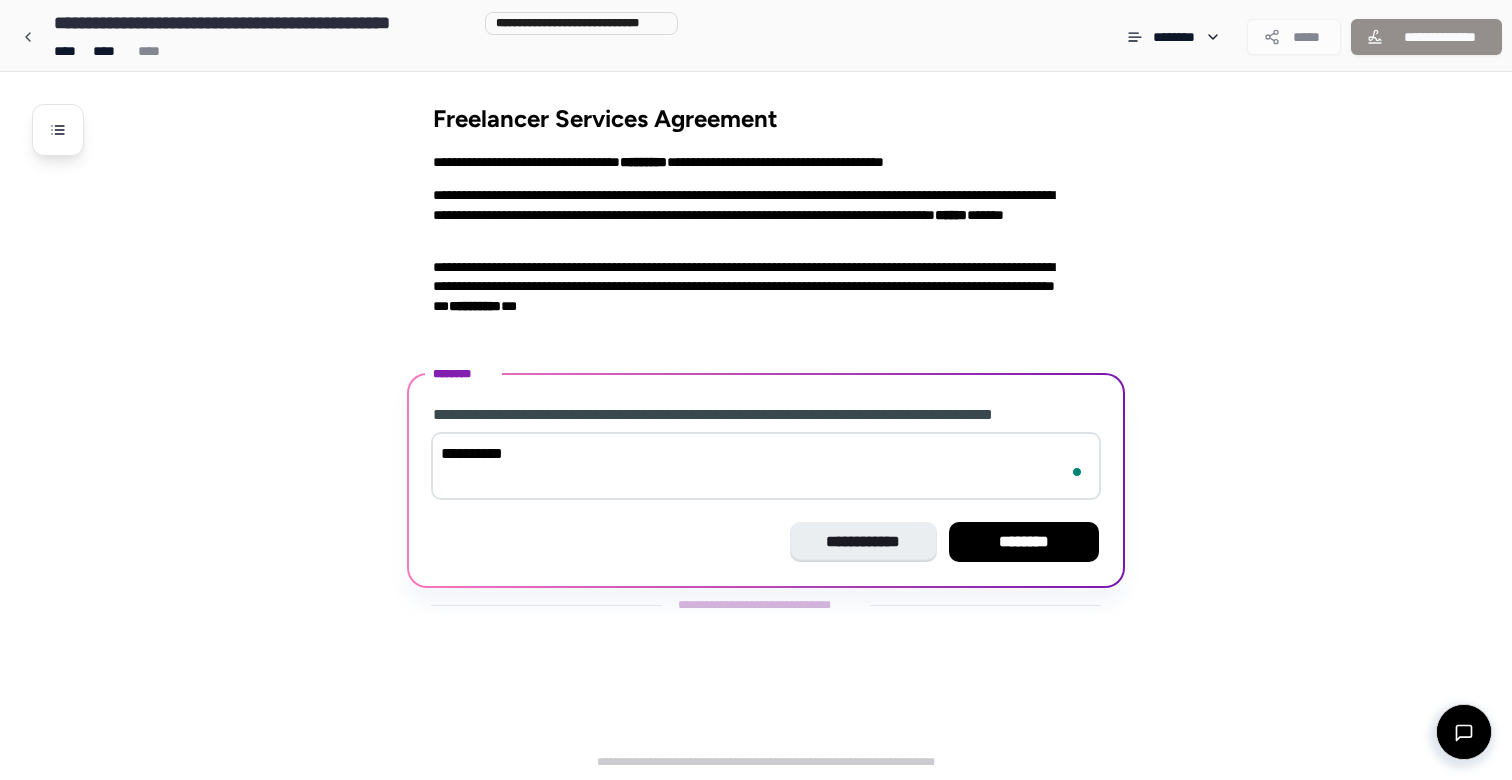 type on "**********" 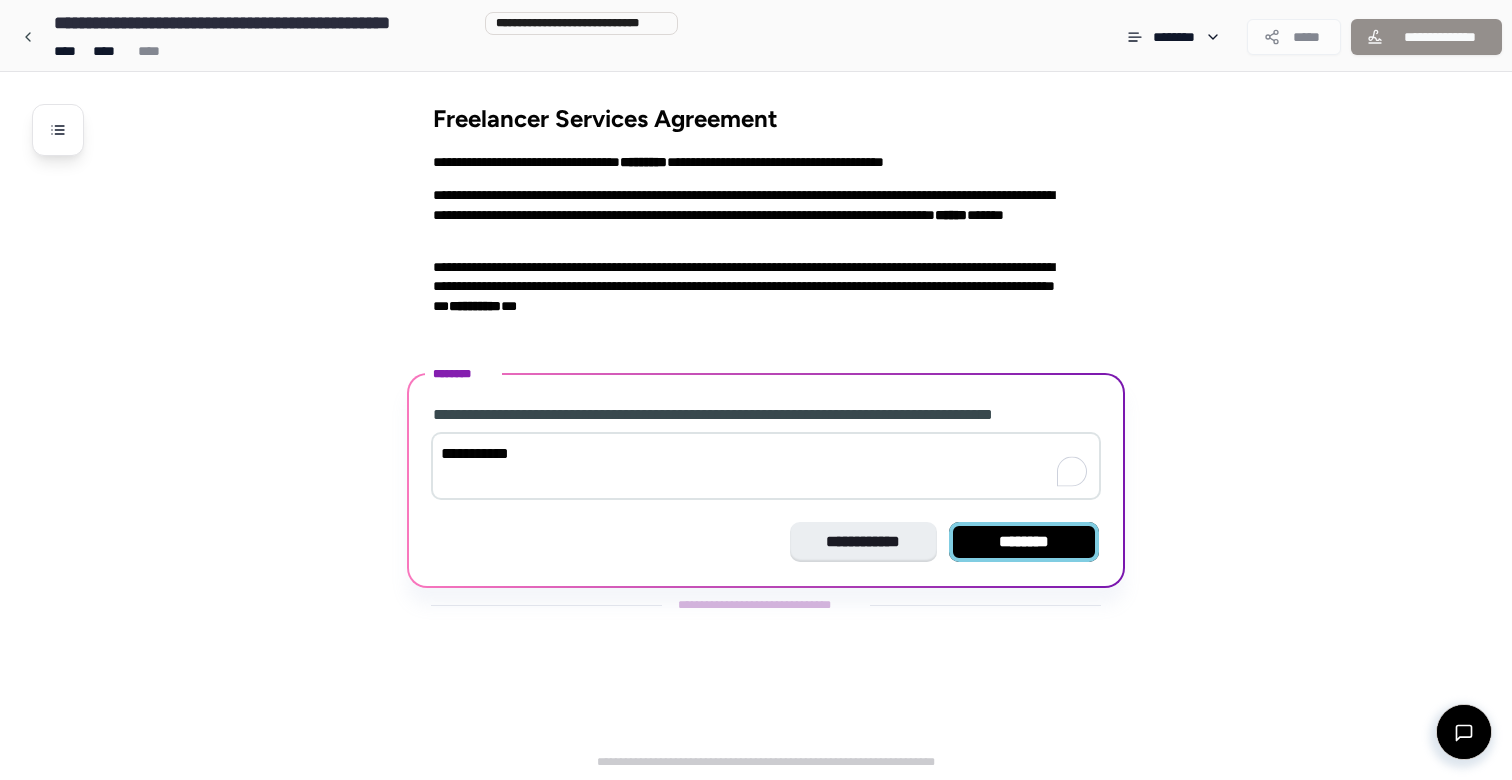type on "**********" 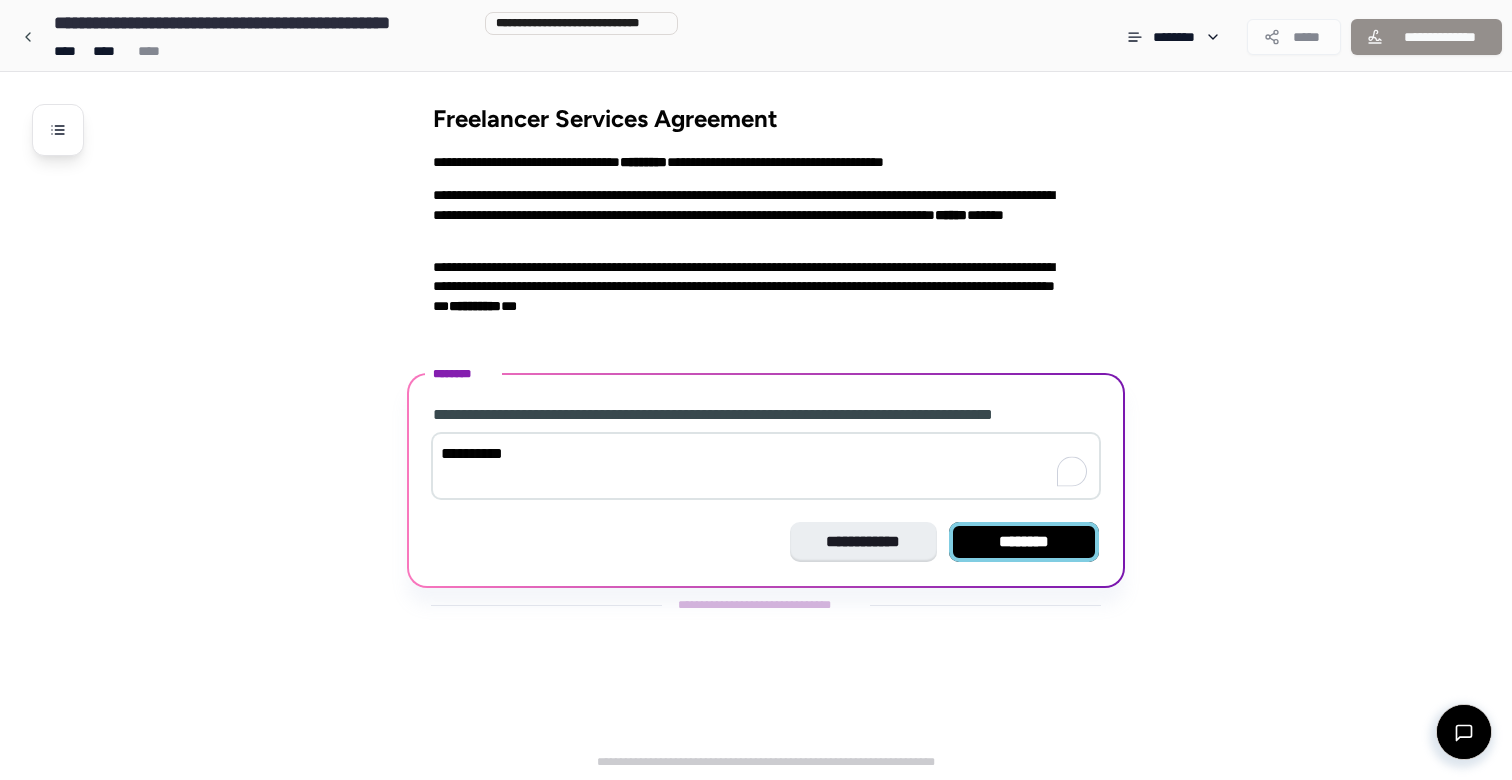 click on "********" at bounding box center [1024, 542] 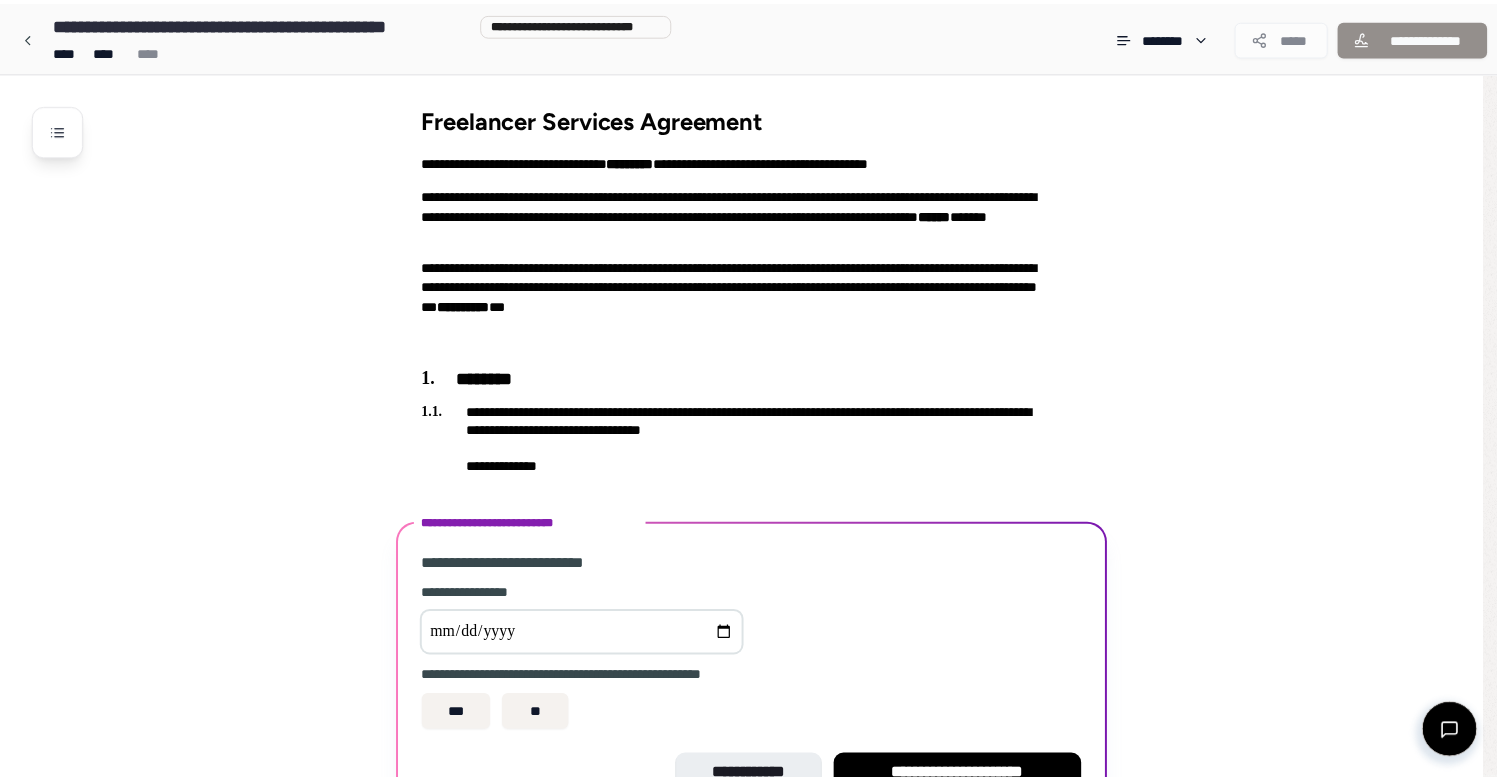 scroll, scrollTop: 120, scrollLeft: 0, axis: vertical 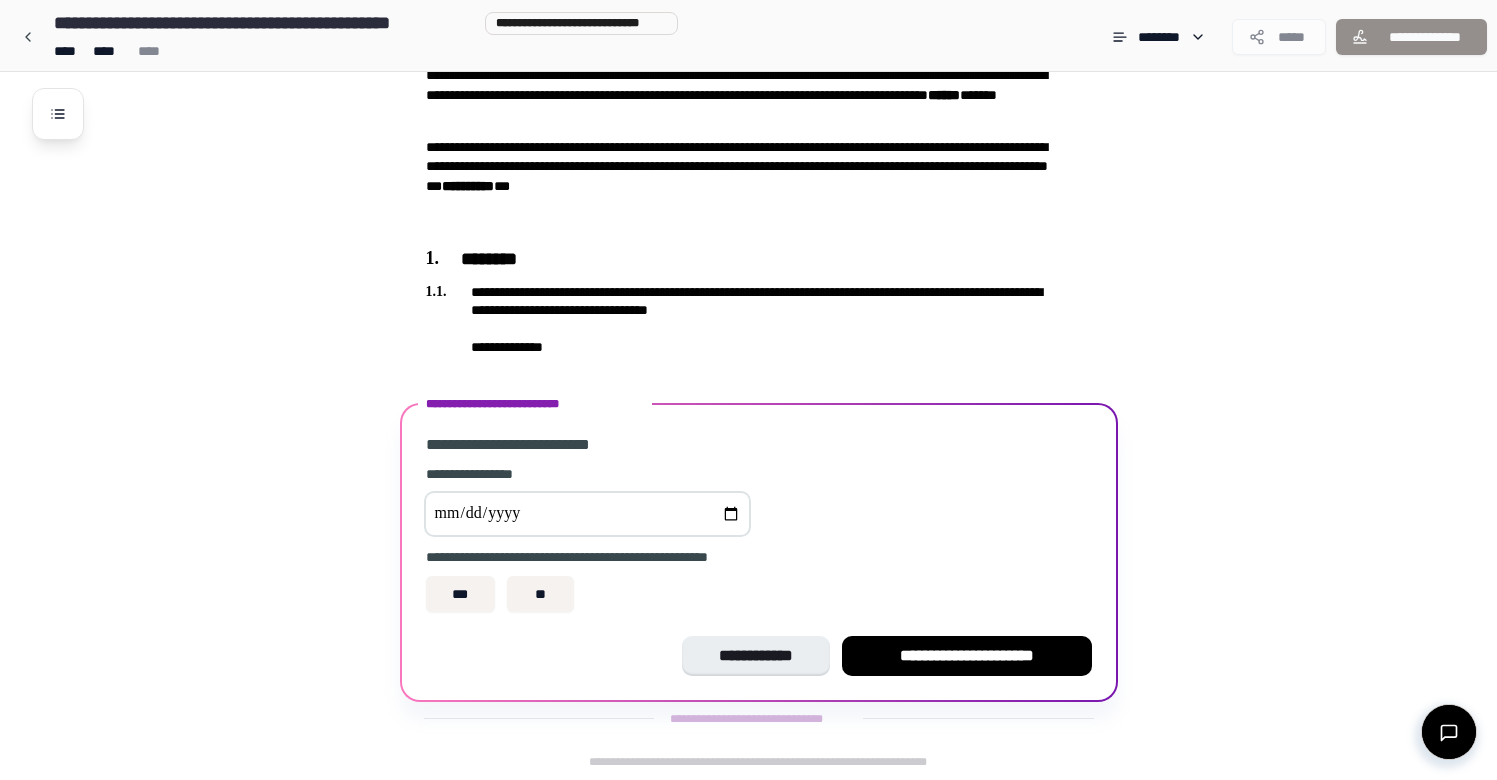 click at bounding box center (587, 514) 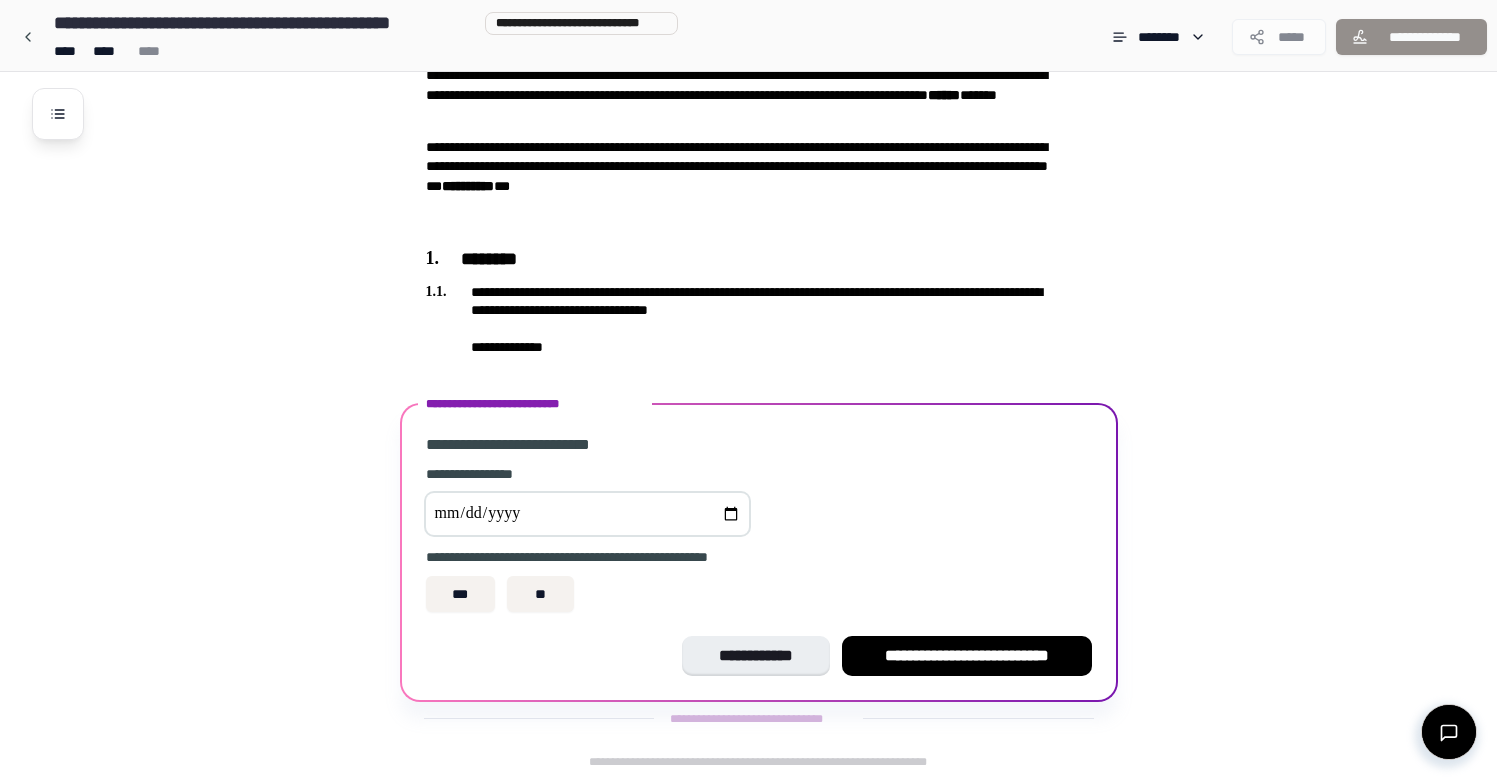 type on "**********" 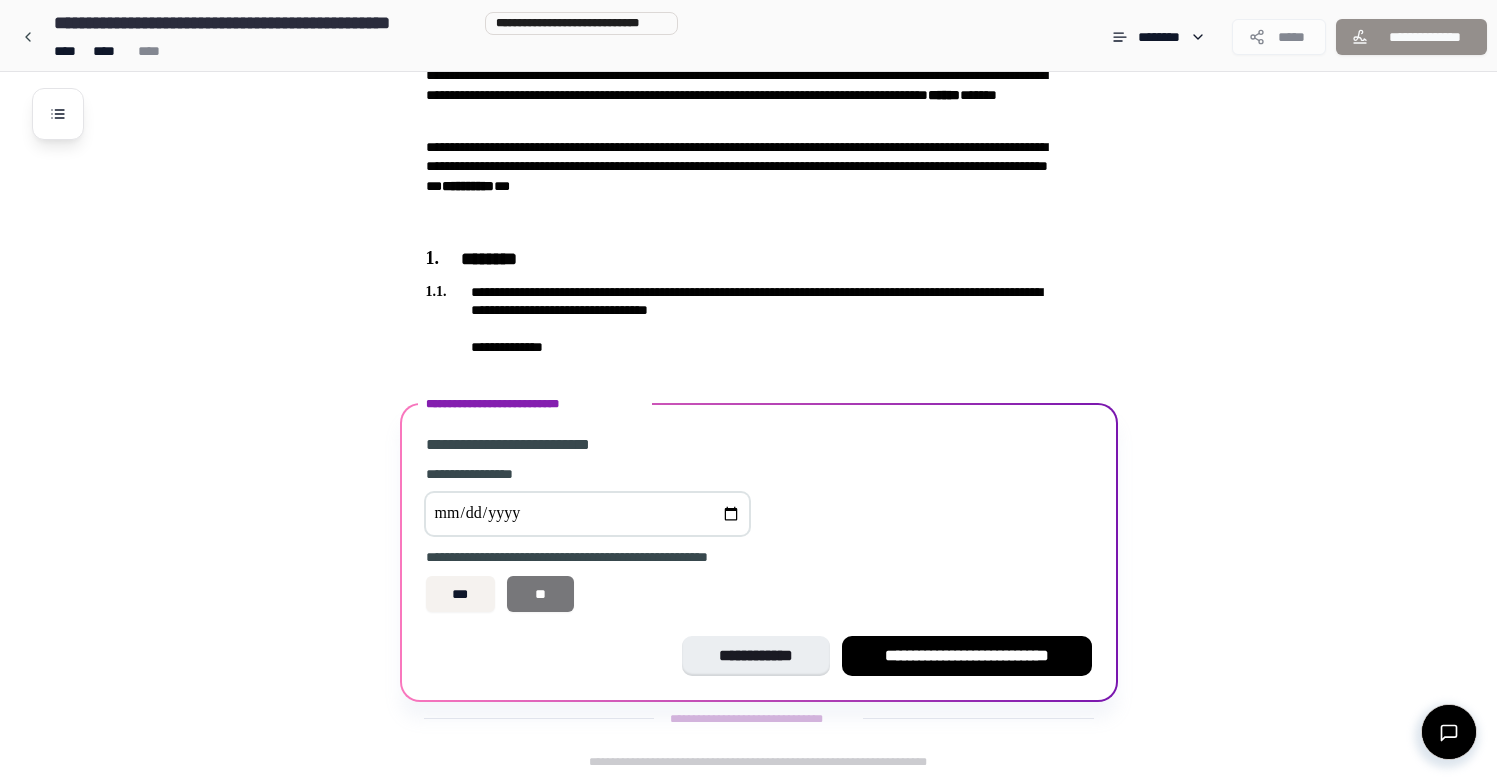 click on "**" at bounding box center [540, 594] 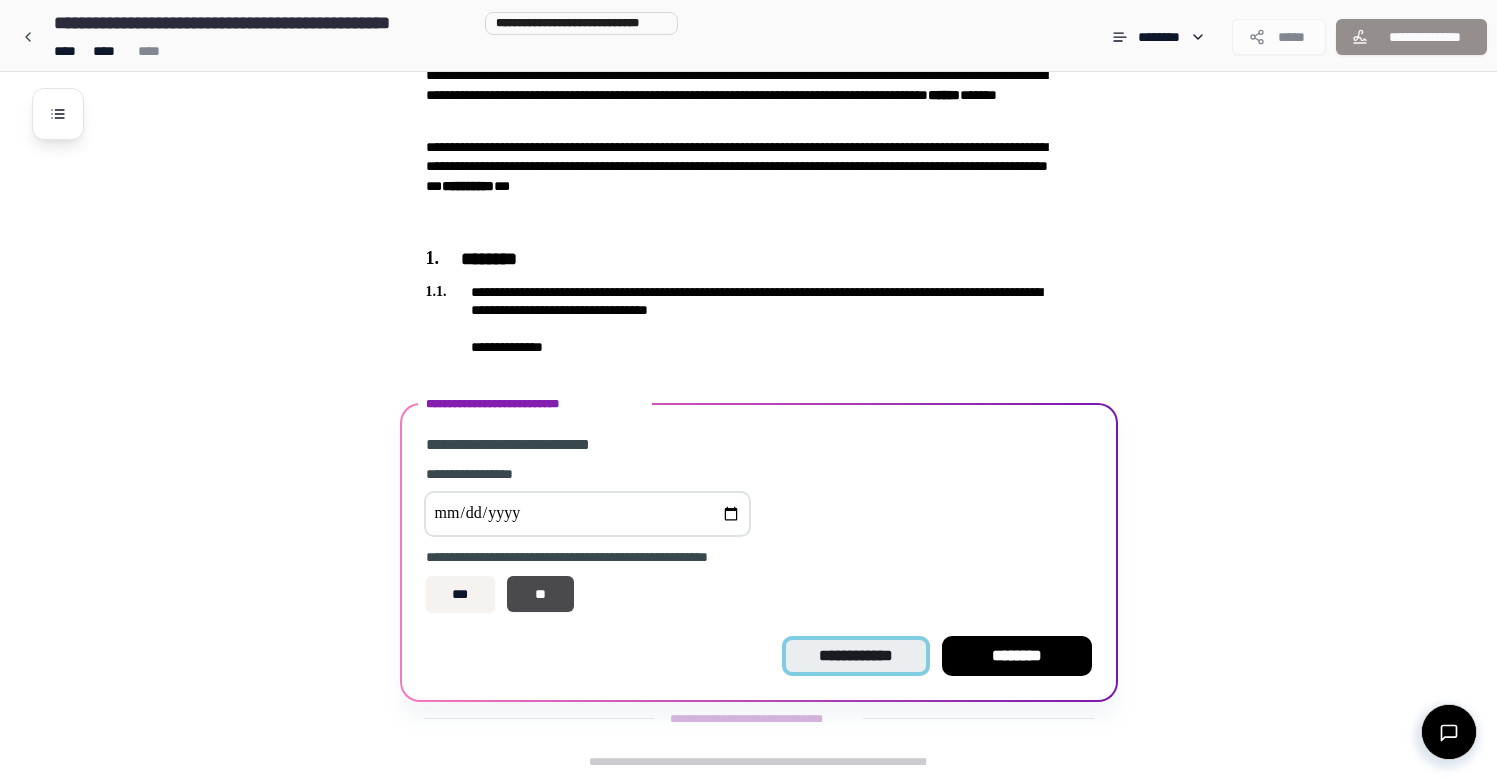 click on "**********" at bounding box center [855, 656] 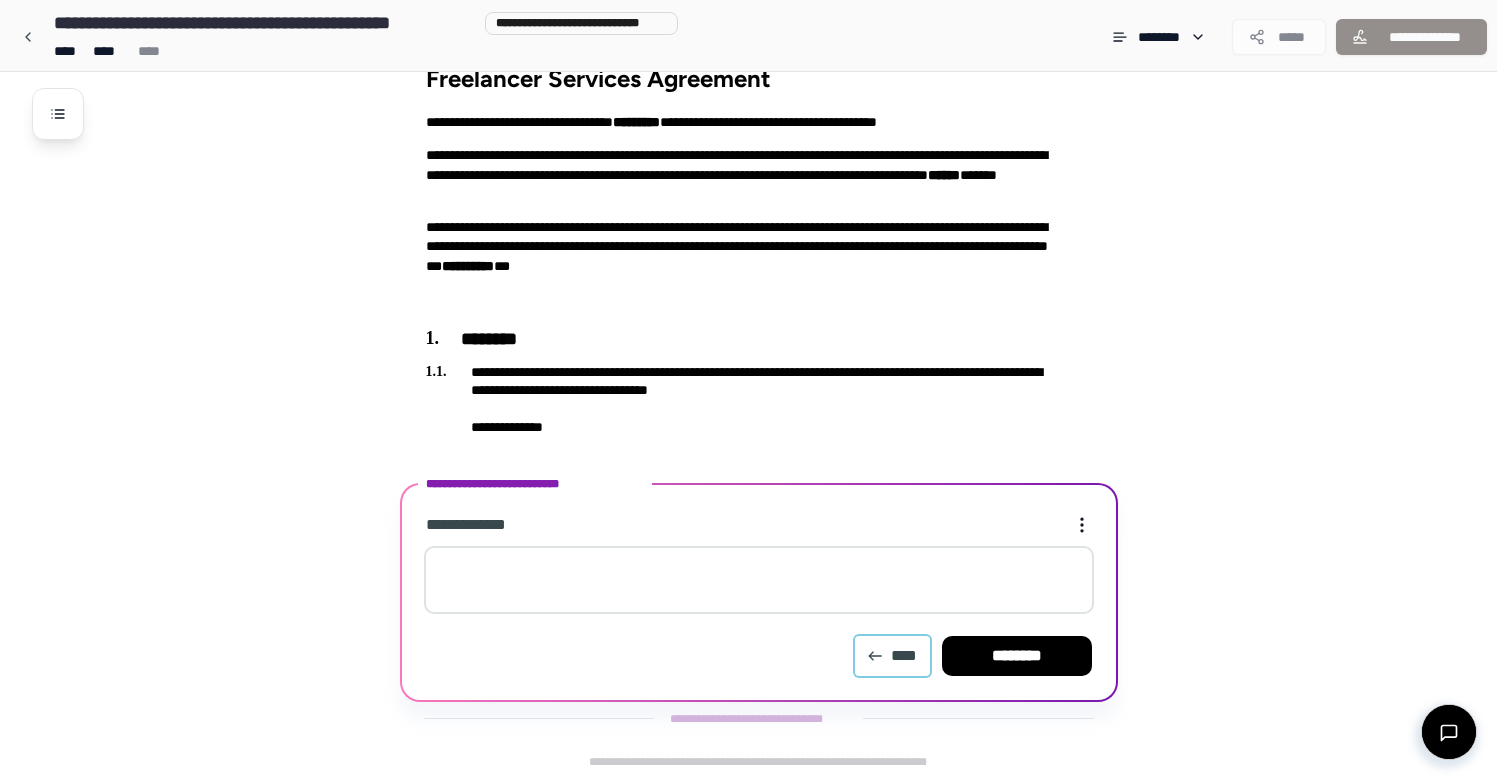 click on "****" at bounding box center [892, 656] 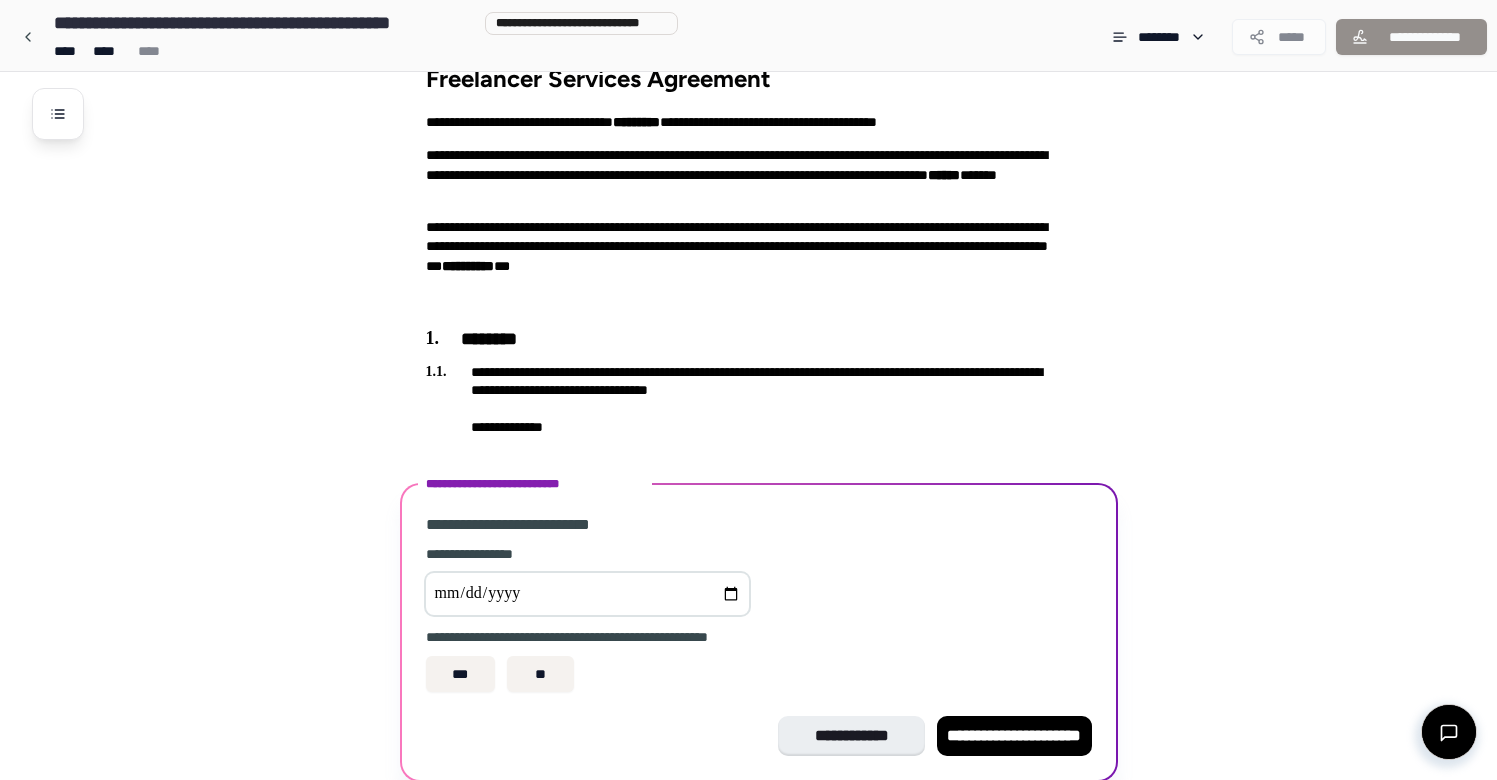 scroll, scrollTop: 120, scrollLeft: 0, axis: vertical 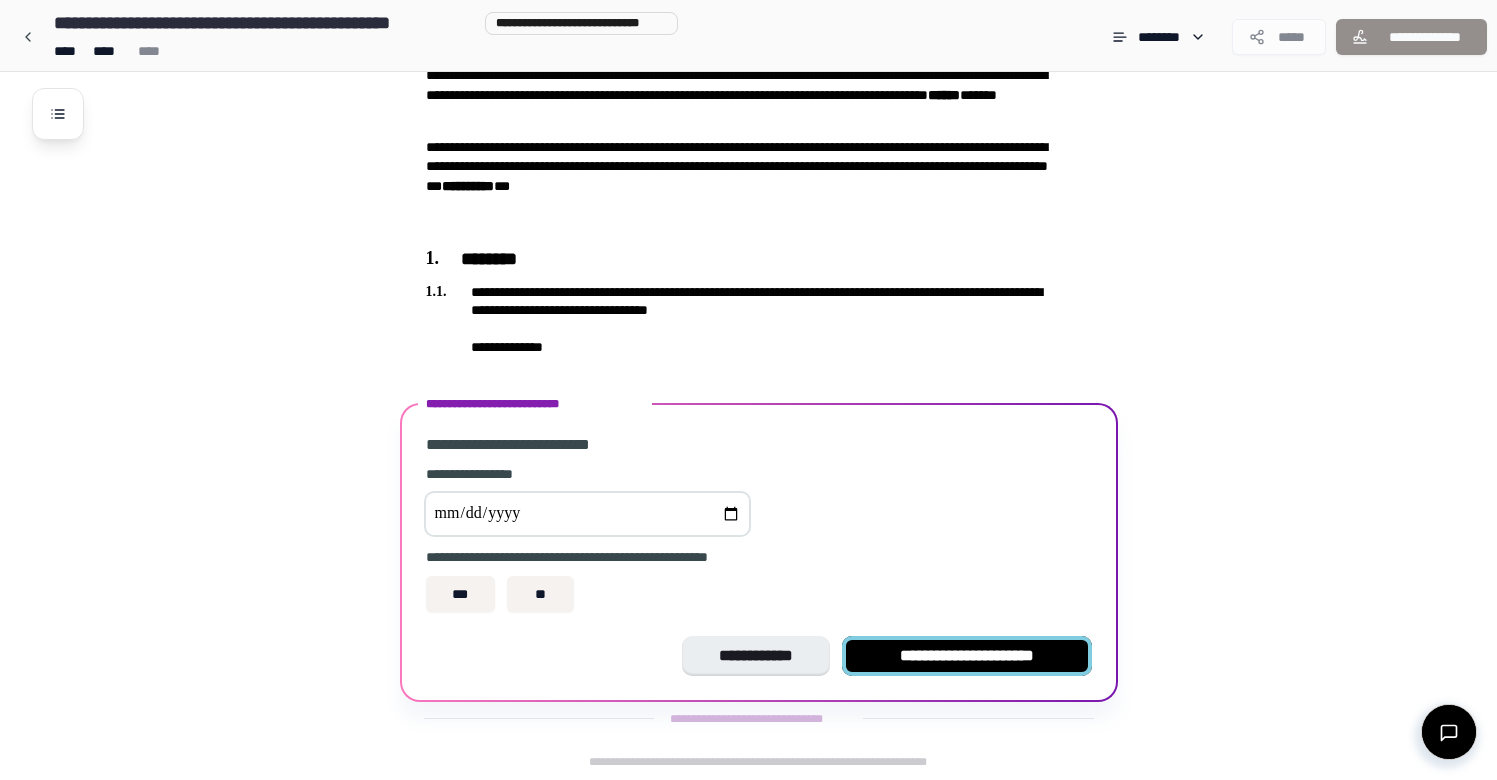 click on "**********" at bounding box center (967, 656) 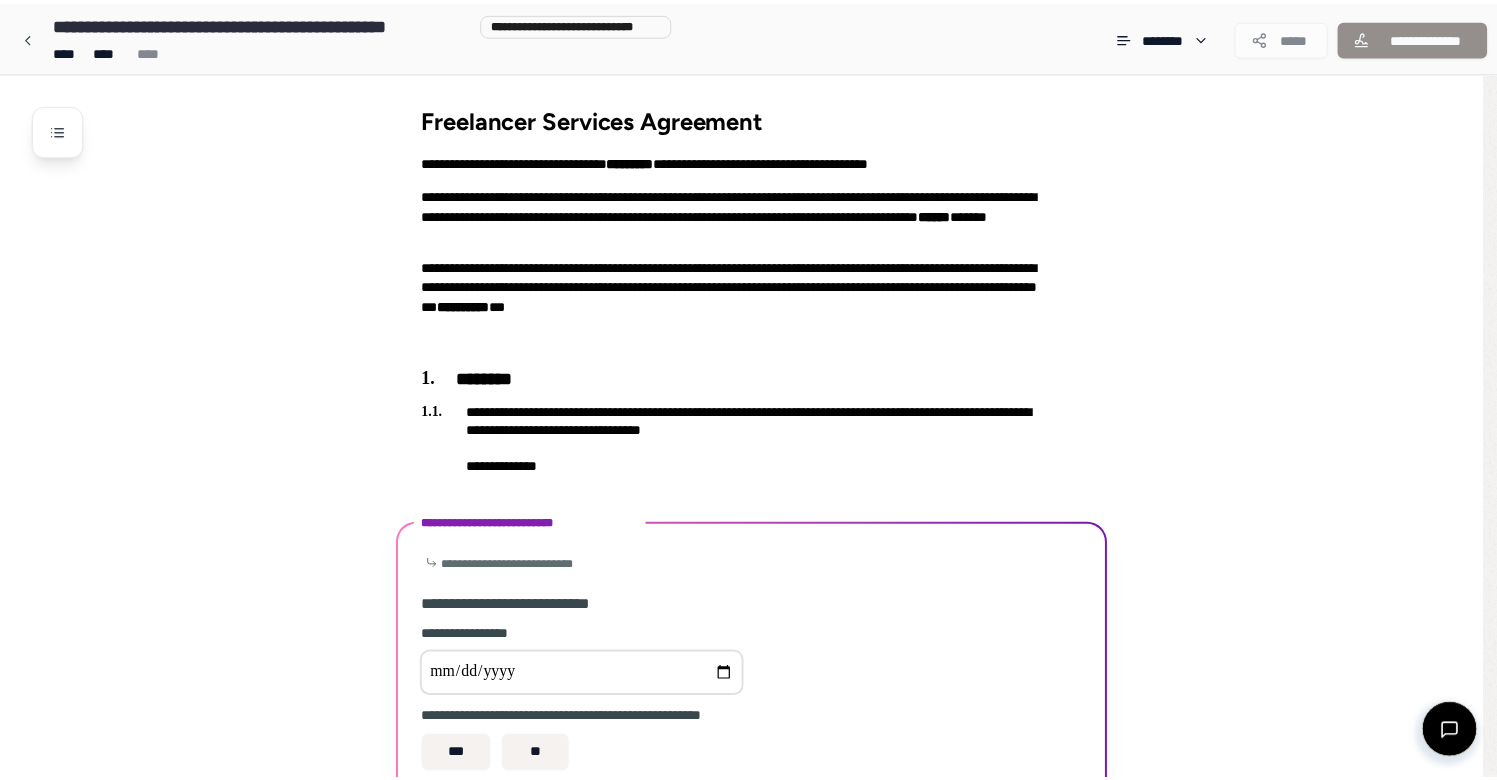 scroll, scrollTop: 161, scrollLeft: 0, axis: vertical 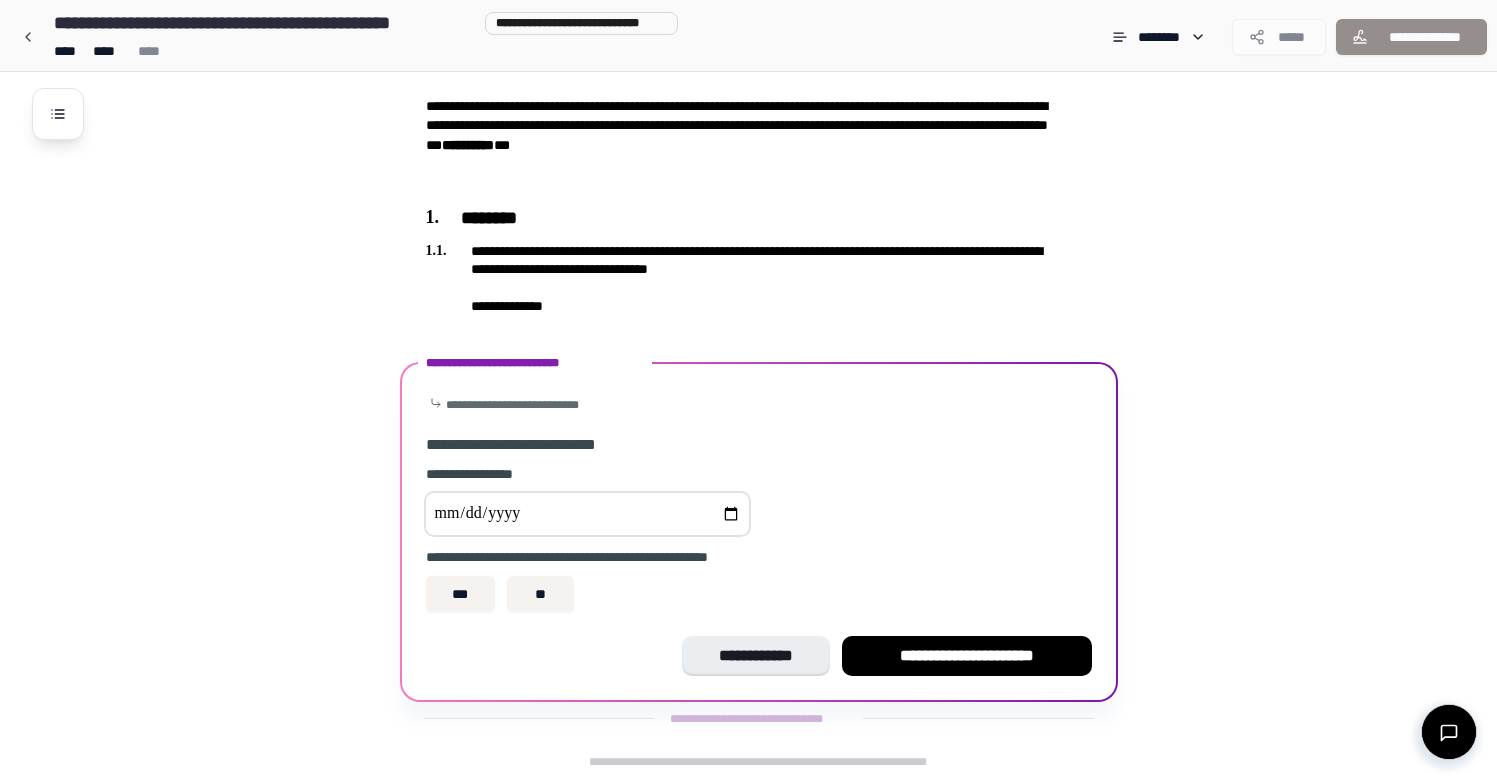click at bounding box center (587, 514) 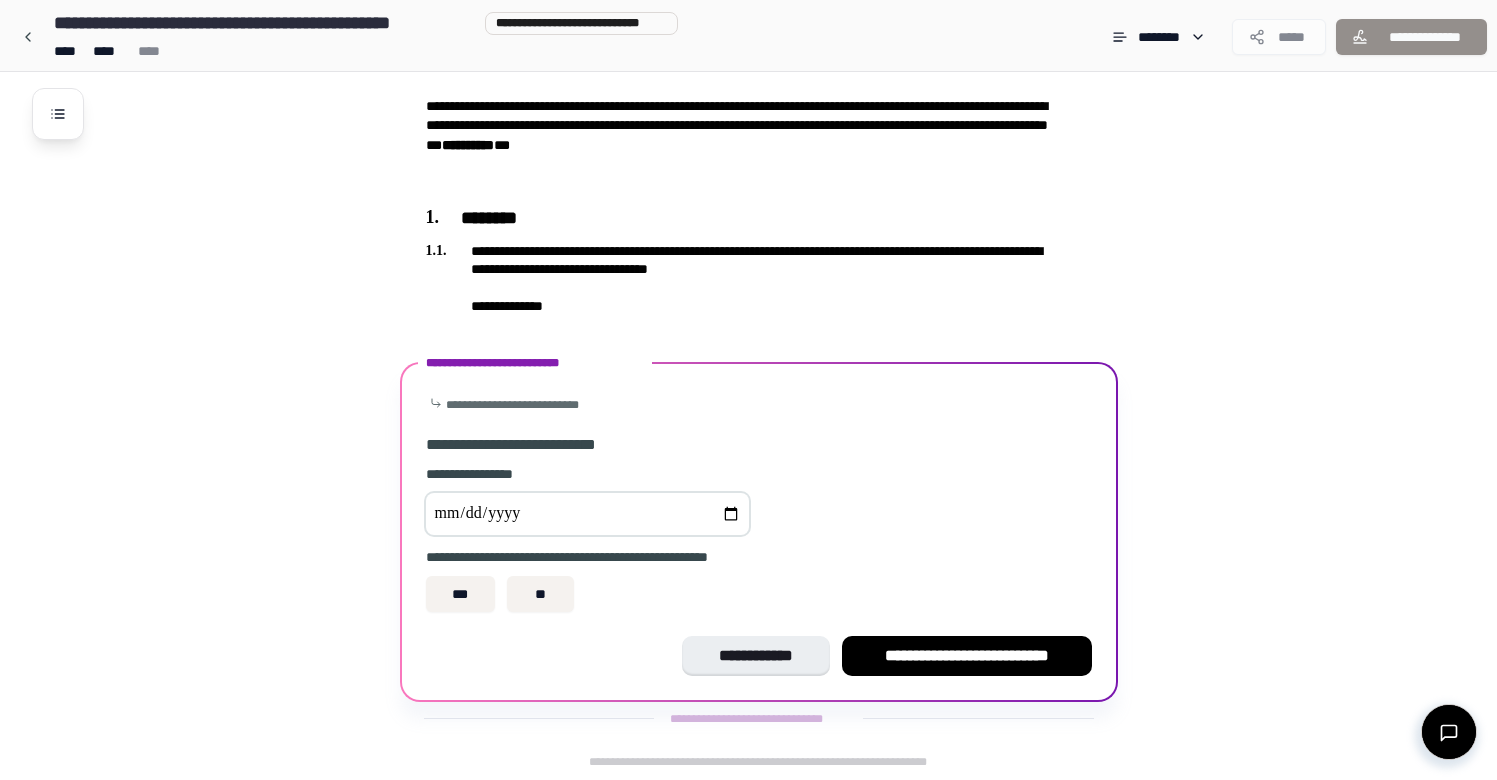type on "**********" 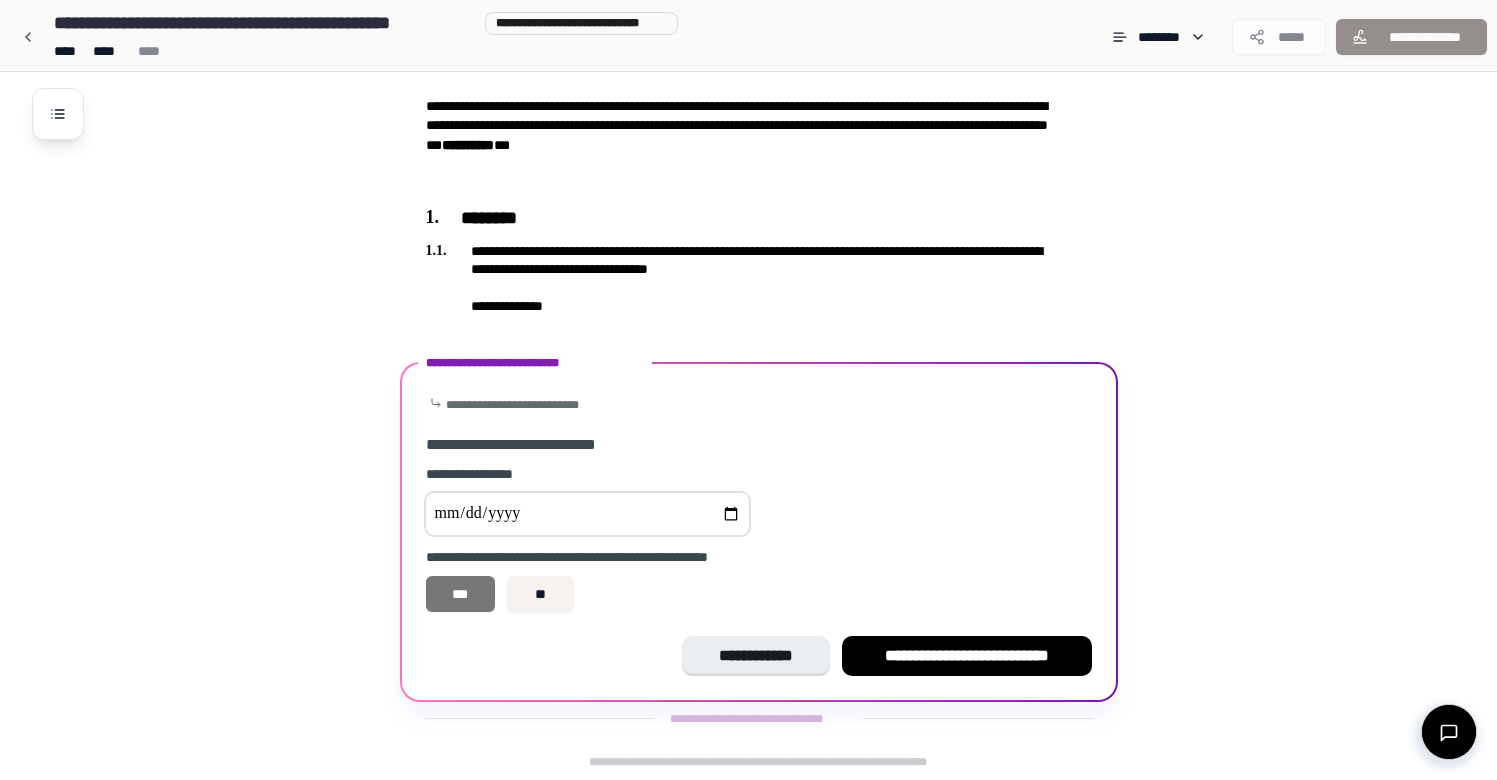 click on "***" at bounding box center (461, 594) 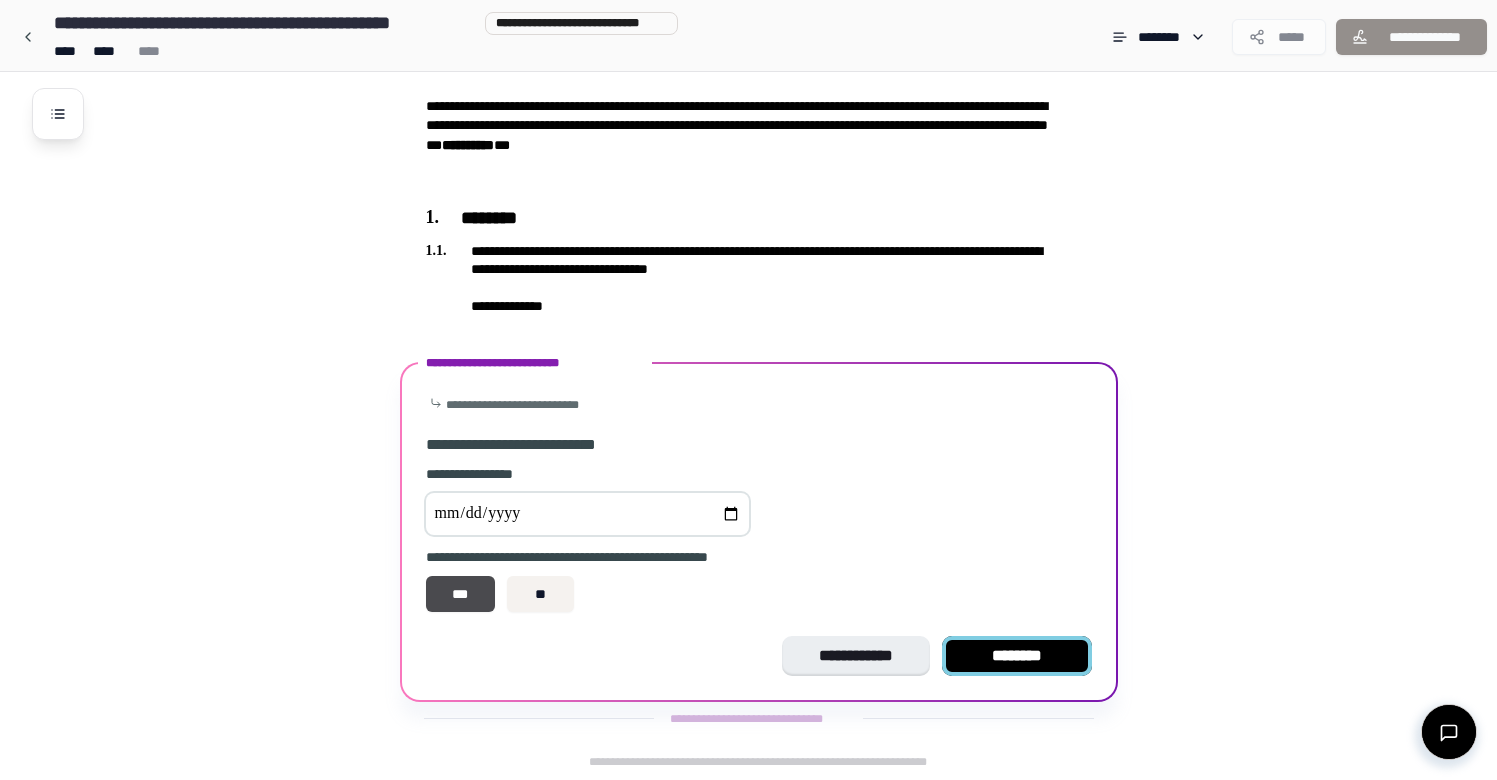 click on "********" at bounding box center [1017, 656] 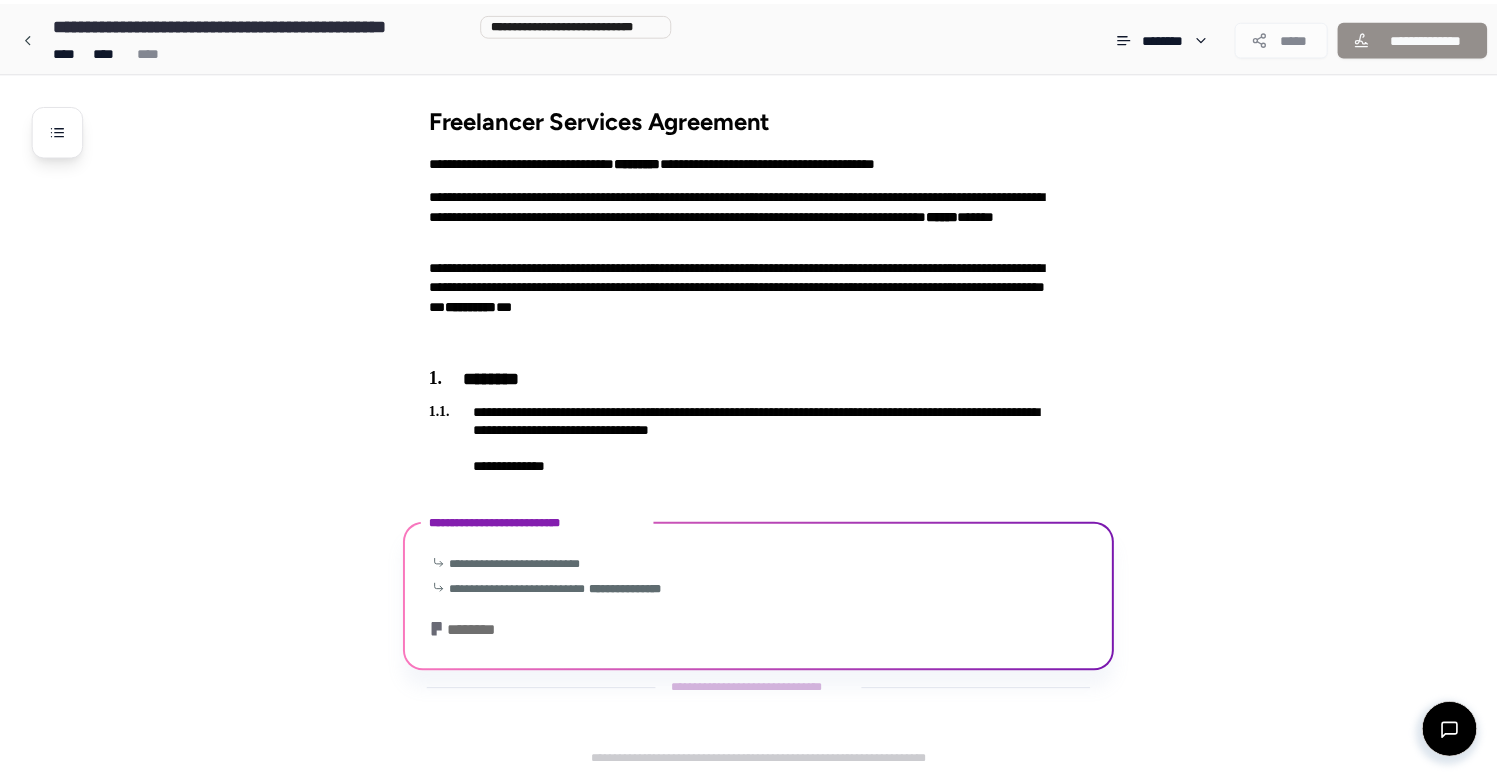 scroll, scrollTop: 81, scrollLeft: 0, axis: vertical 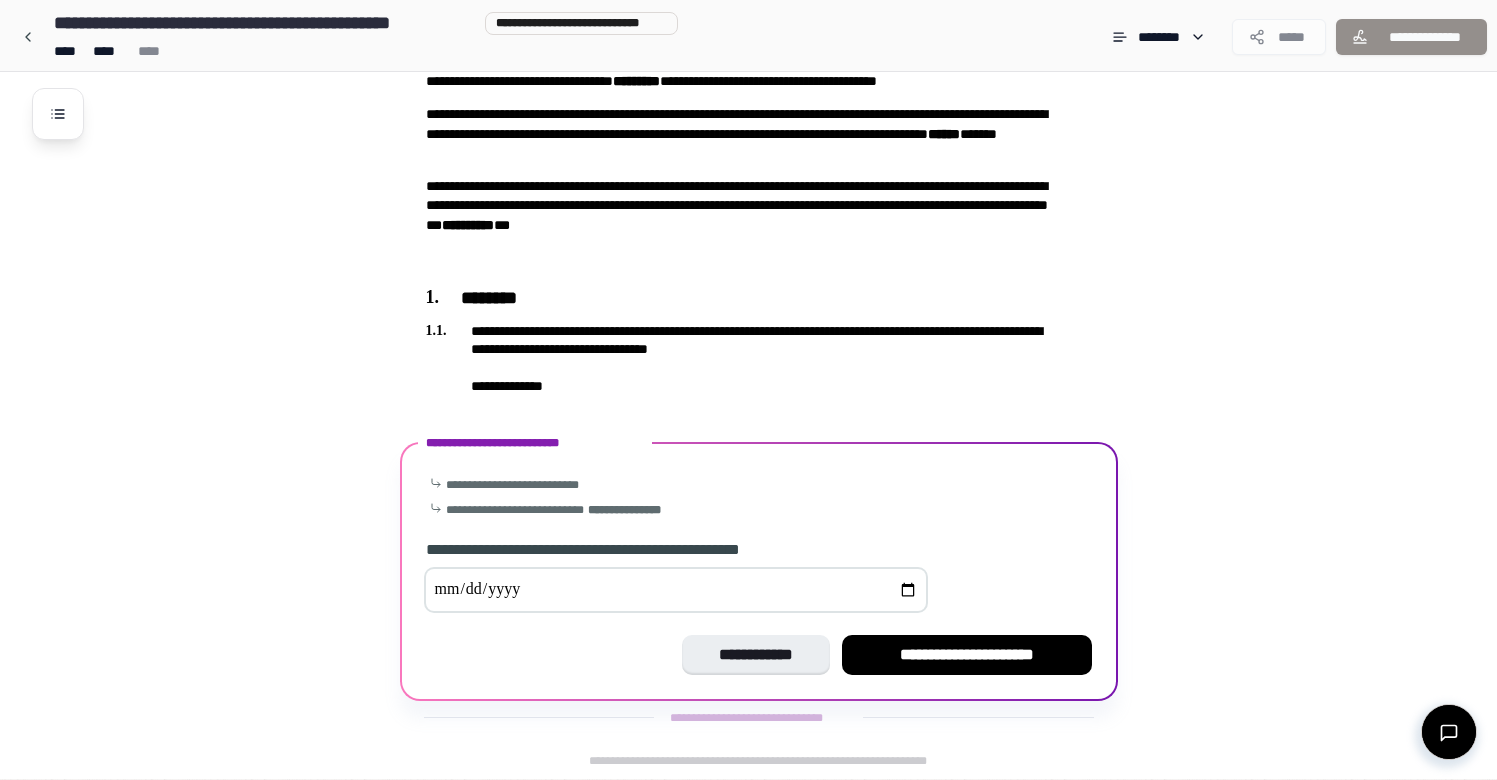 click at bounding box center [676, 590] 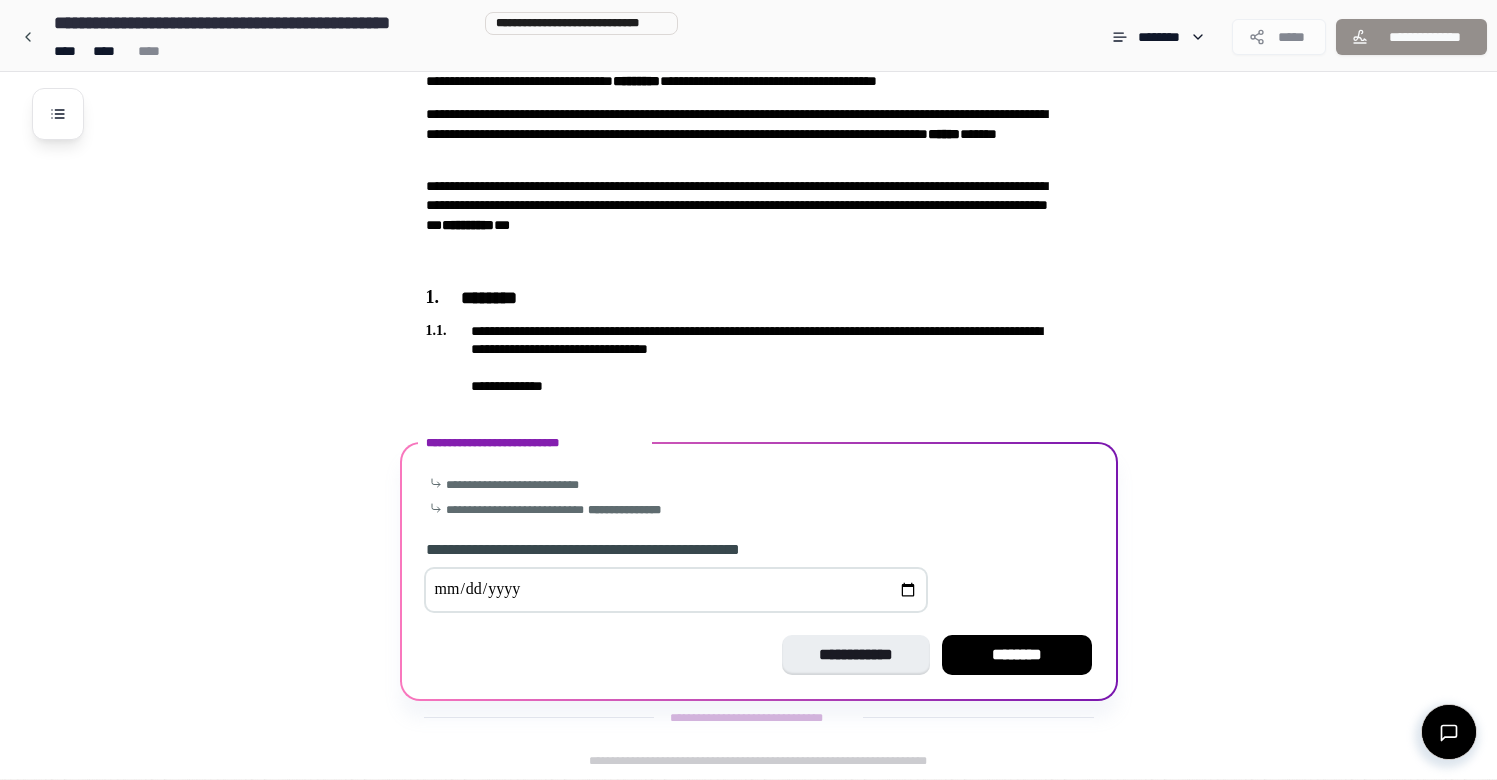 type on "**********" 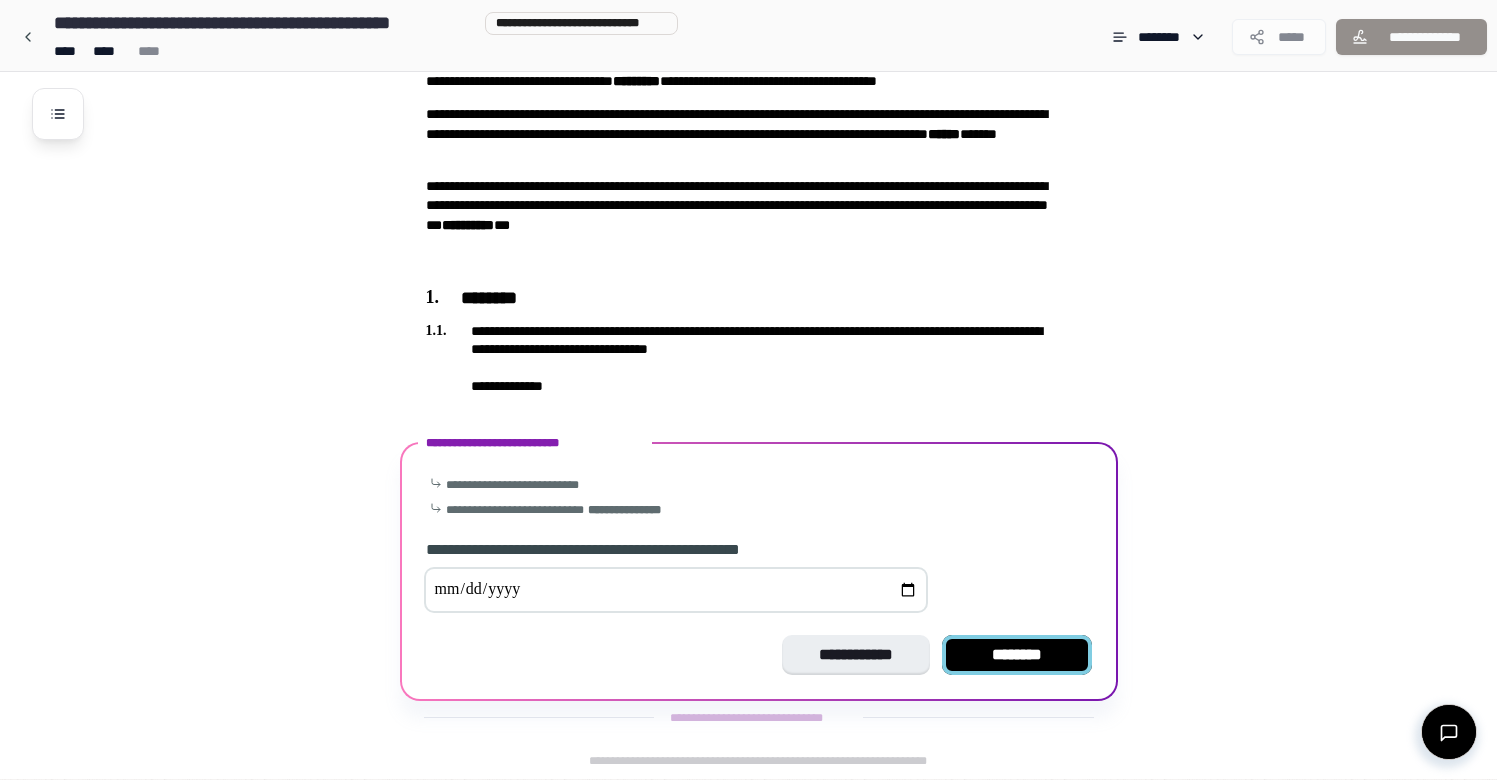 type on "**********" 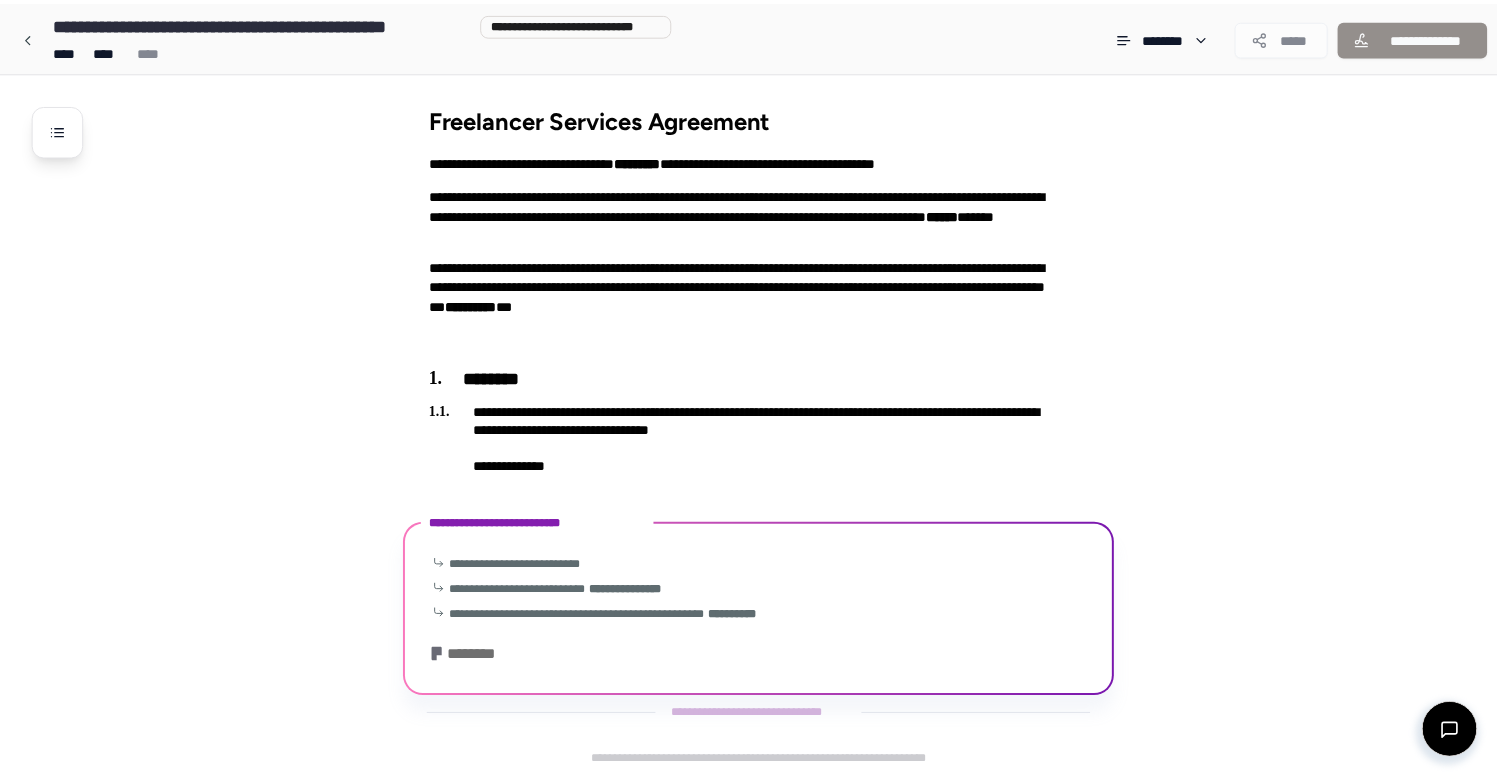 scroll, scrollTop: 135, scrollLeft: 0, axis: vertical 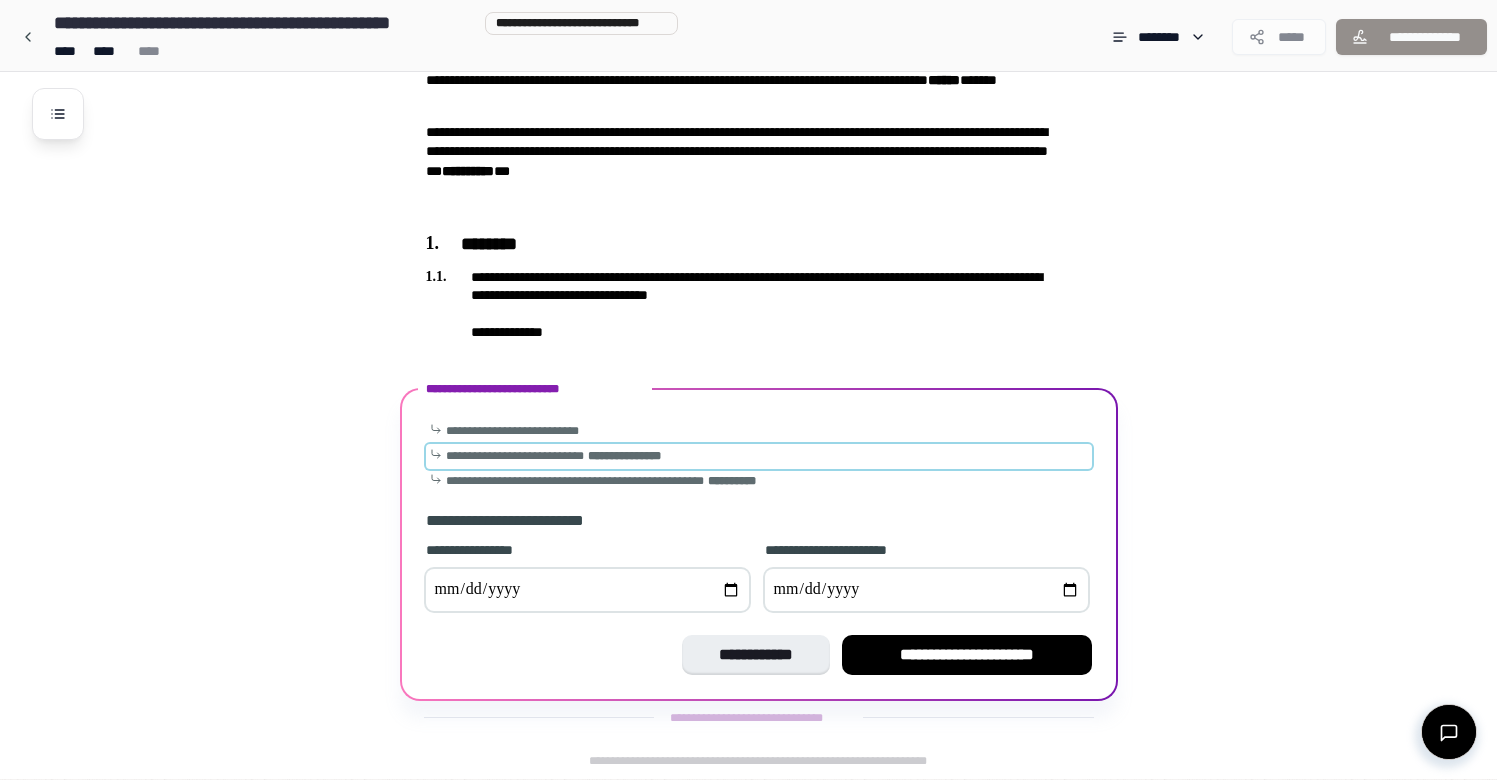 click on "**********" at bounding box center [624, 456] 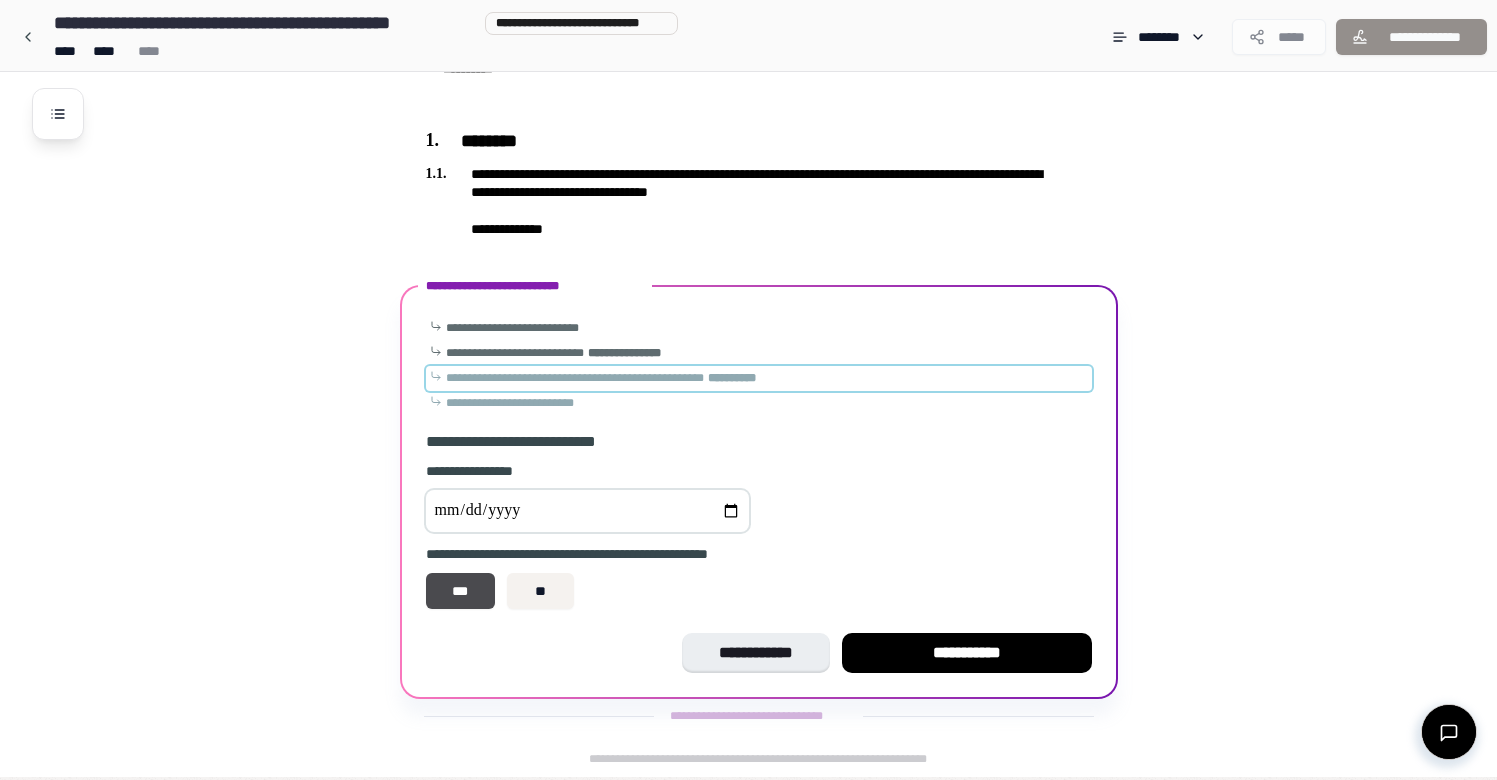 click on "**********" at bounding box center (575, 378) 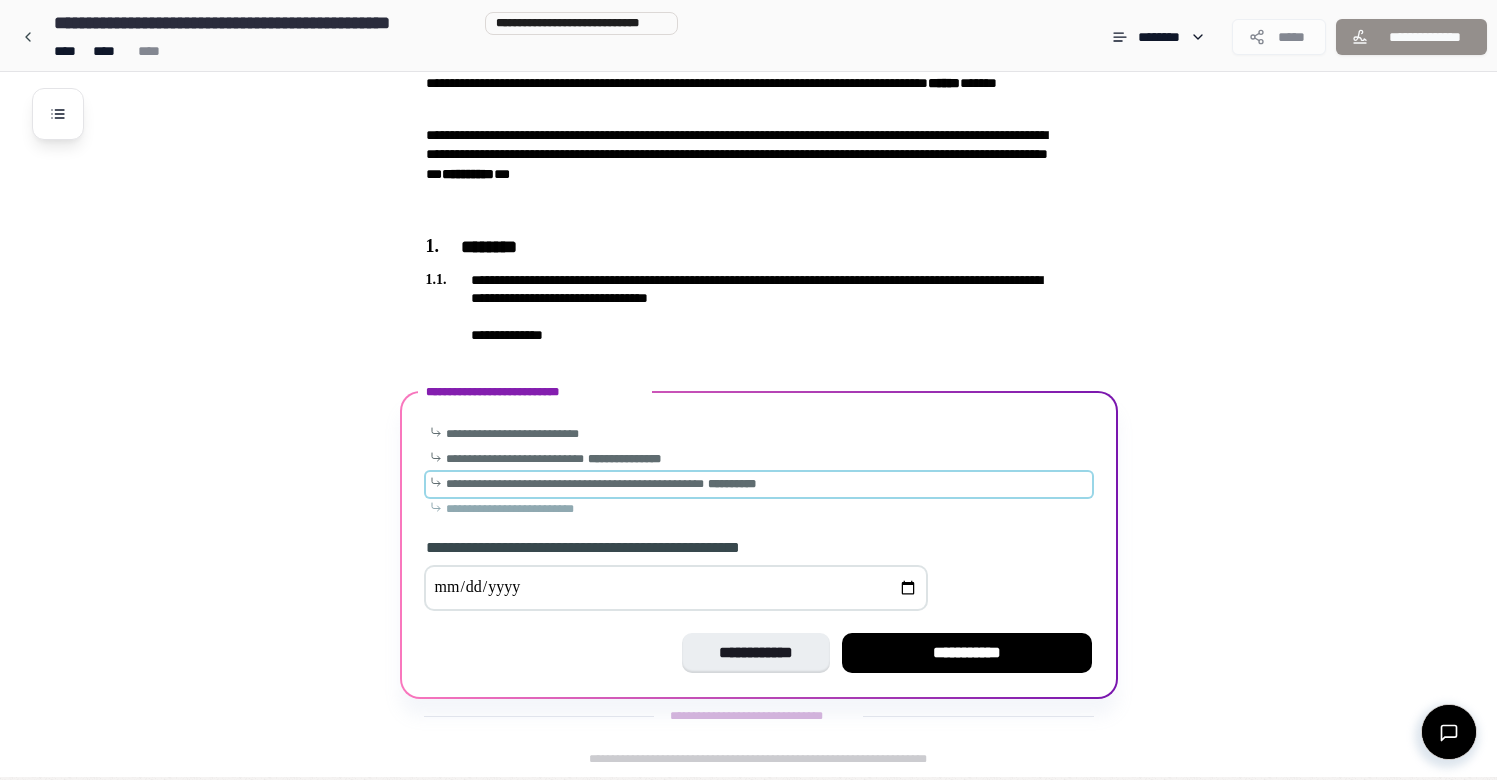 scroll, scrollTop: 132, scrollLeft: 0, axis: vertical 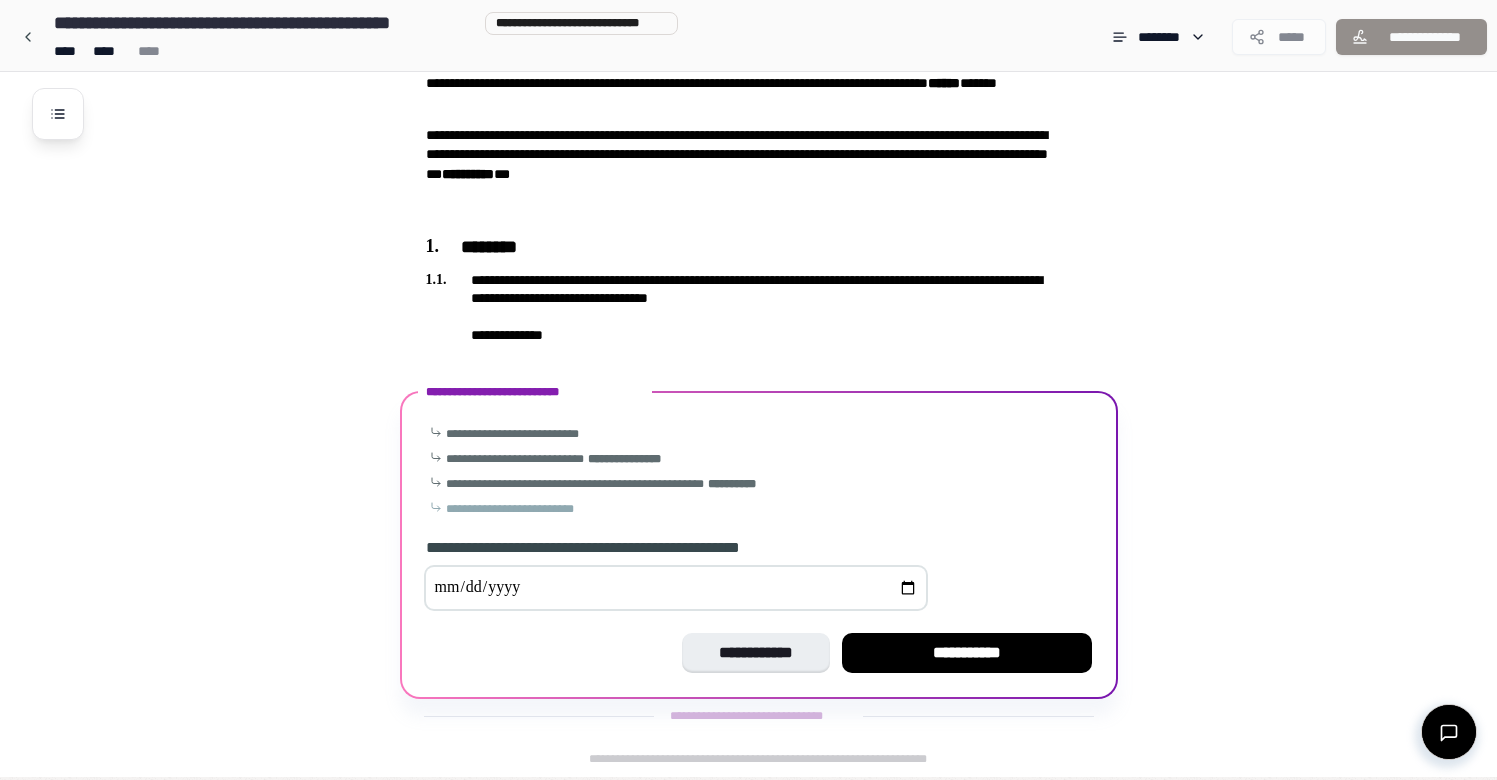 click on "**********" at bounding box center (676, 588) 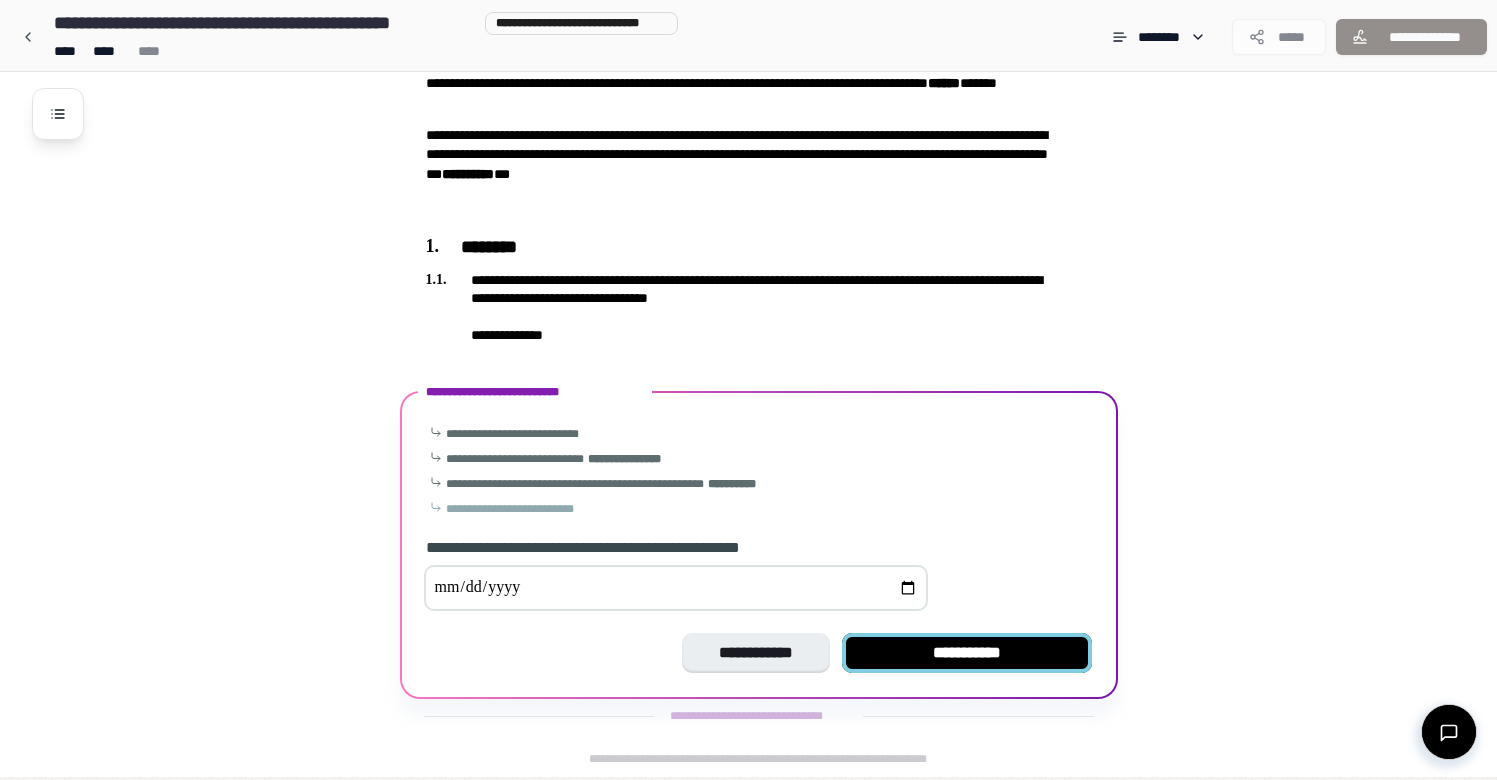 click on "**********" at bounding box center [967, 653] 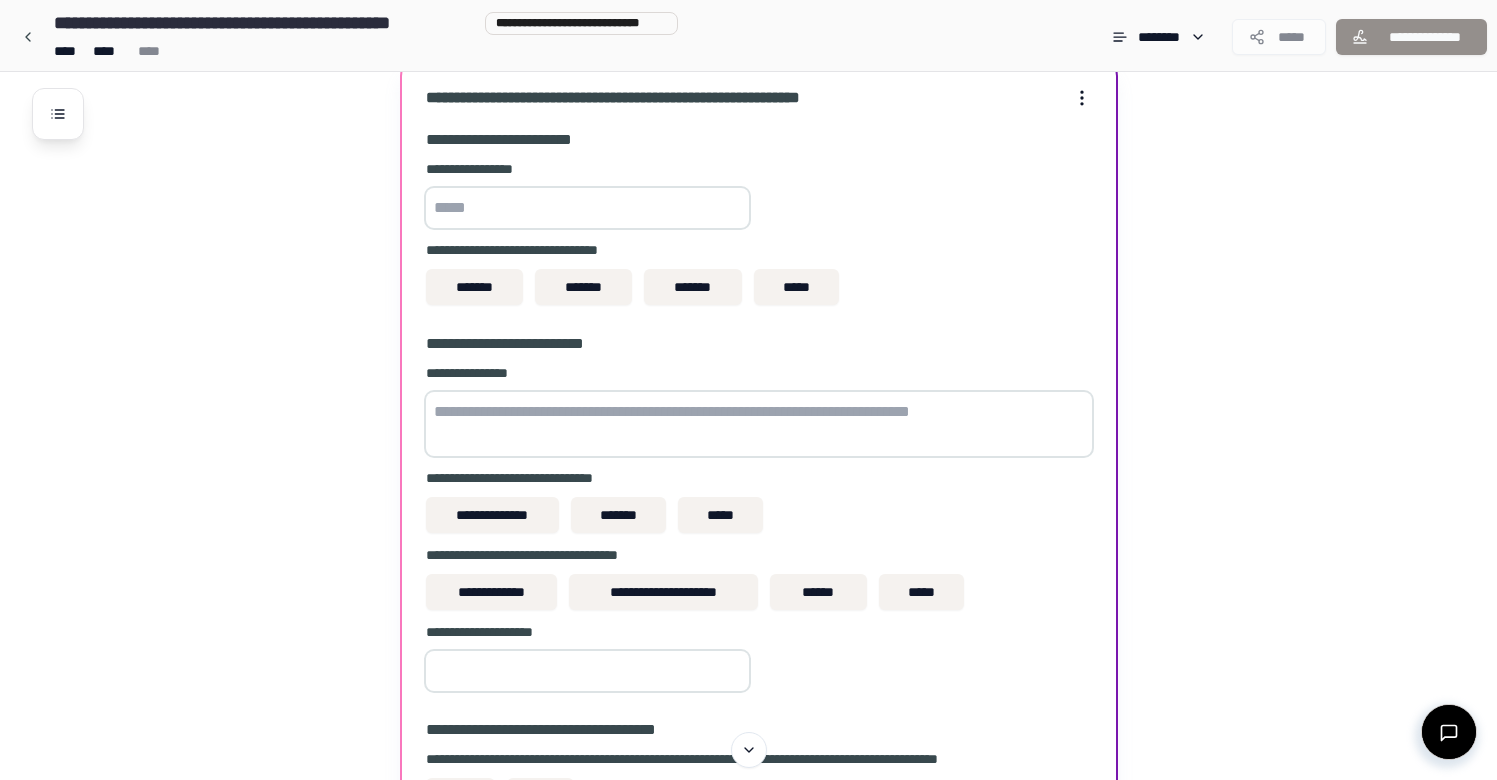 scroll, scrollTop: 579, scrollLeft: 0, axis: vertical 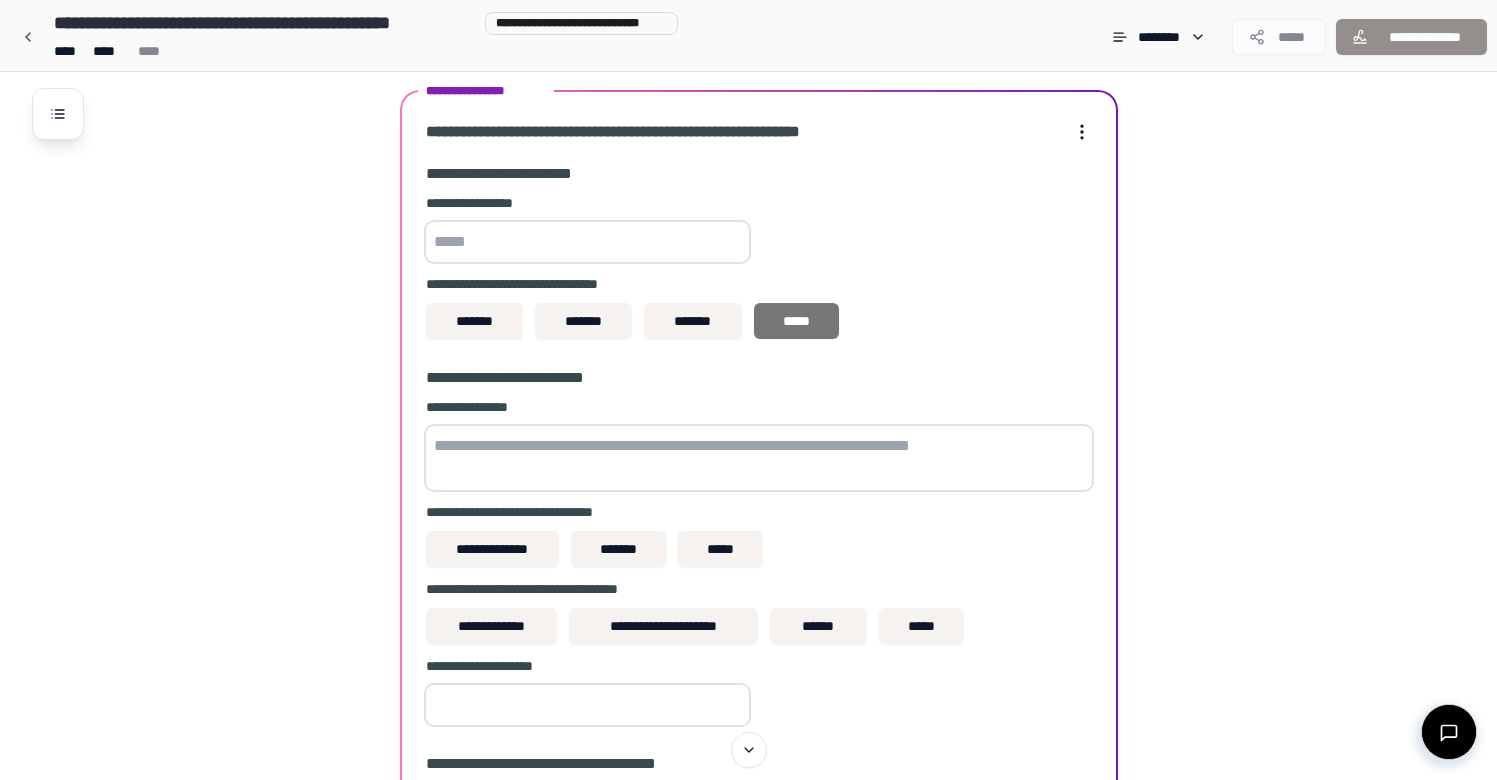 click on "*****" at bounding box center (796, 321) 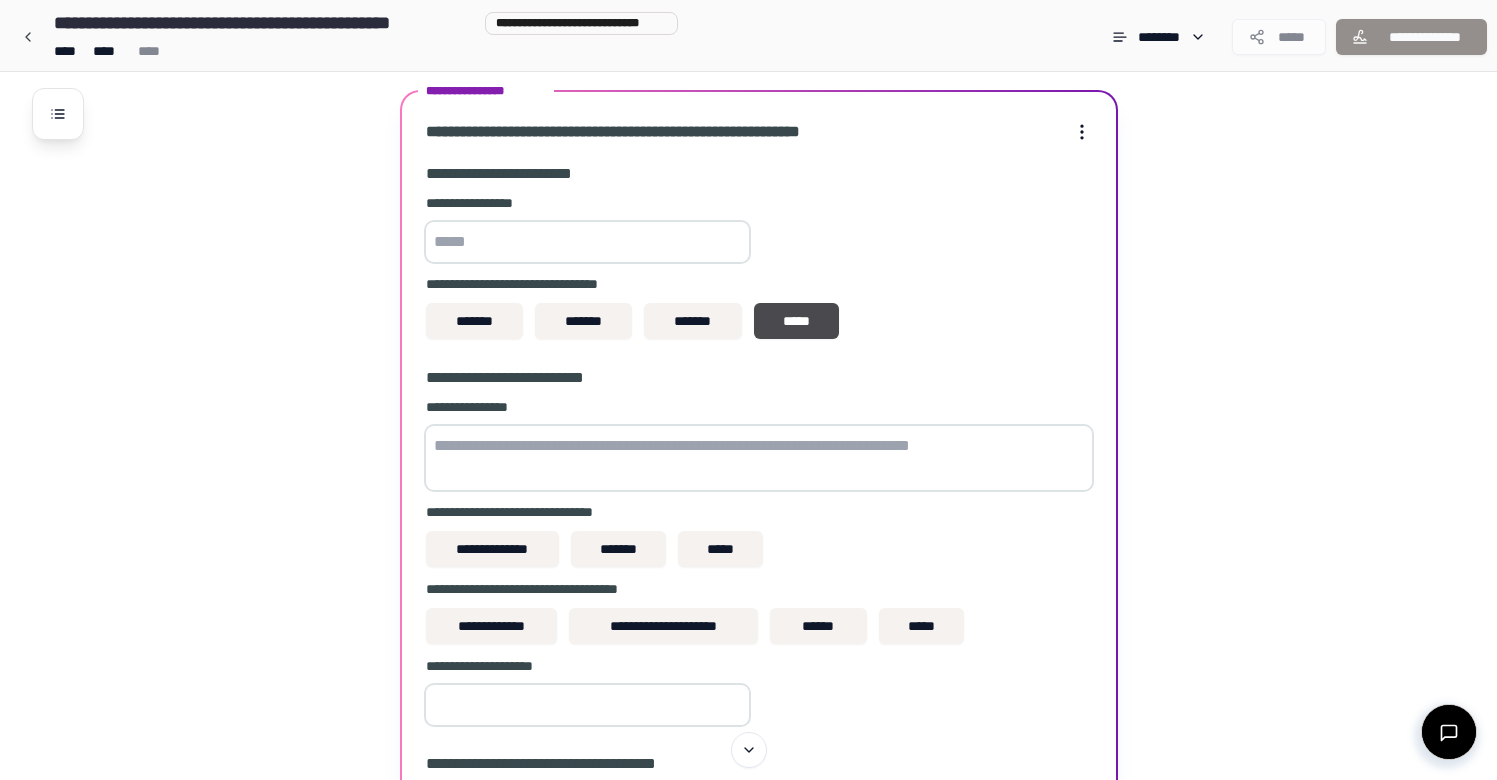 click on "**********" at bounding box center (759, 284) 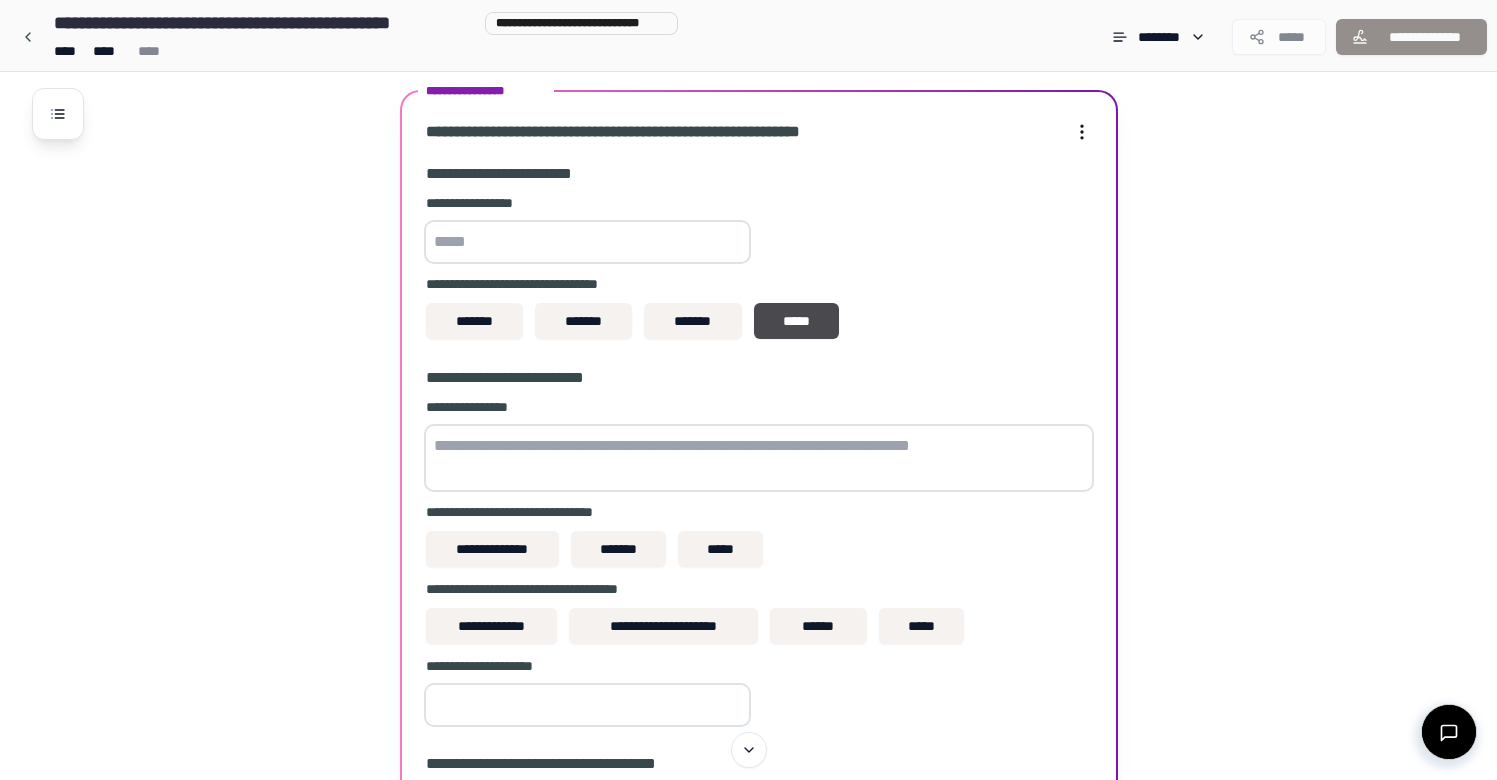 click at bounding box center [587, 242] 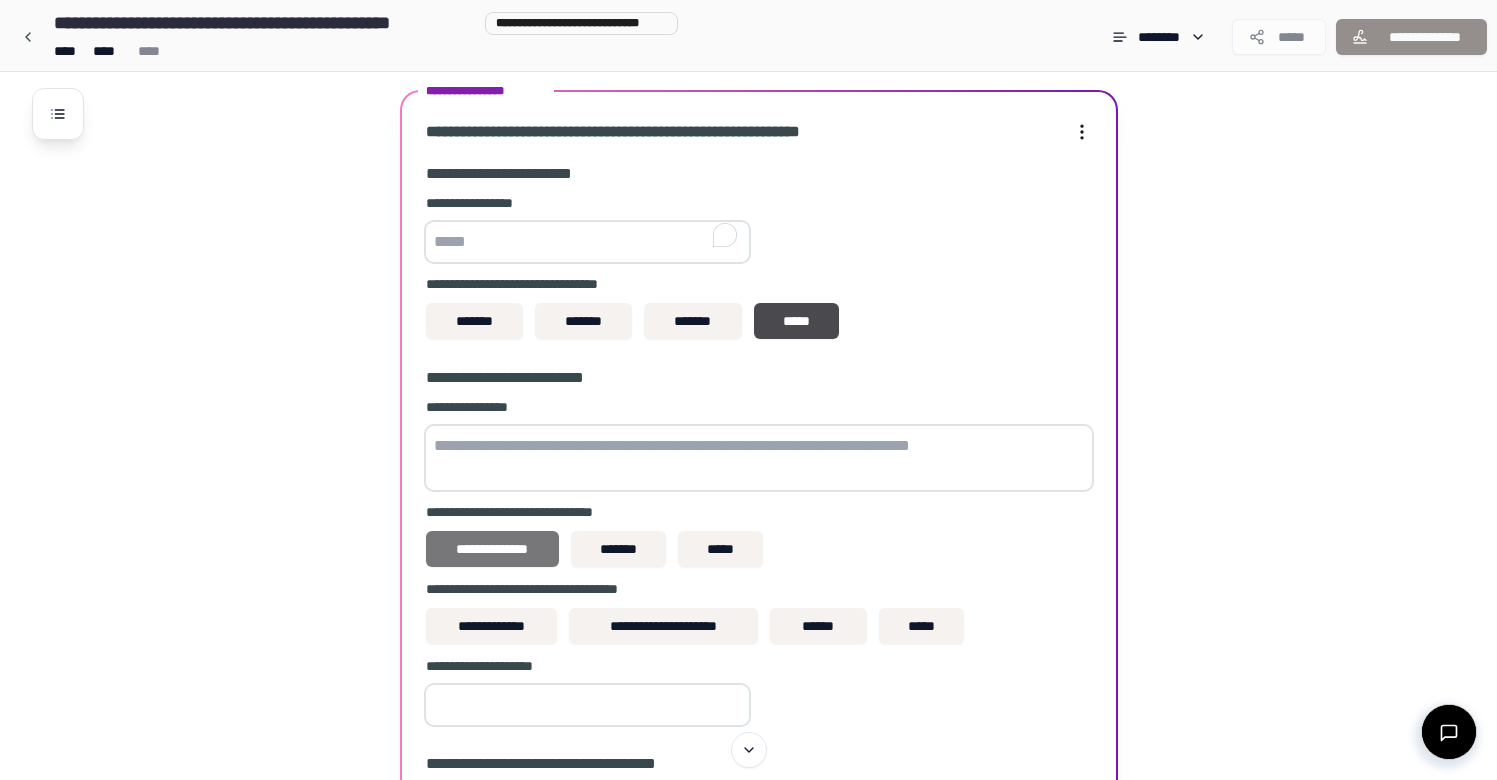 click on "**********" at bounding box center [492, 549] 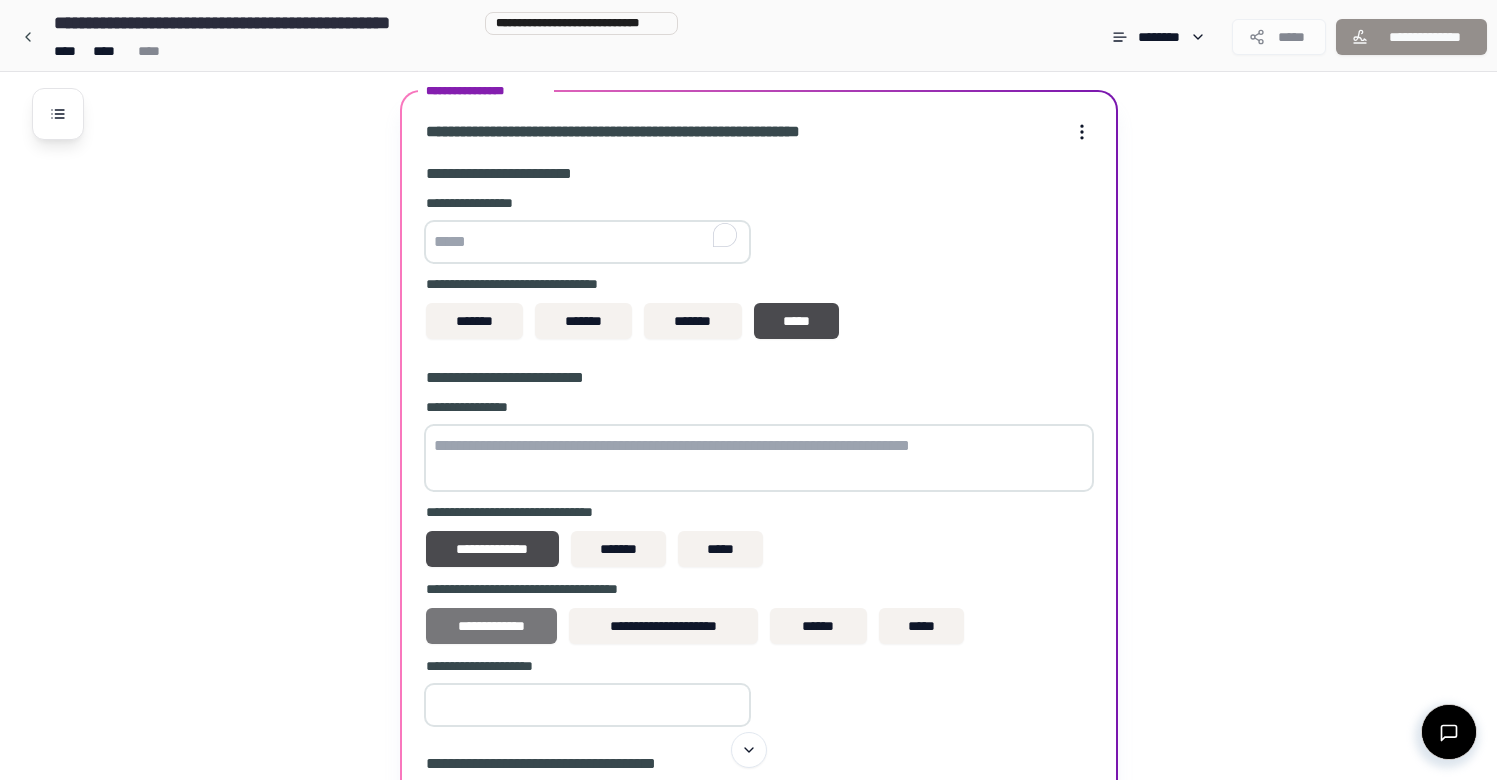 click on "**********" at bounding box center (492, 626) 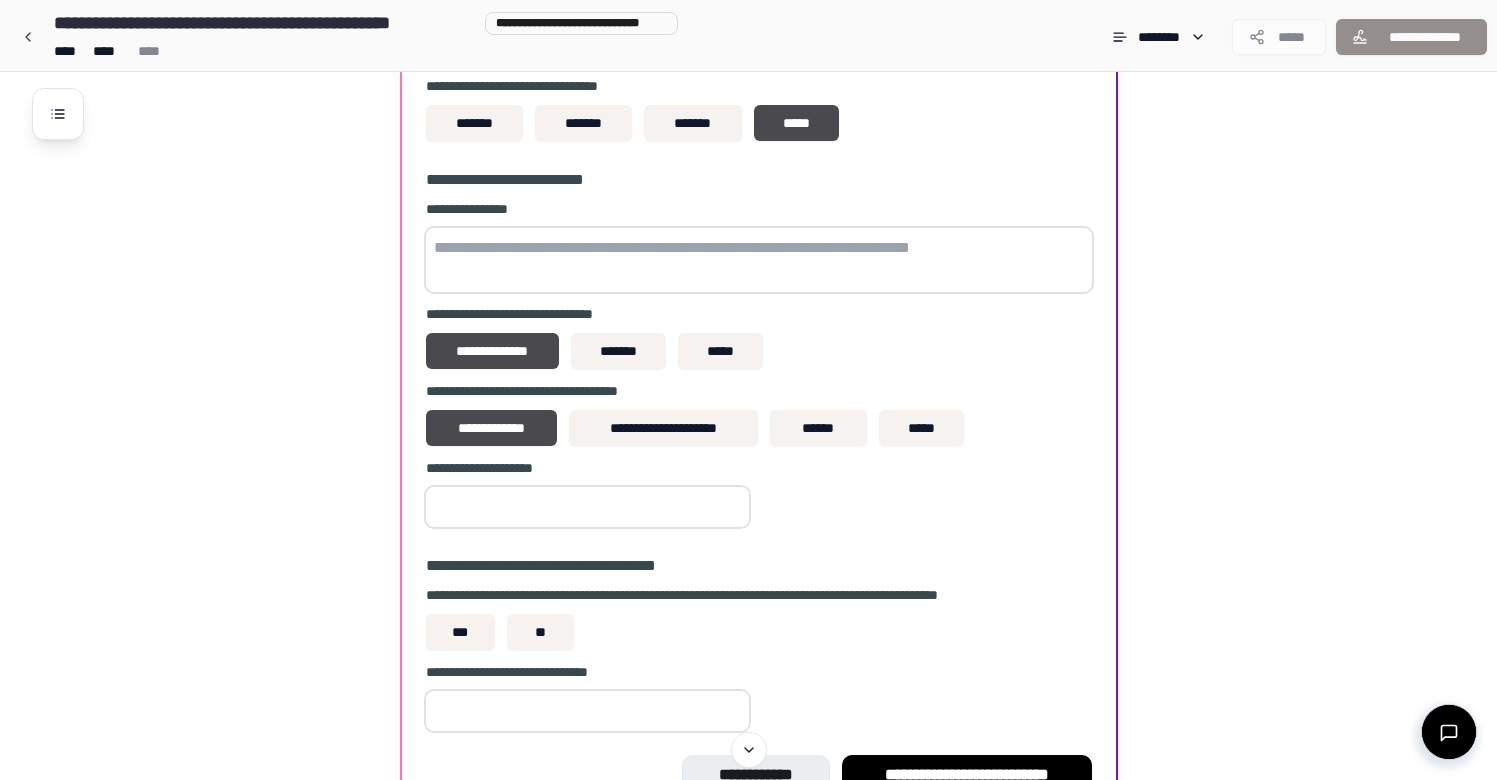 scroll, scrollTop: 780, scrollLeft: 0, axis: vertical 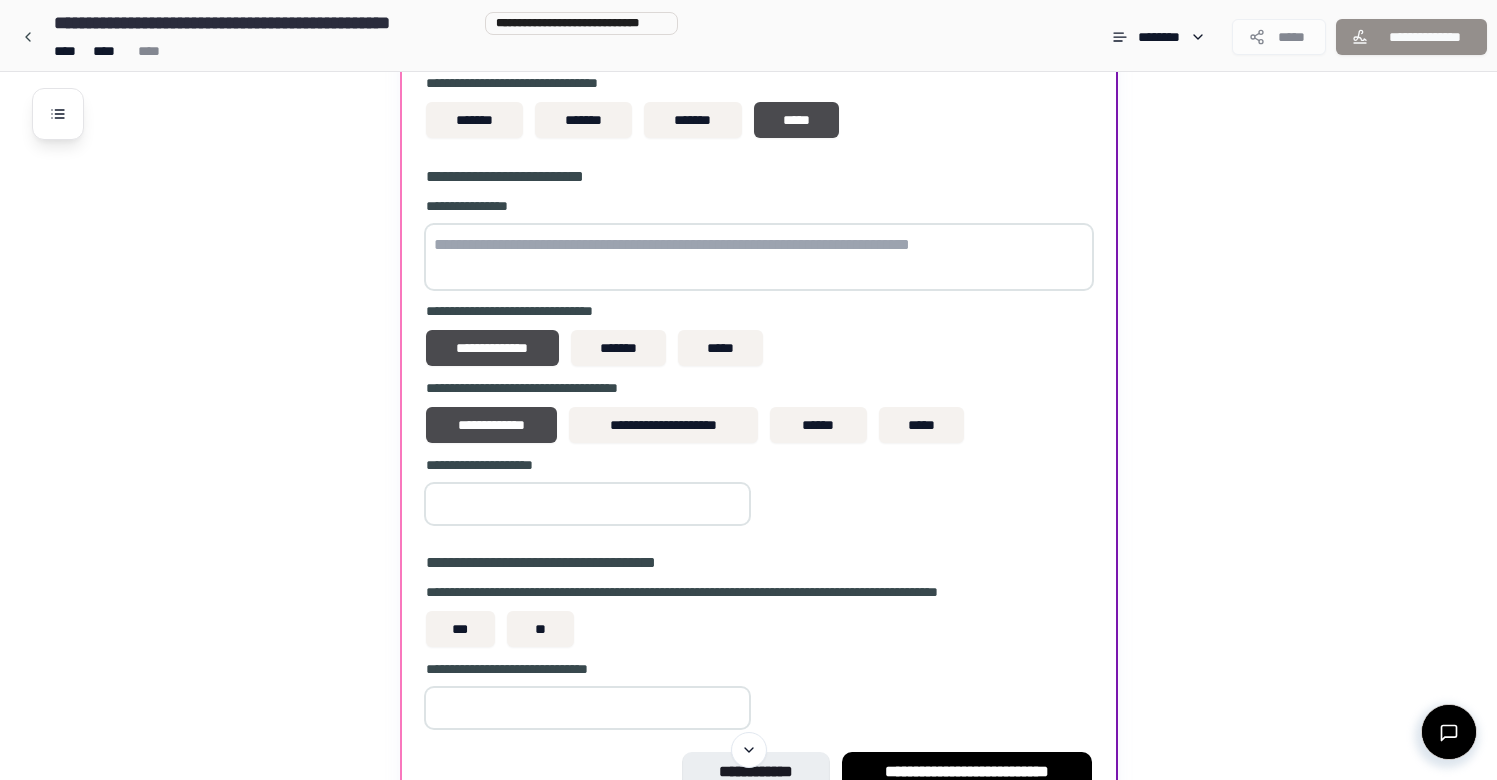 click at bounding box center (587, 504) 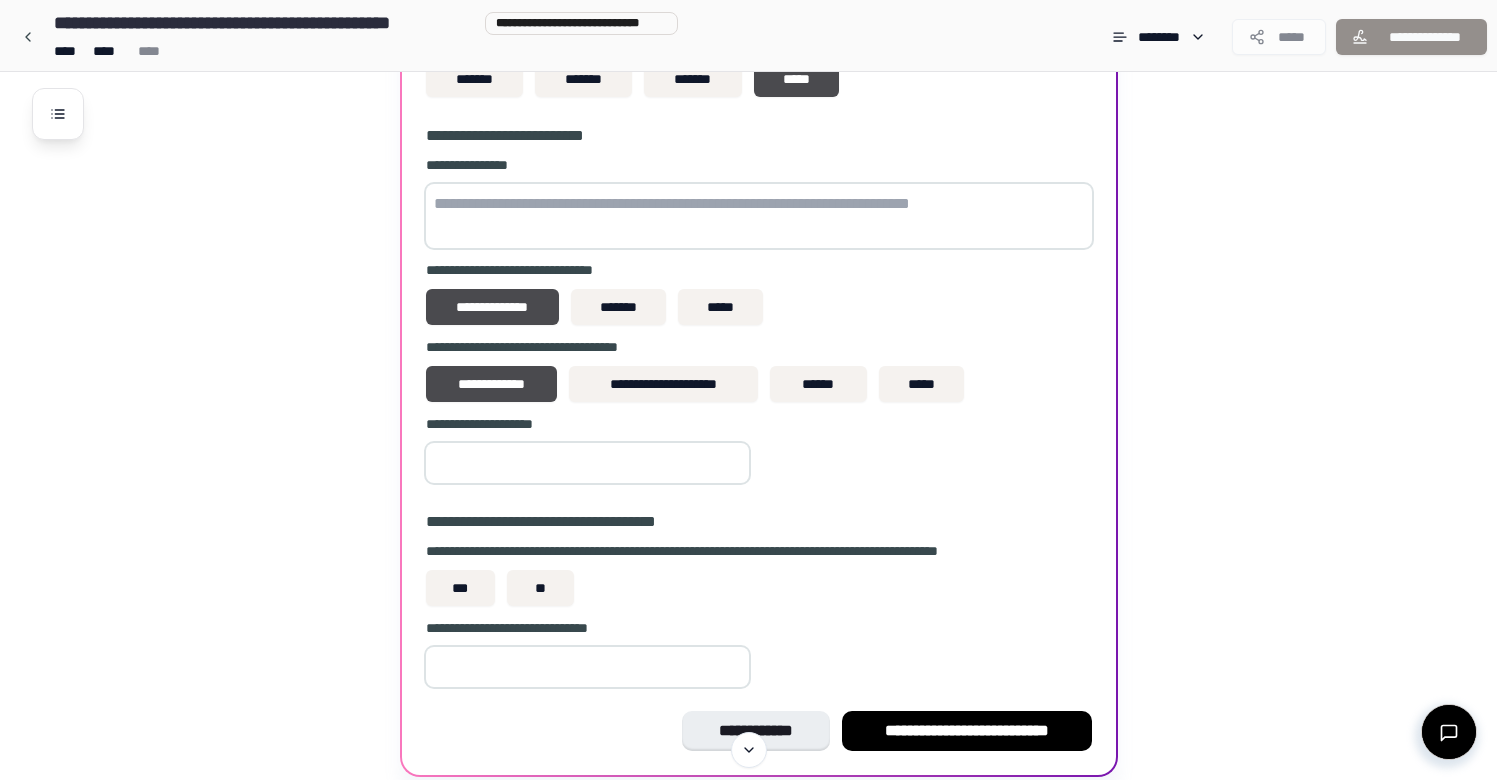 scroll, scrollTop: 843, scrollLeft: 0, axis: vertical 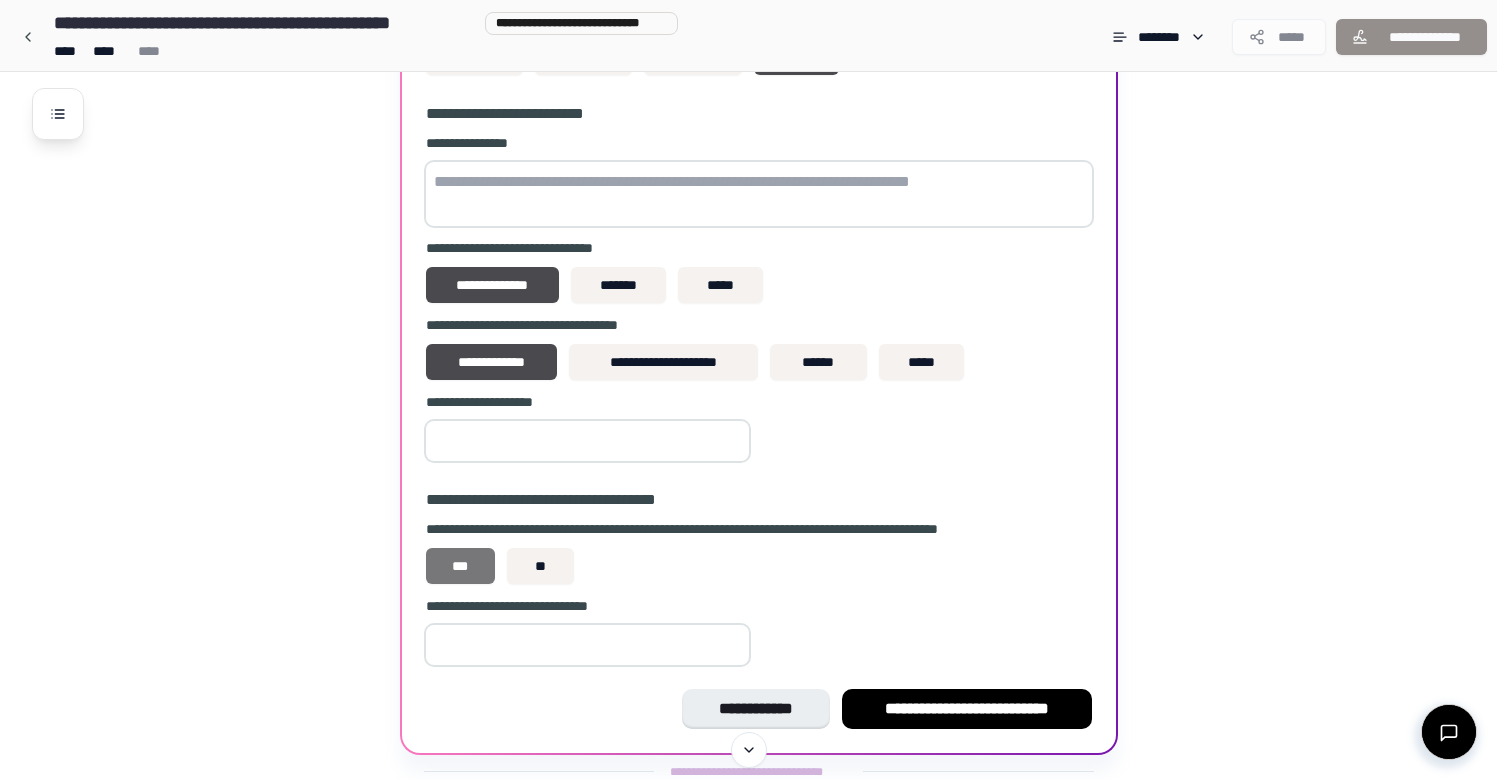 click on "***" at bounding box center (461, 566) 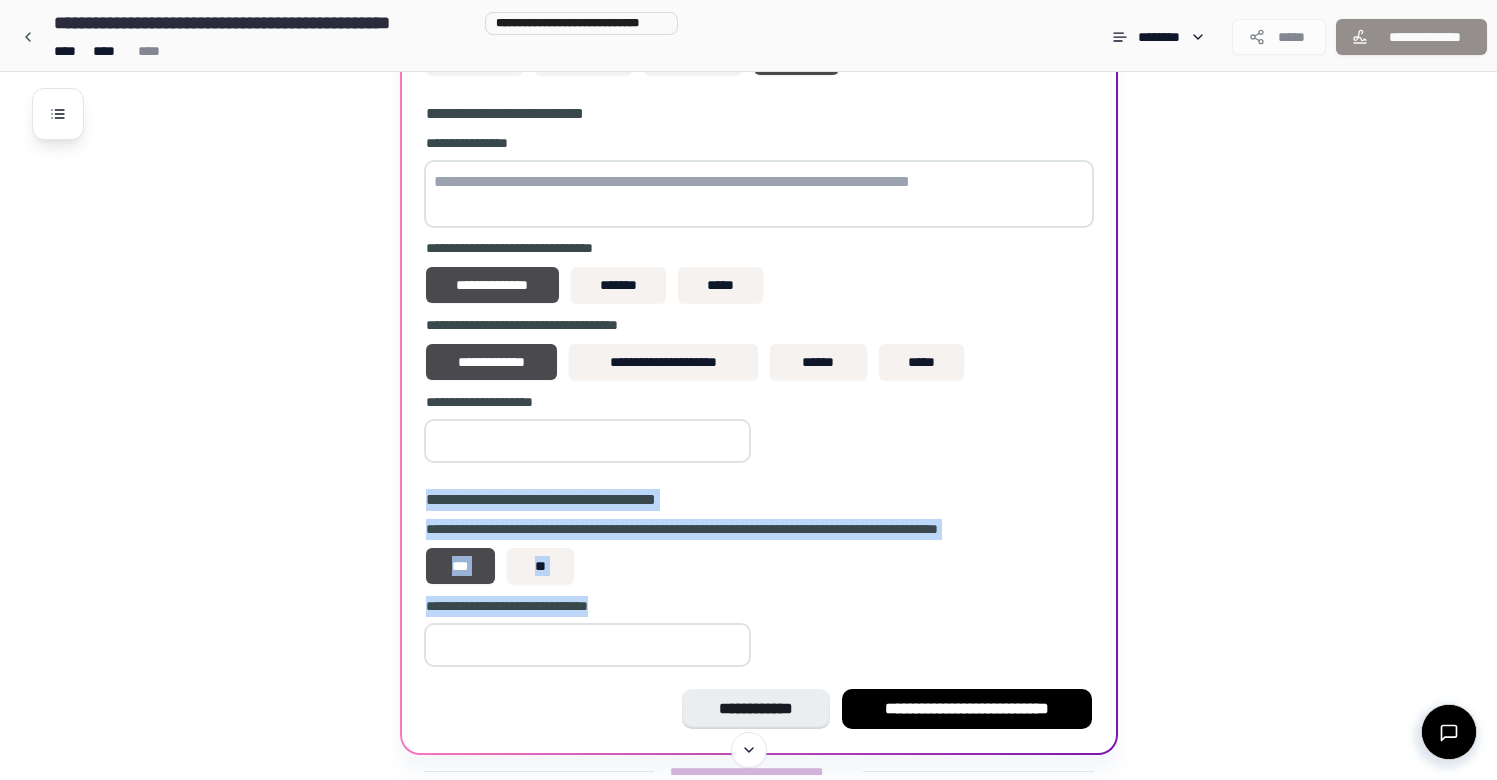 drag, startPoint x: 642, startPoint y: 604, endPoint x: 423, endPoint y: 492, distance: 245.97765 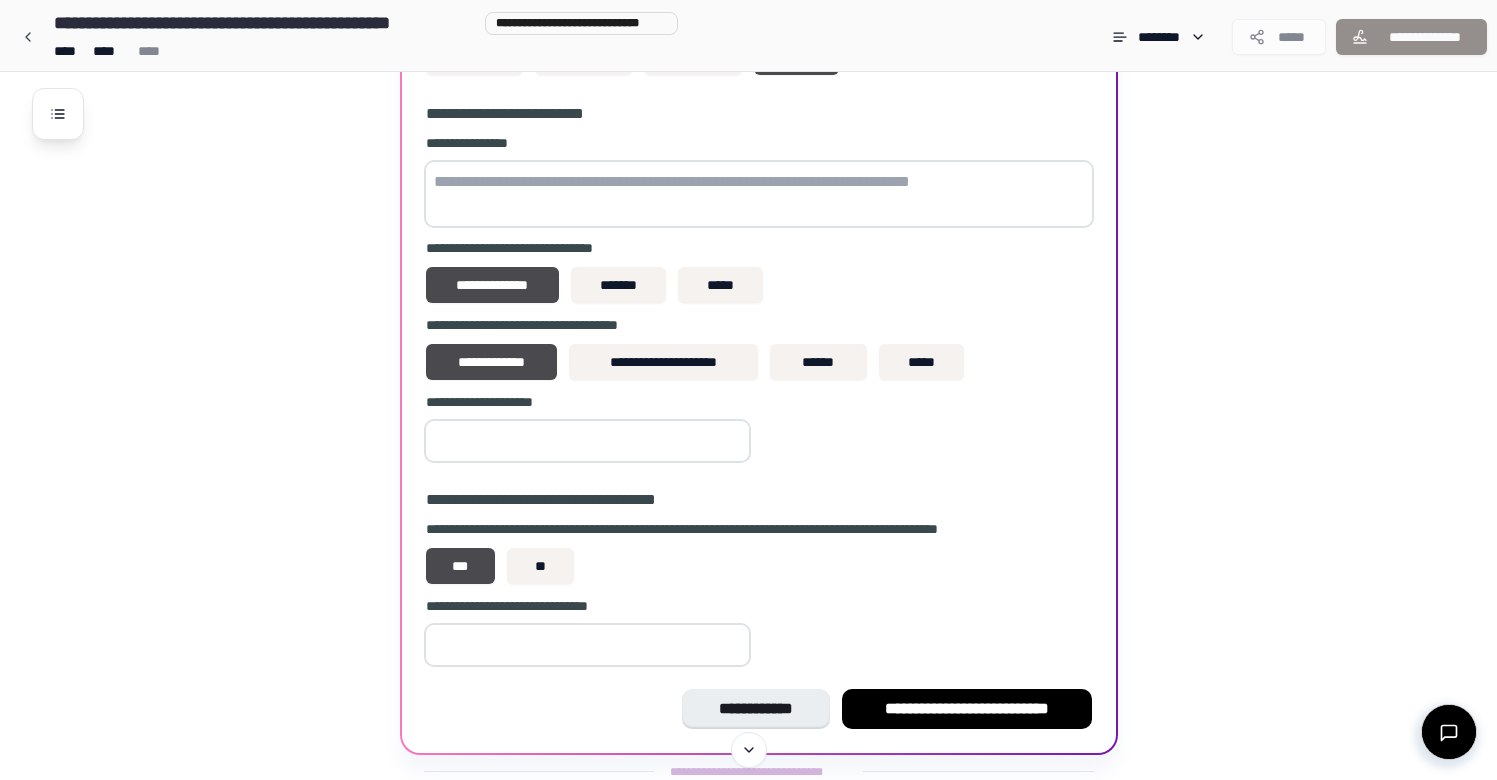 click on "**" at bounding box center [587, 441] 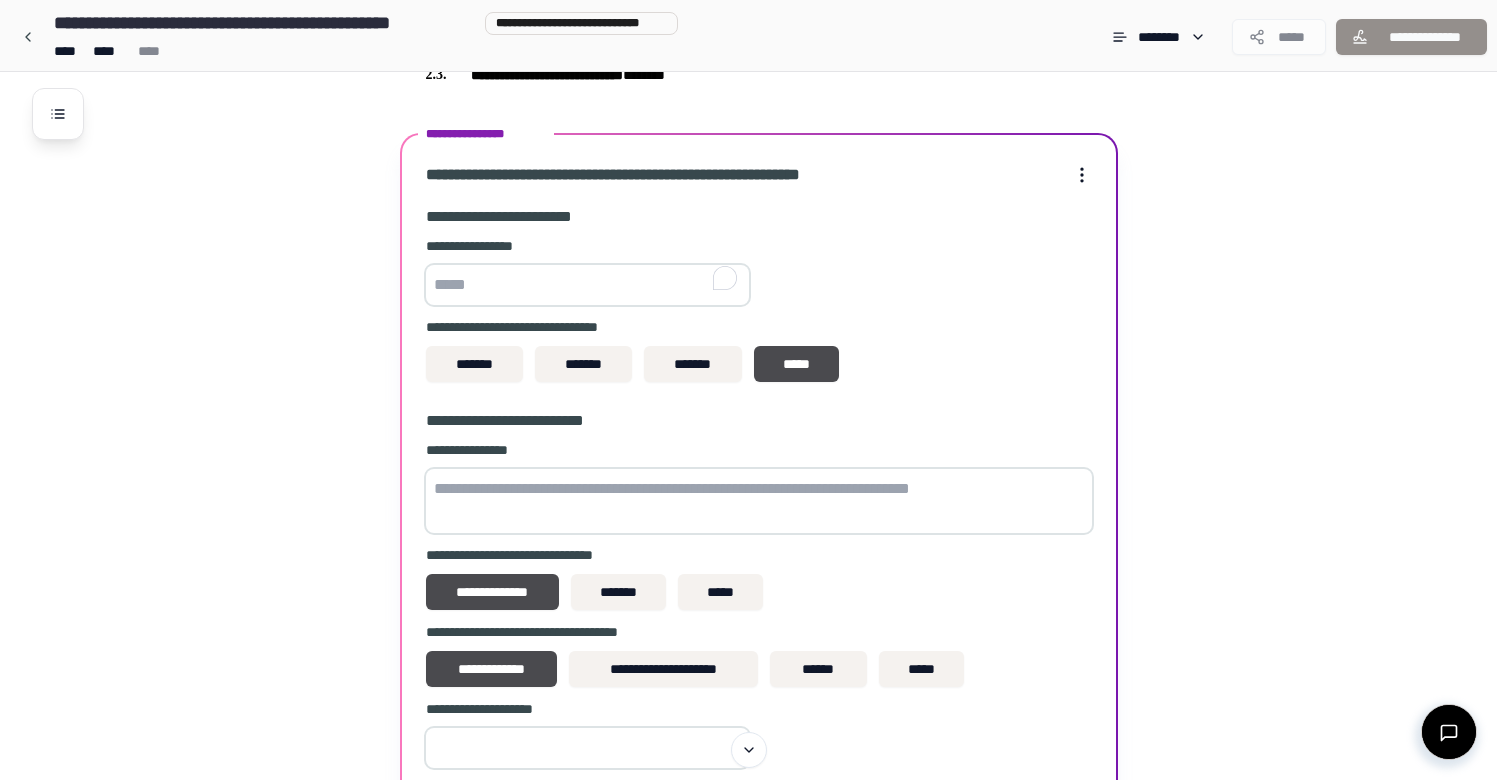 scroll, scrollTop: 512, scrollLeft: 0, axis: vertical 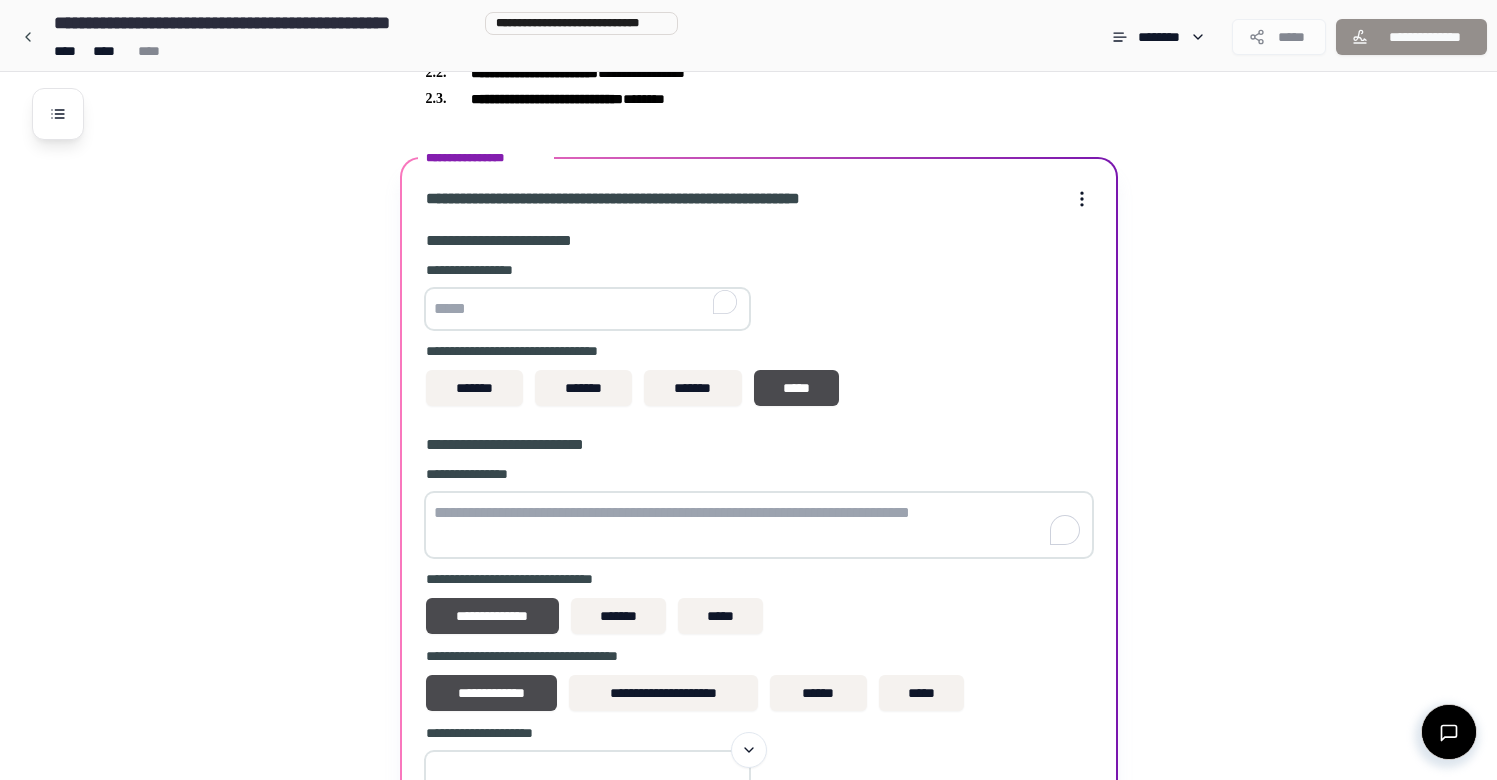 click at bounding box center (759, 525) 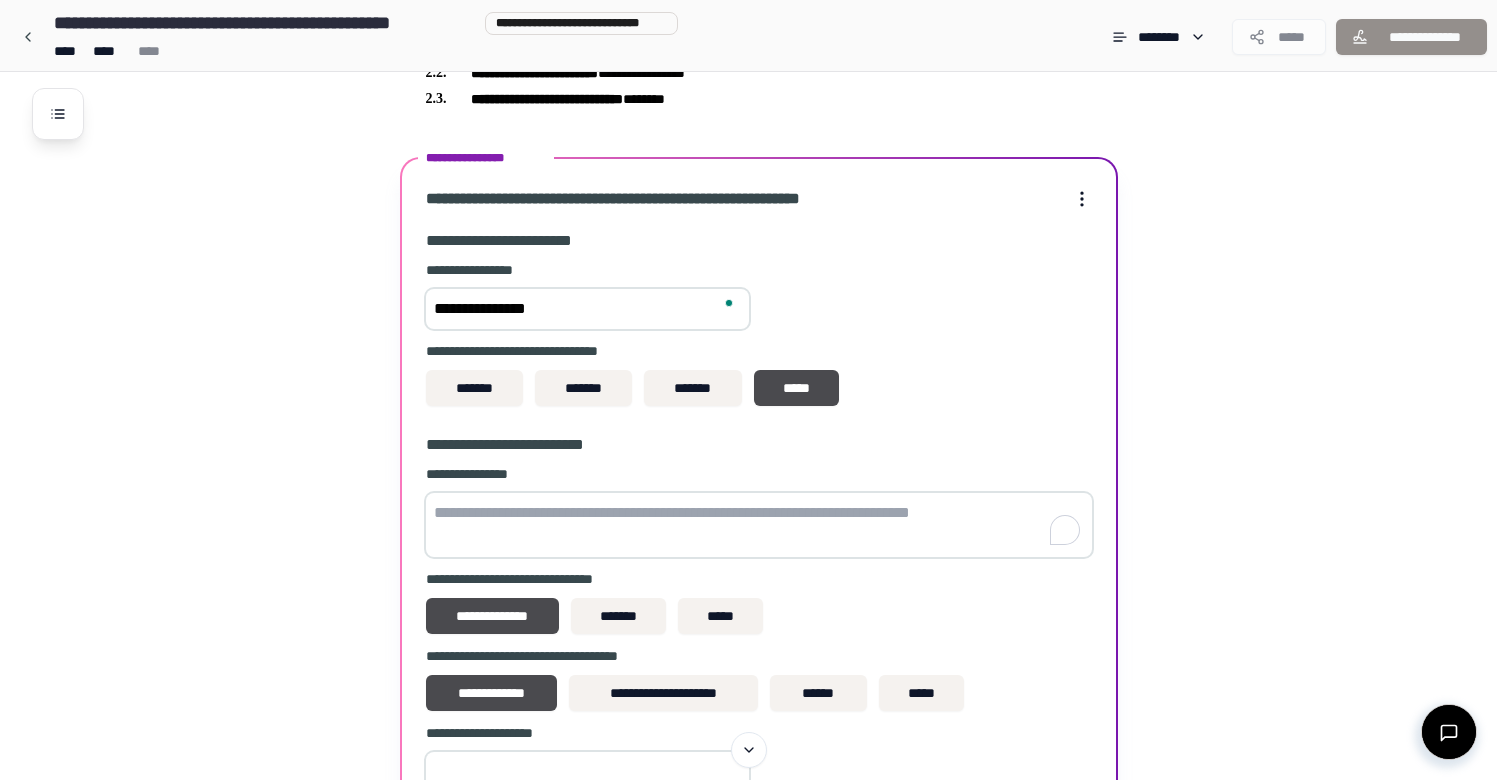 type on "**********" 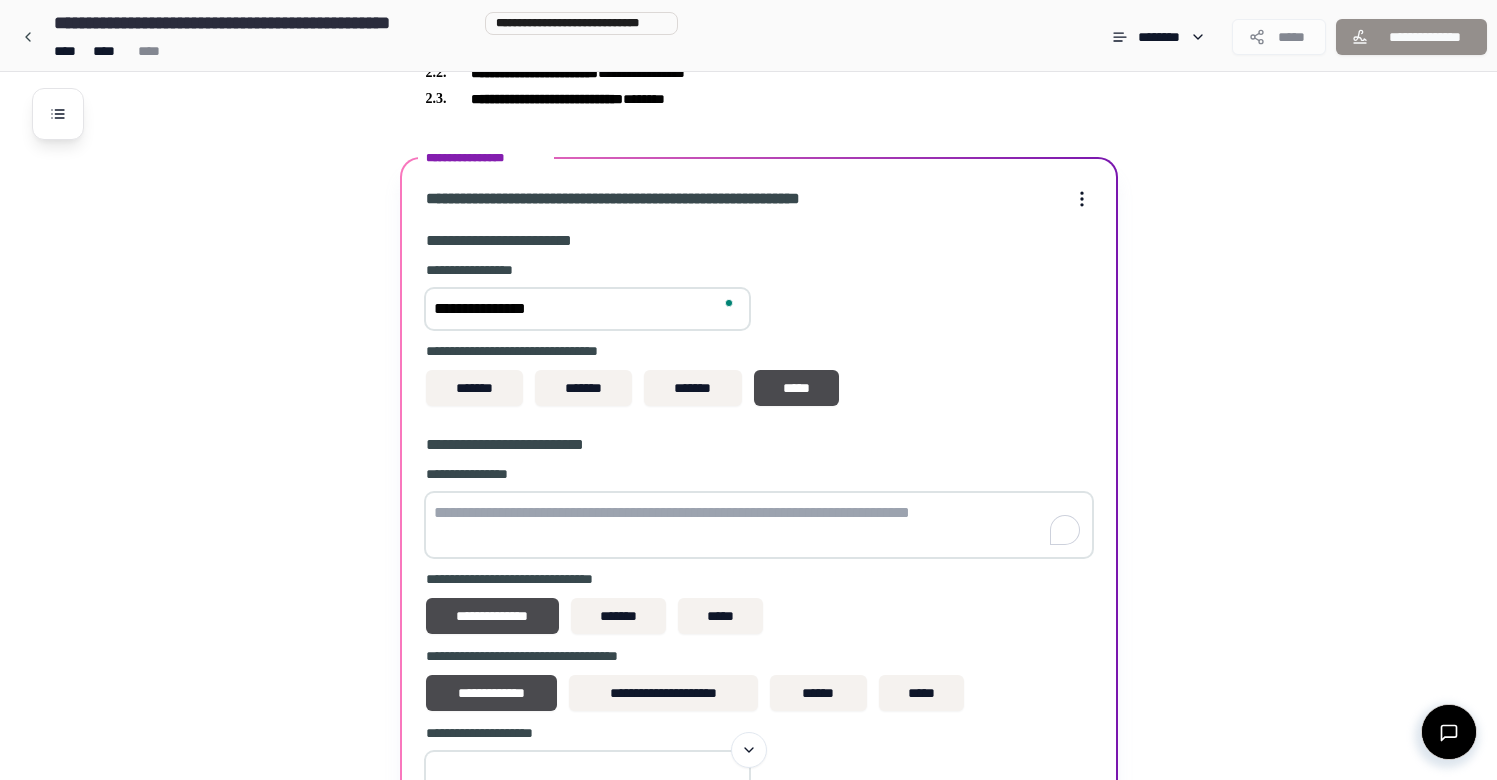 click at bounding box center (759, 525) 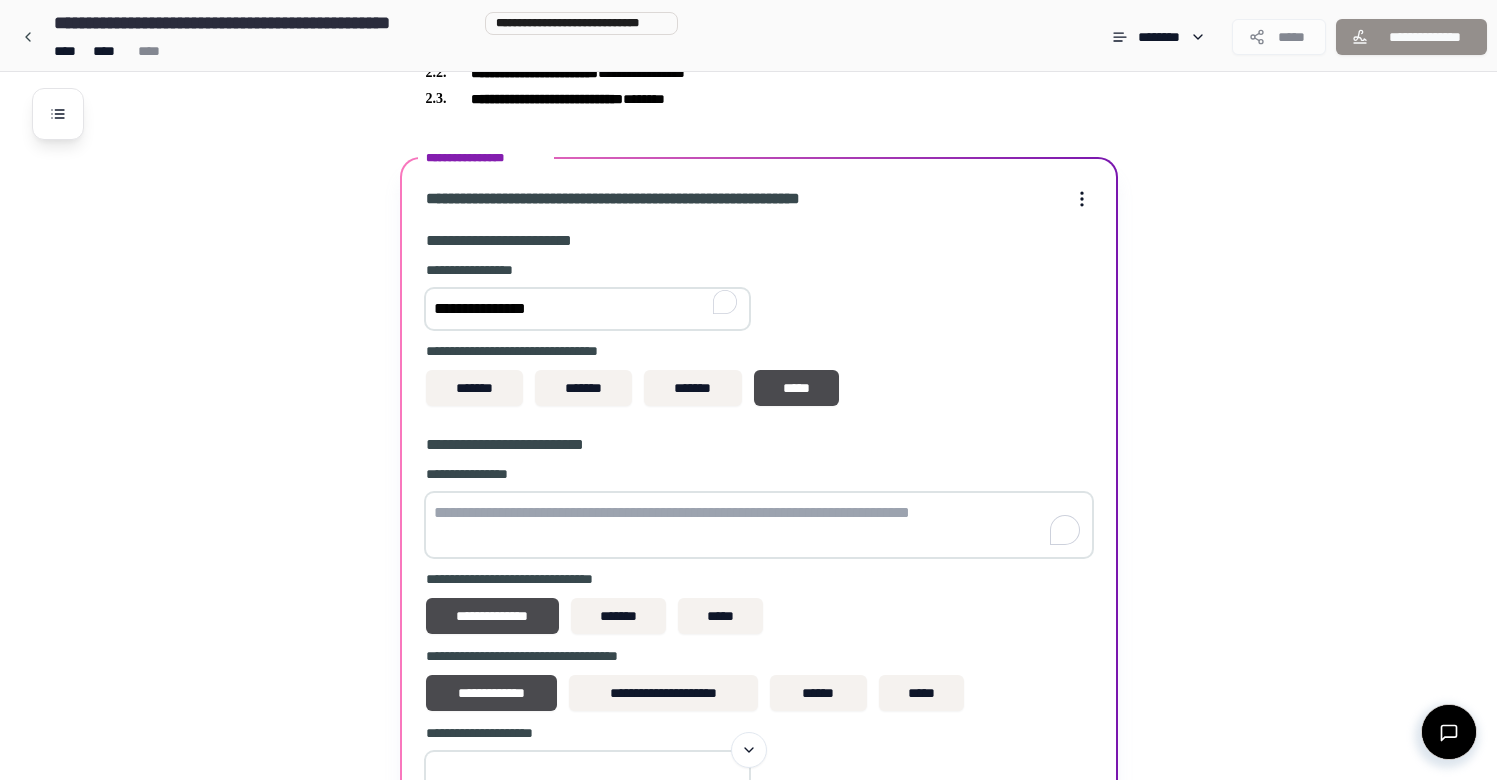paste on "**********" 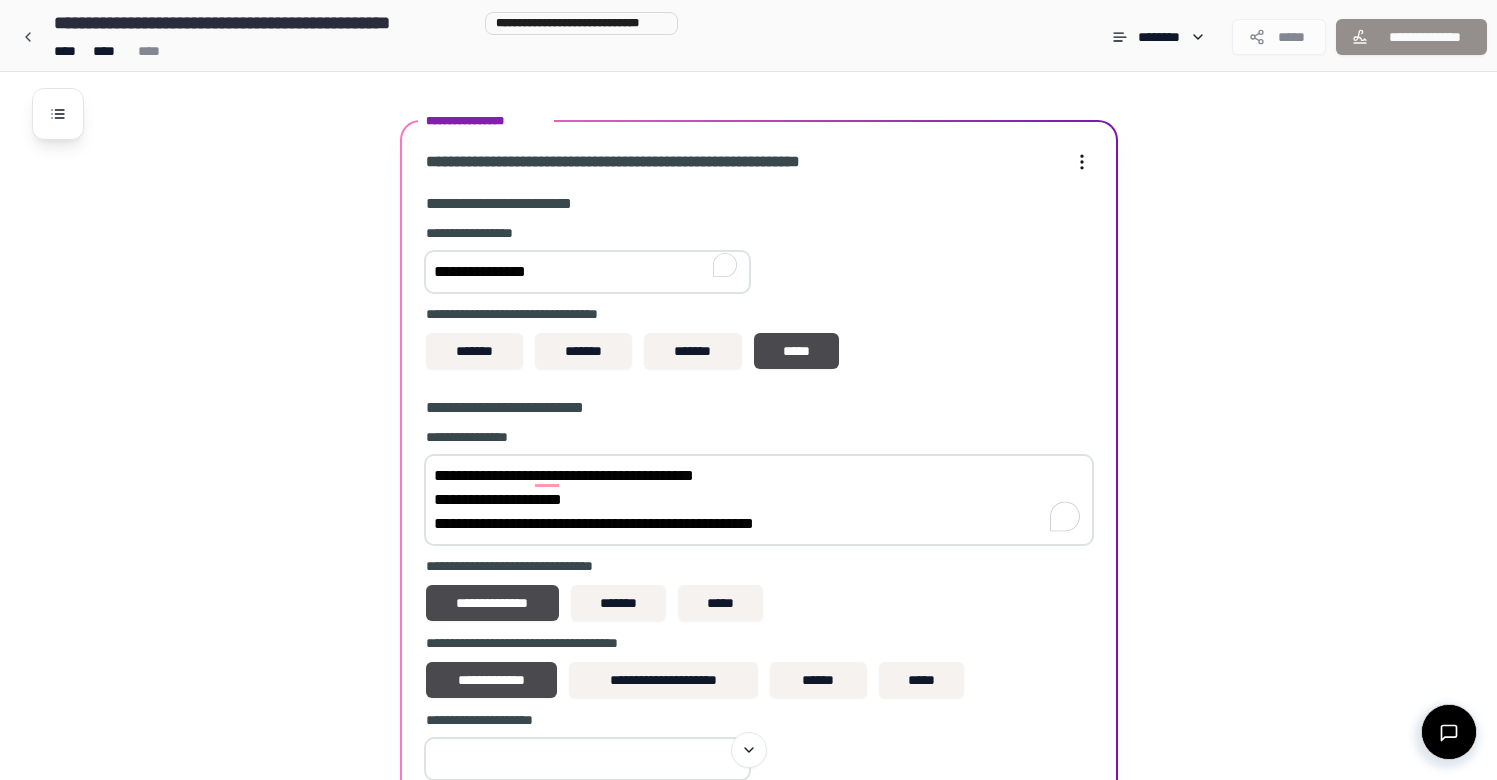 scroll, scrollTop: 551, scrollLeft: 0, axis: vertical 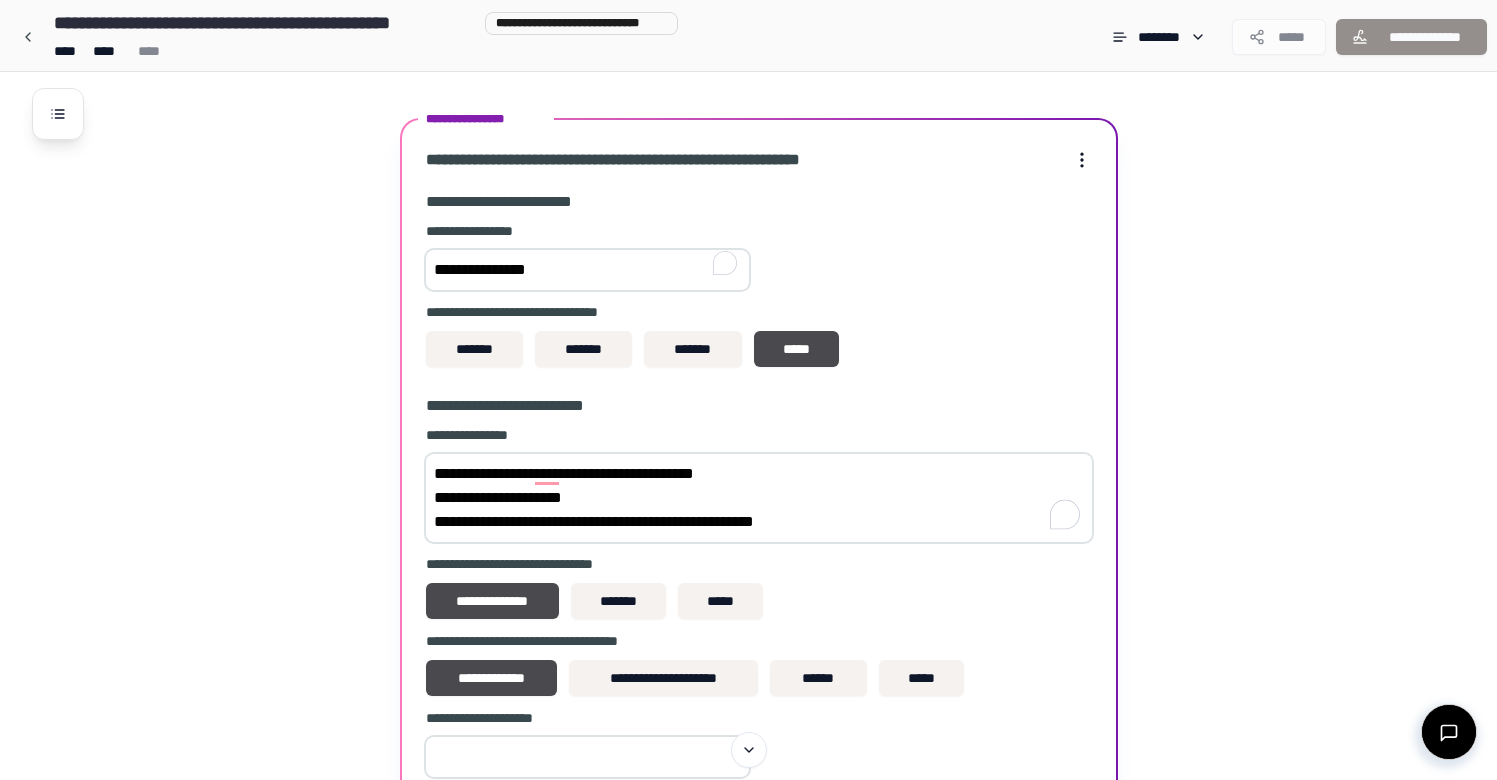 click on "**********" at bounding box center (759, 498) 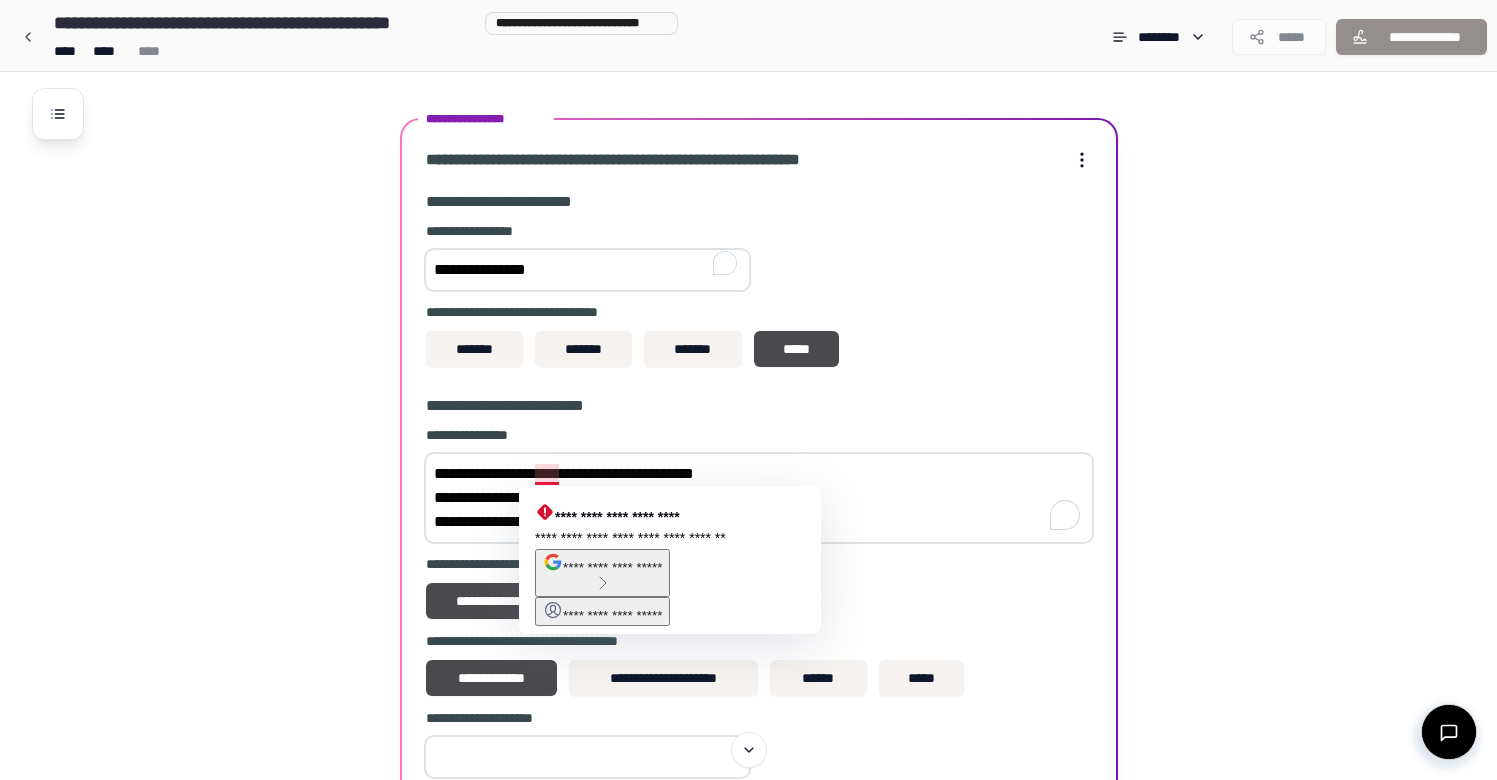 drag, startPoint x: 722, startPoint y: 473, endPoint x: 541, endPoint y: 480, distance: 181.13531 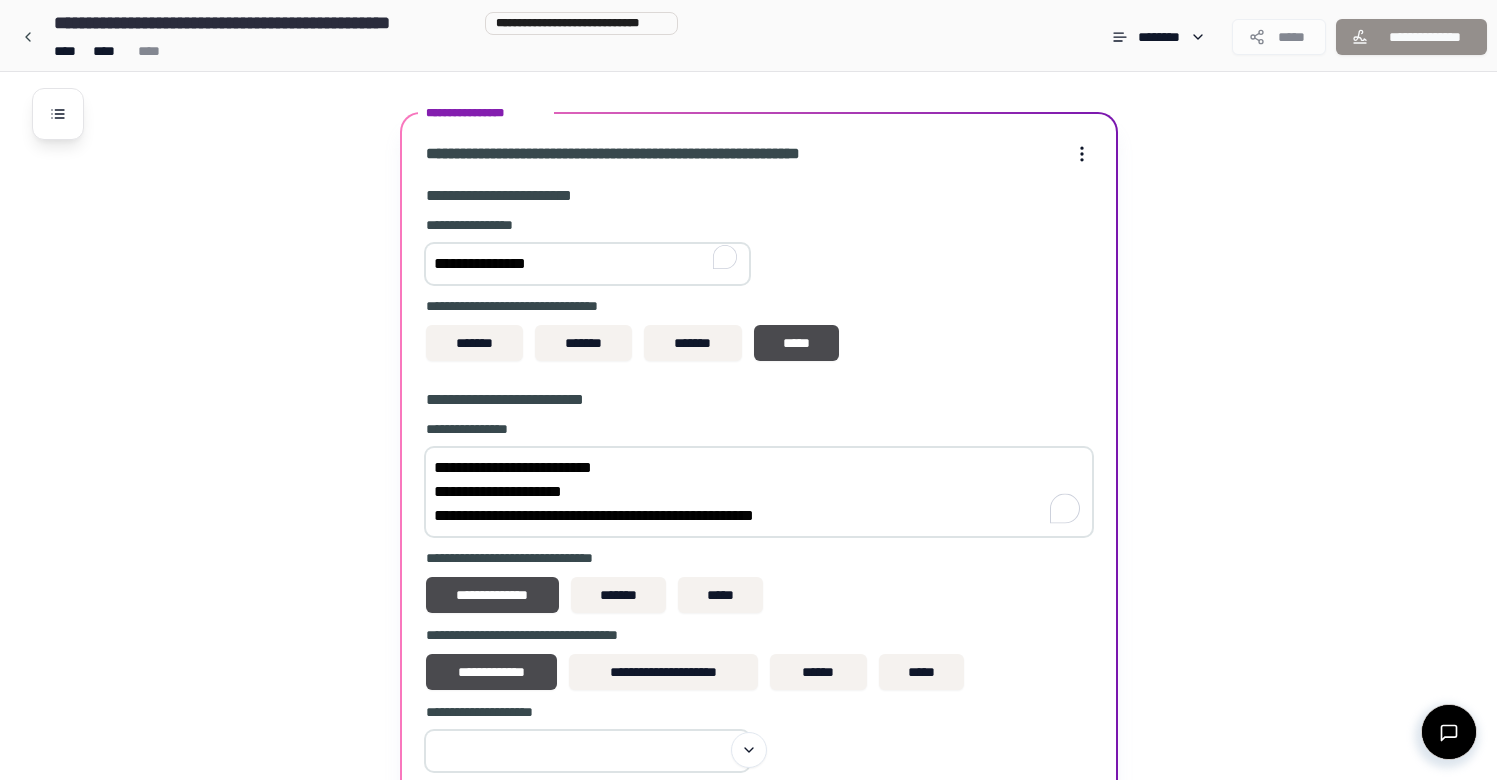 scroll, scrollTop: 579, scrollLeft: 0, axis: vertical 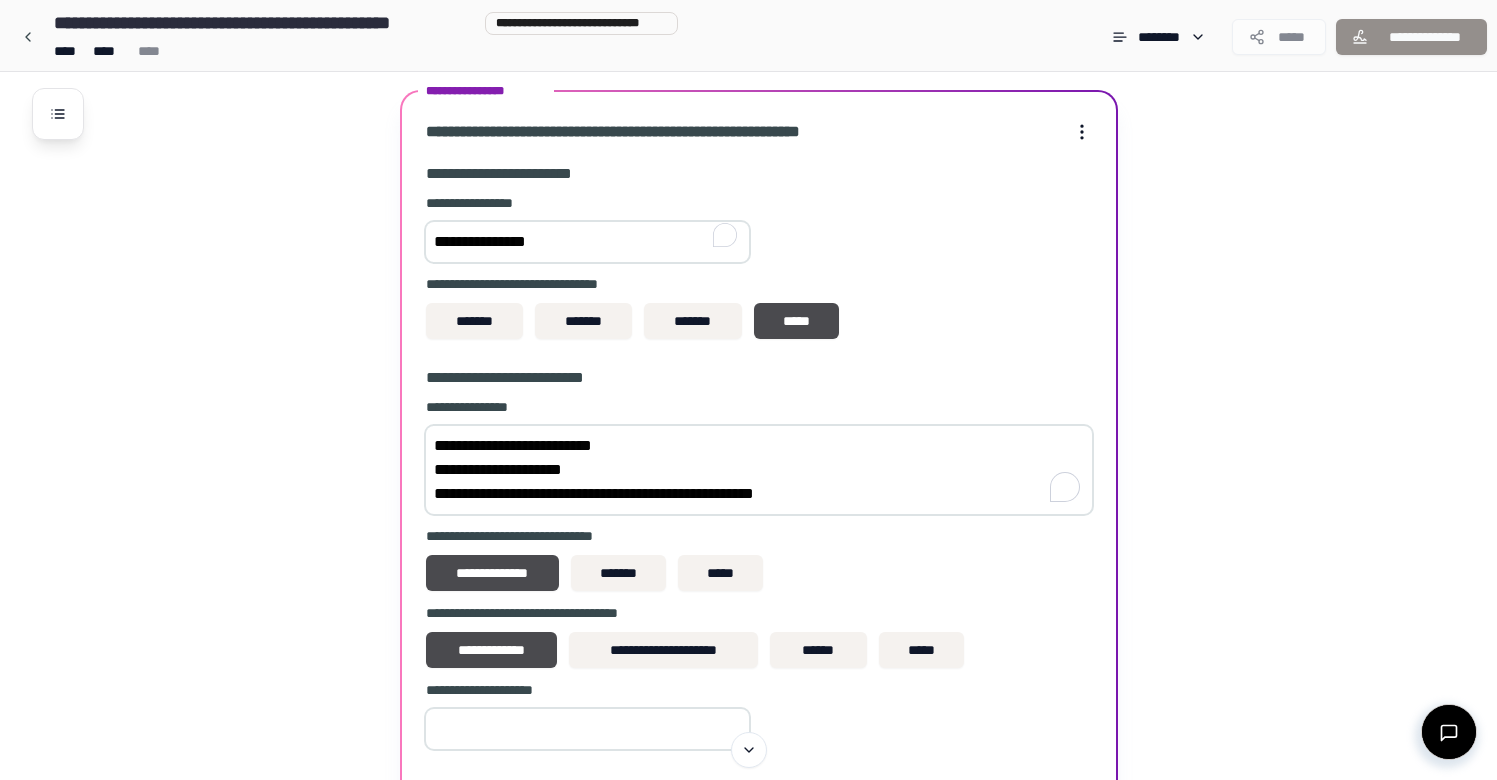 click on "**********" at bounding box center [759, 470] 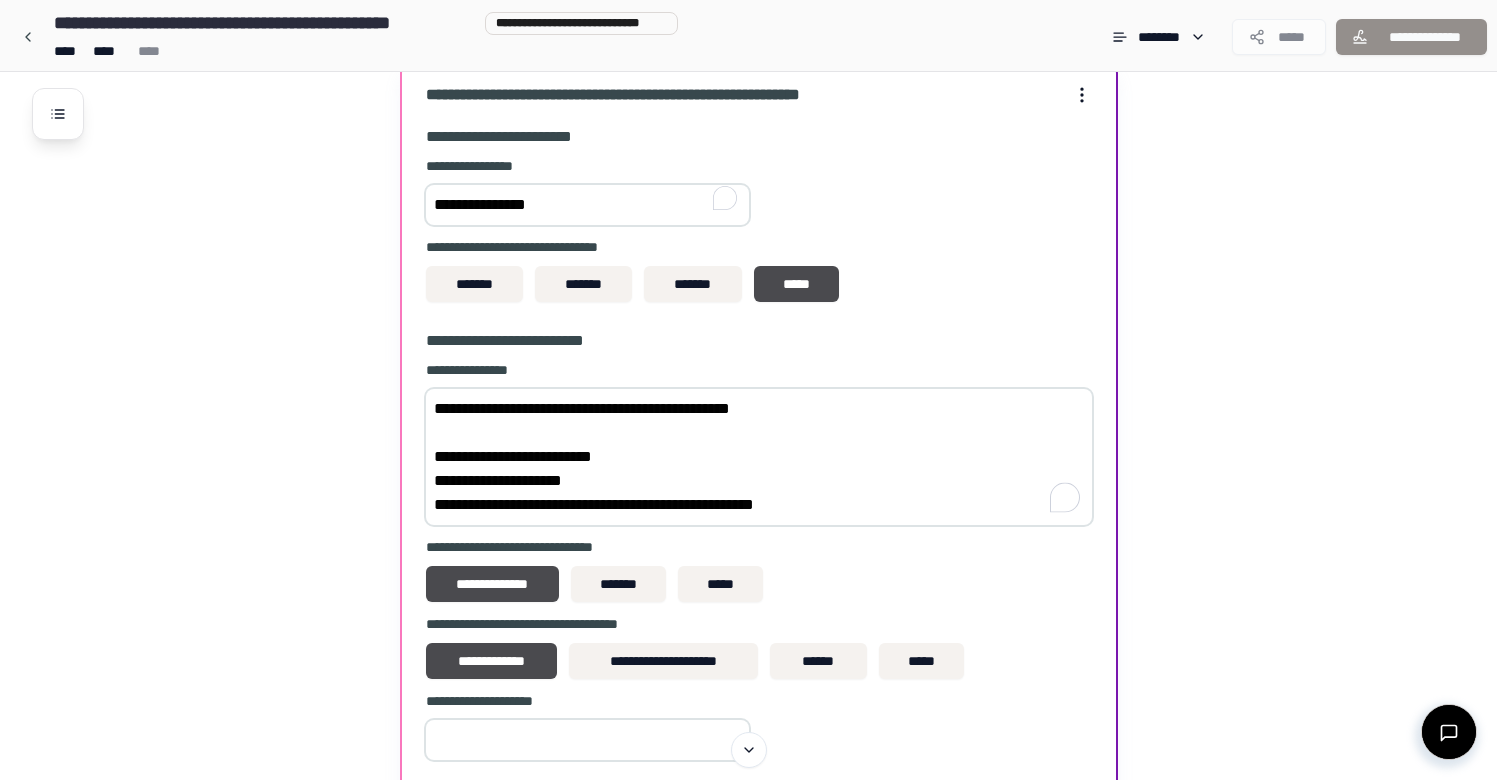scroll, scrollTop: 736, scrollLeft: 0, axis: vertical 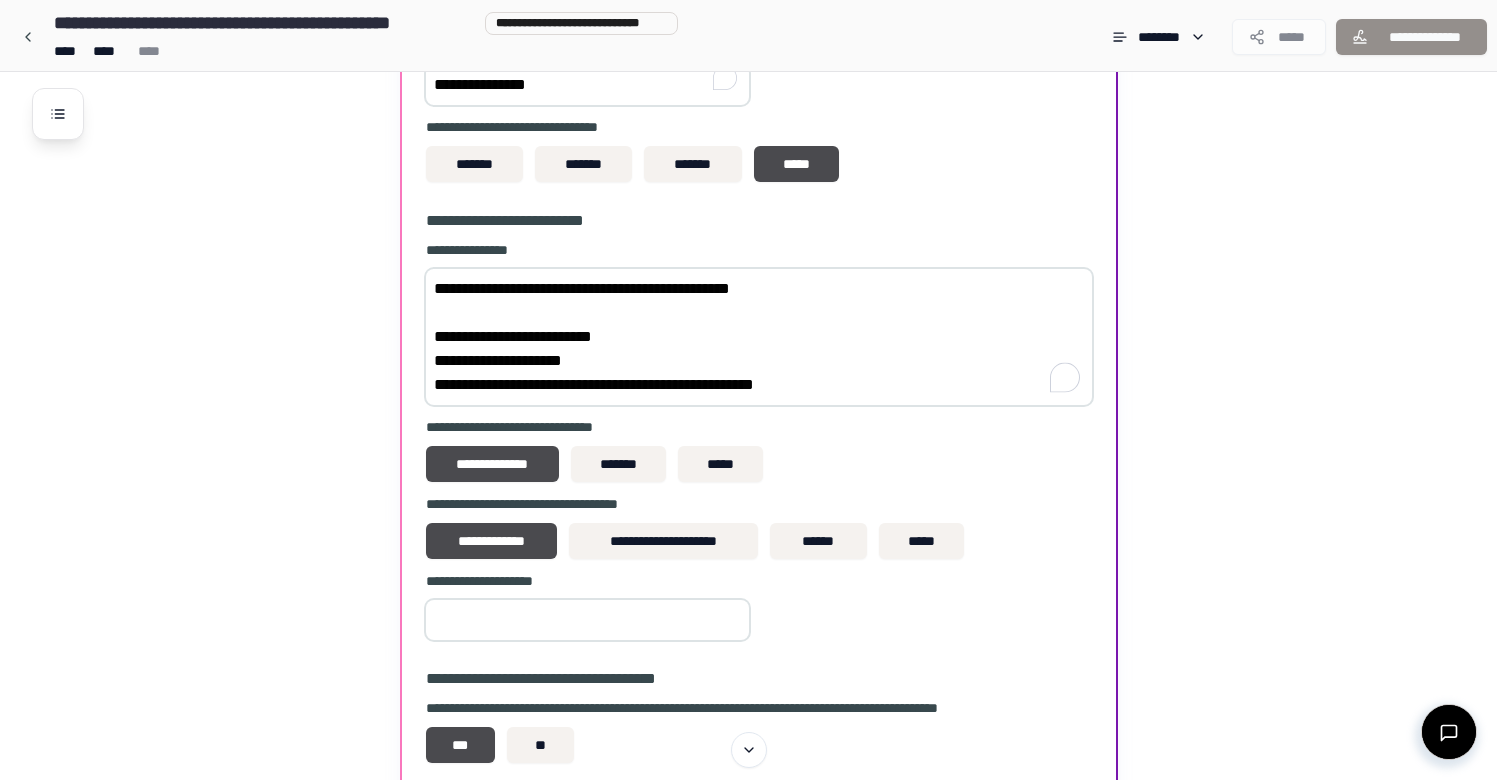 click on "**********" at bounding box center [759, 337] 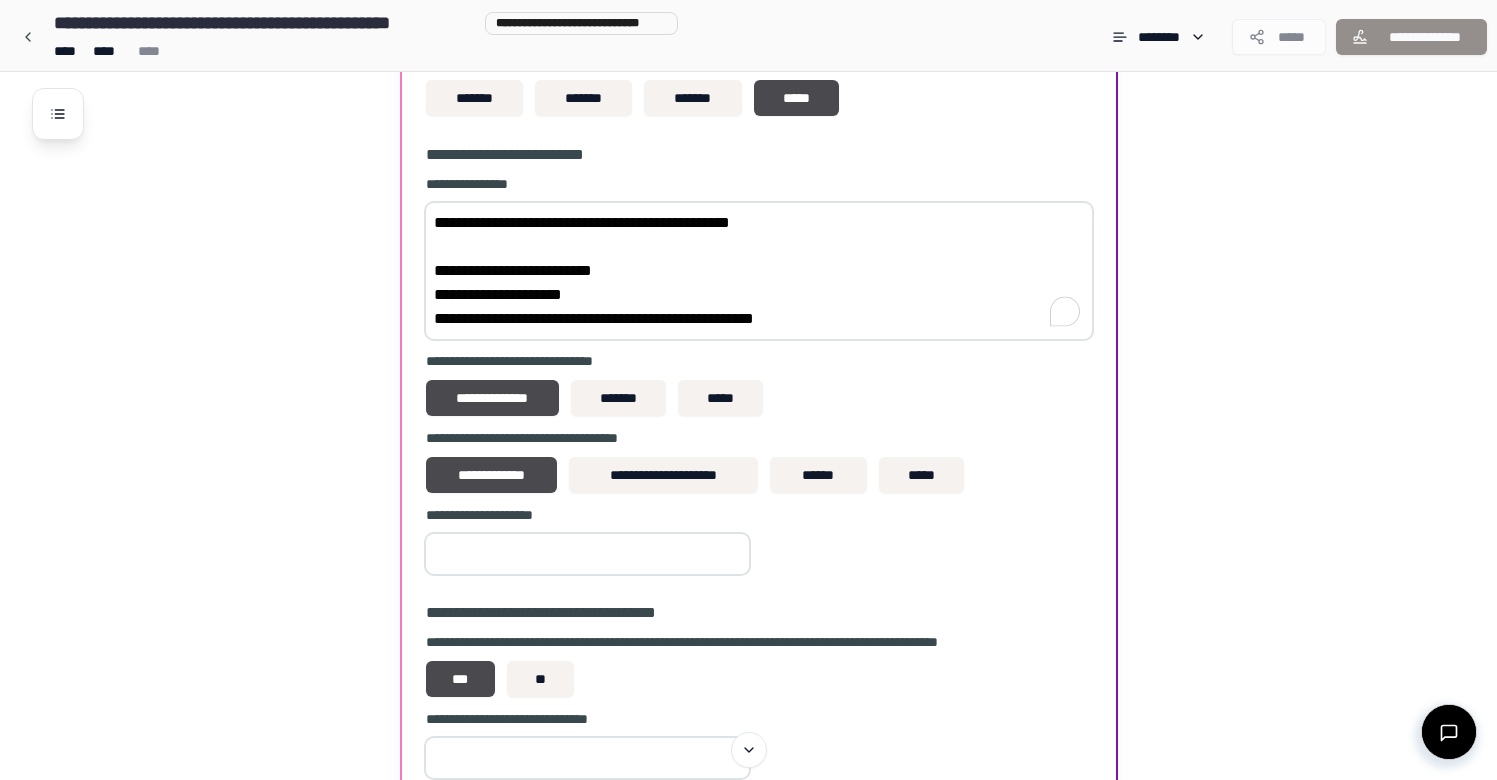 scroll, scrollTop: 879, scrollLeft: 0, axis: vertical 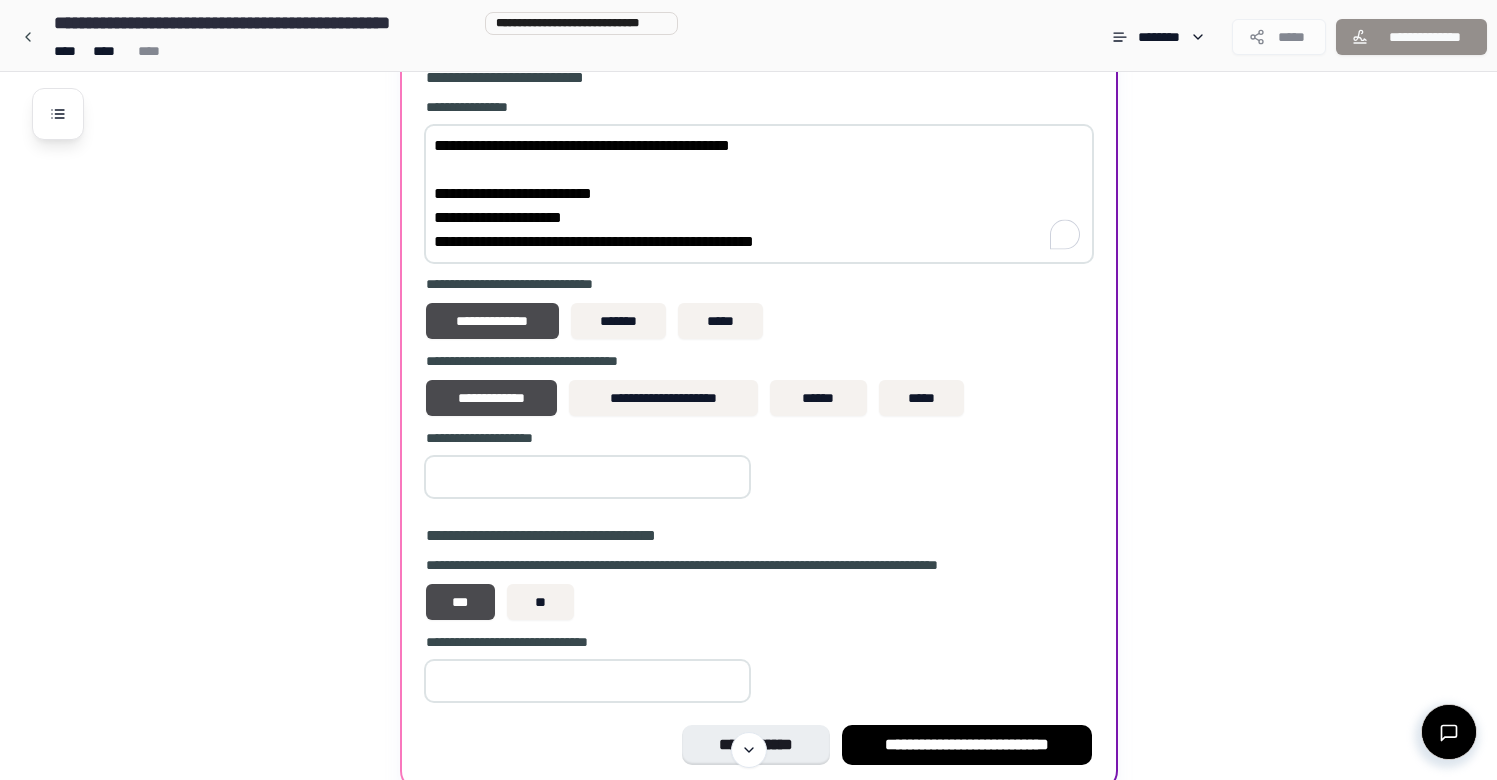 click on "**********" at bounding box center [759, 194] 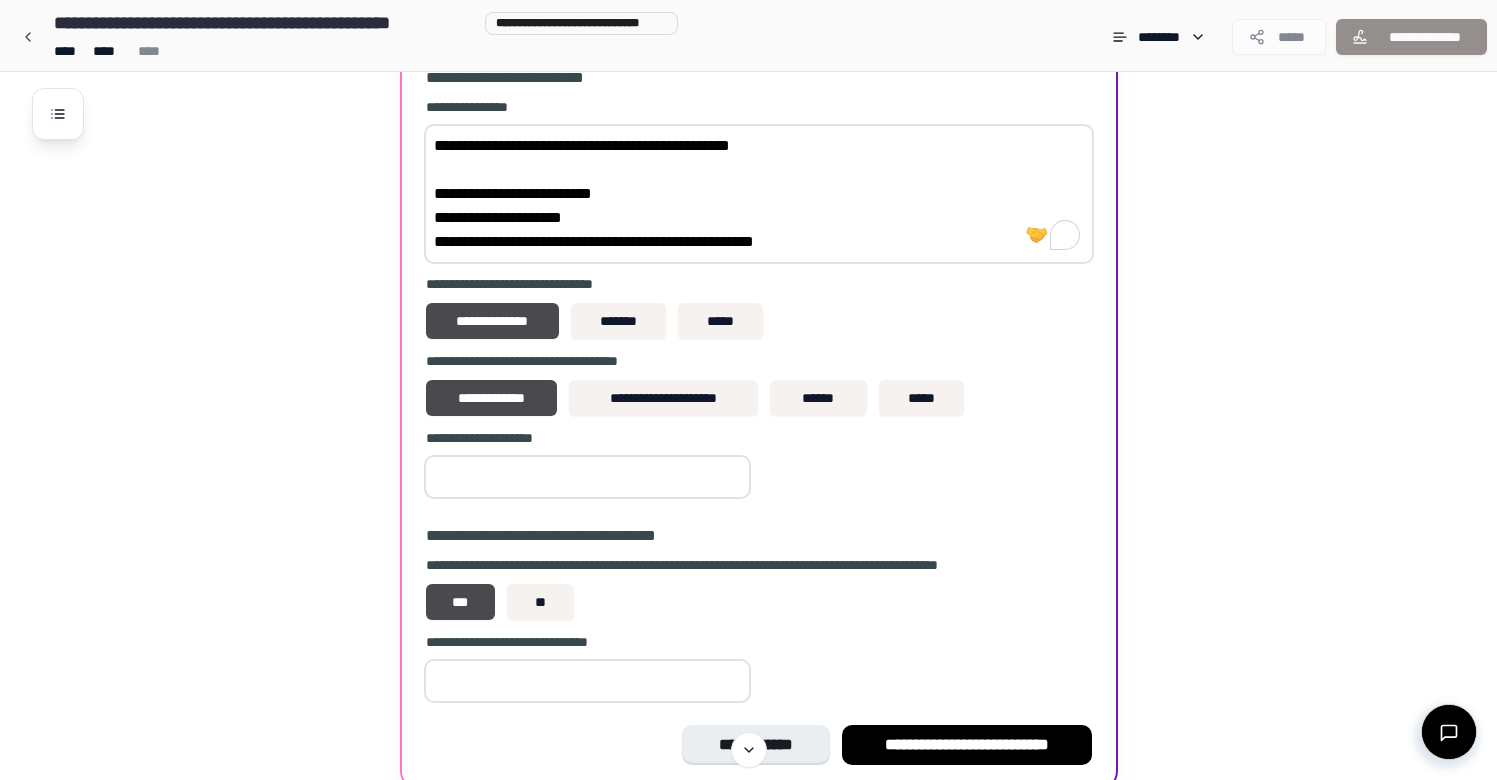 drag, startPoint x: 698, startPoint y: 147, endPoint x: 639, endPoint y: 151, distance: 59.135437 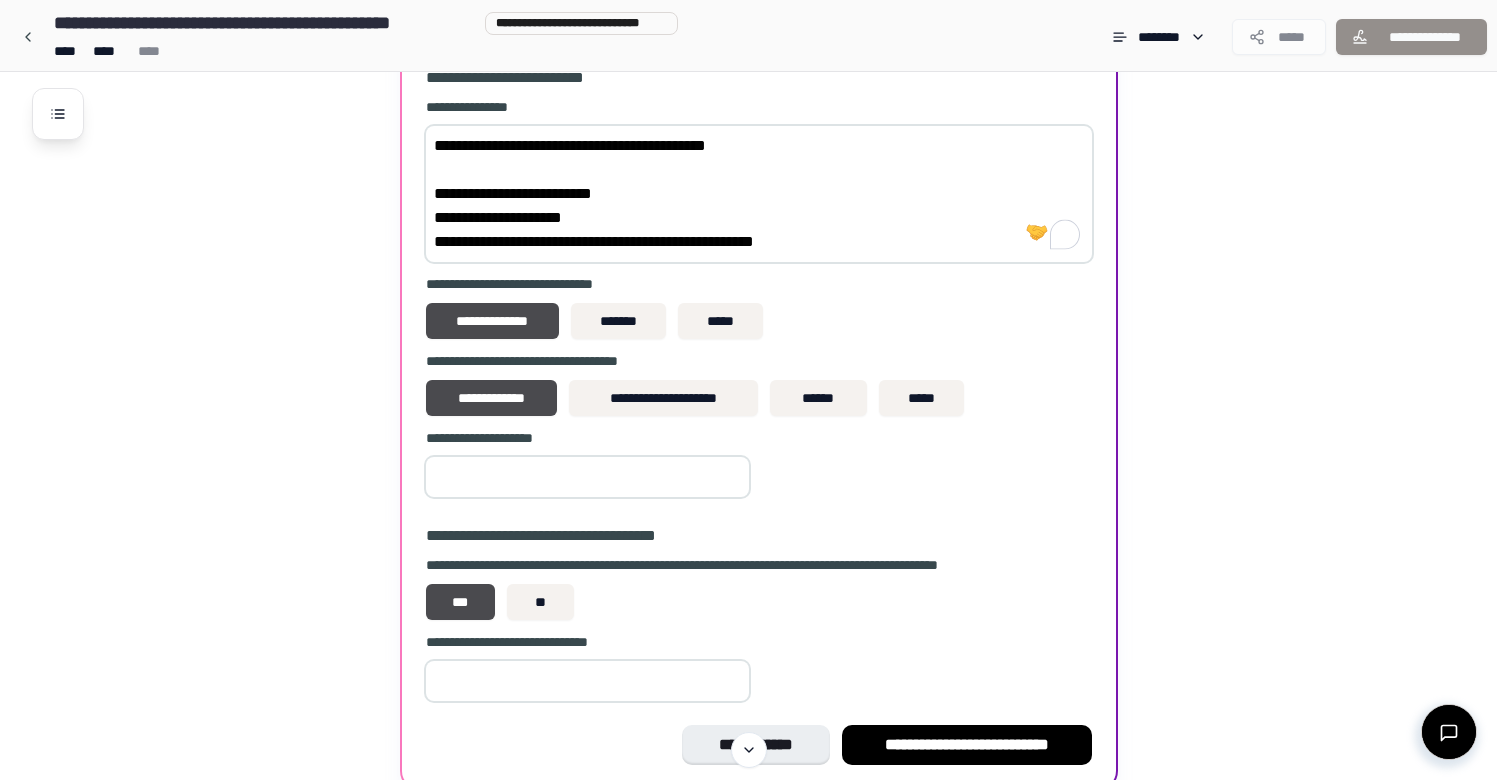 type on "**********" 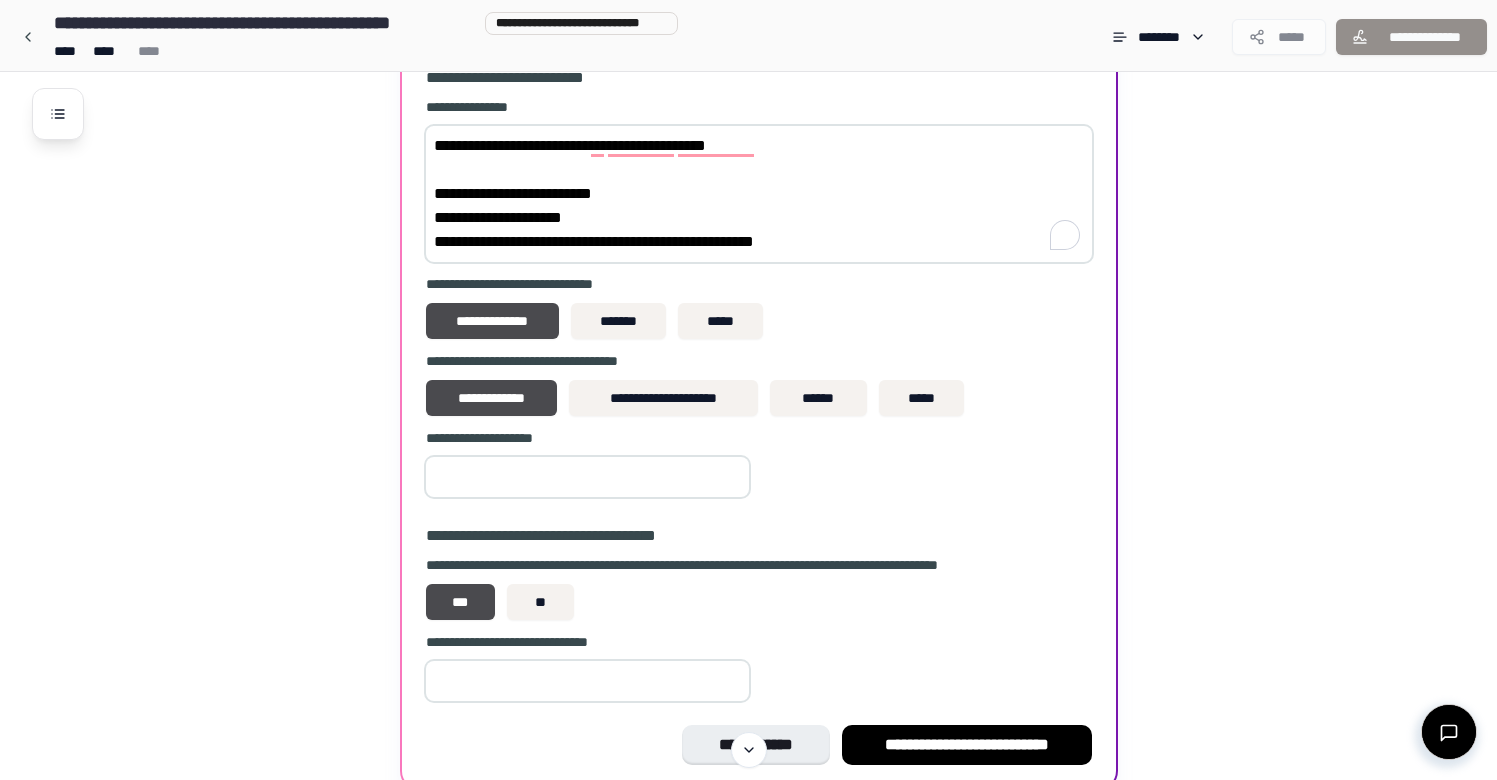 click at bounding box center [587, 681] 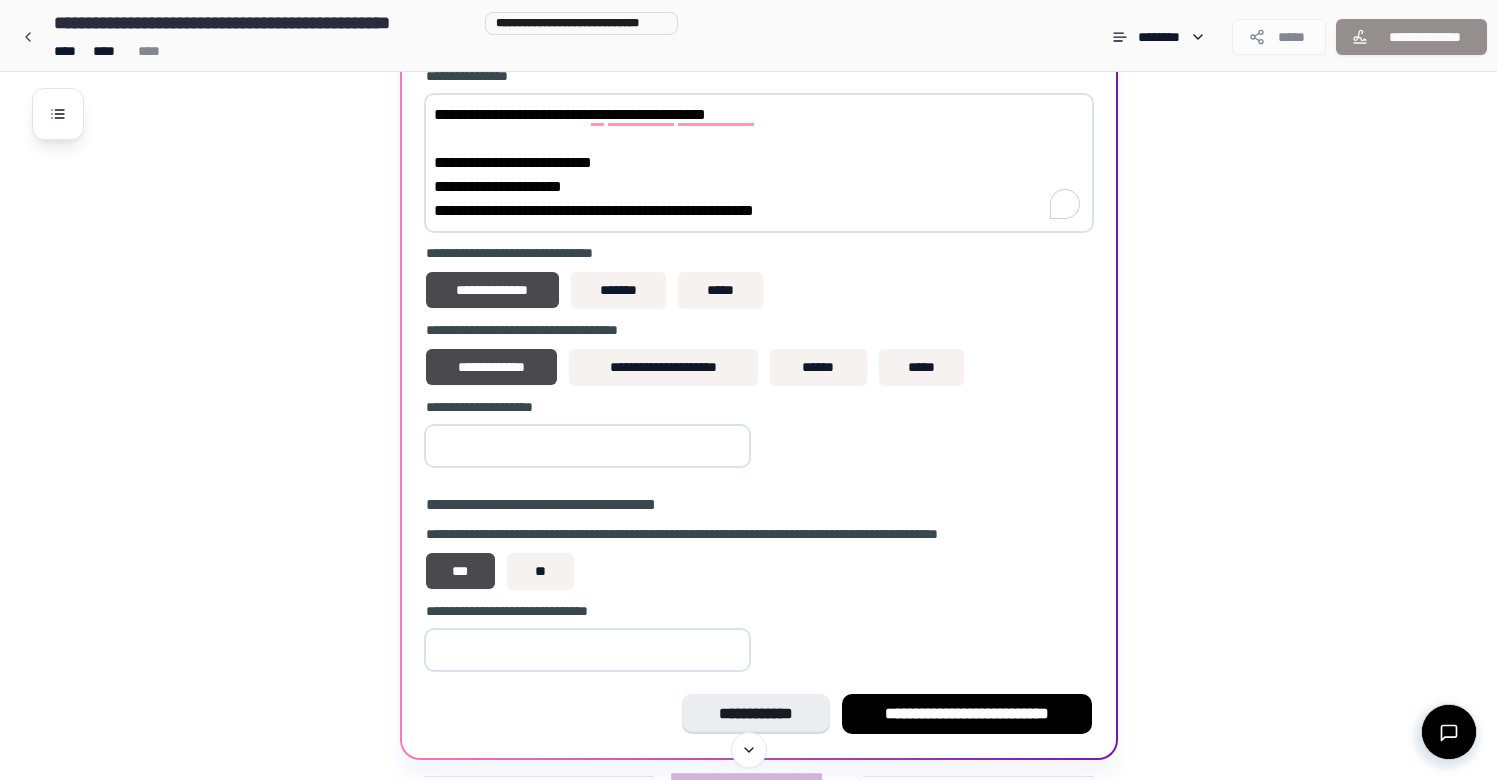 scroll, scrollTop: 918, scrollLeft: 0, axis: vertical 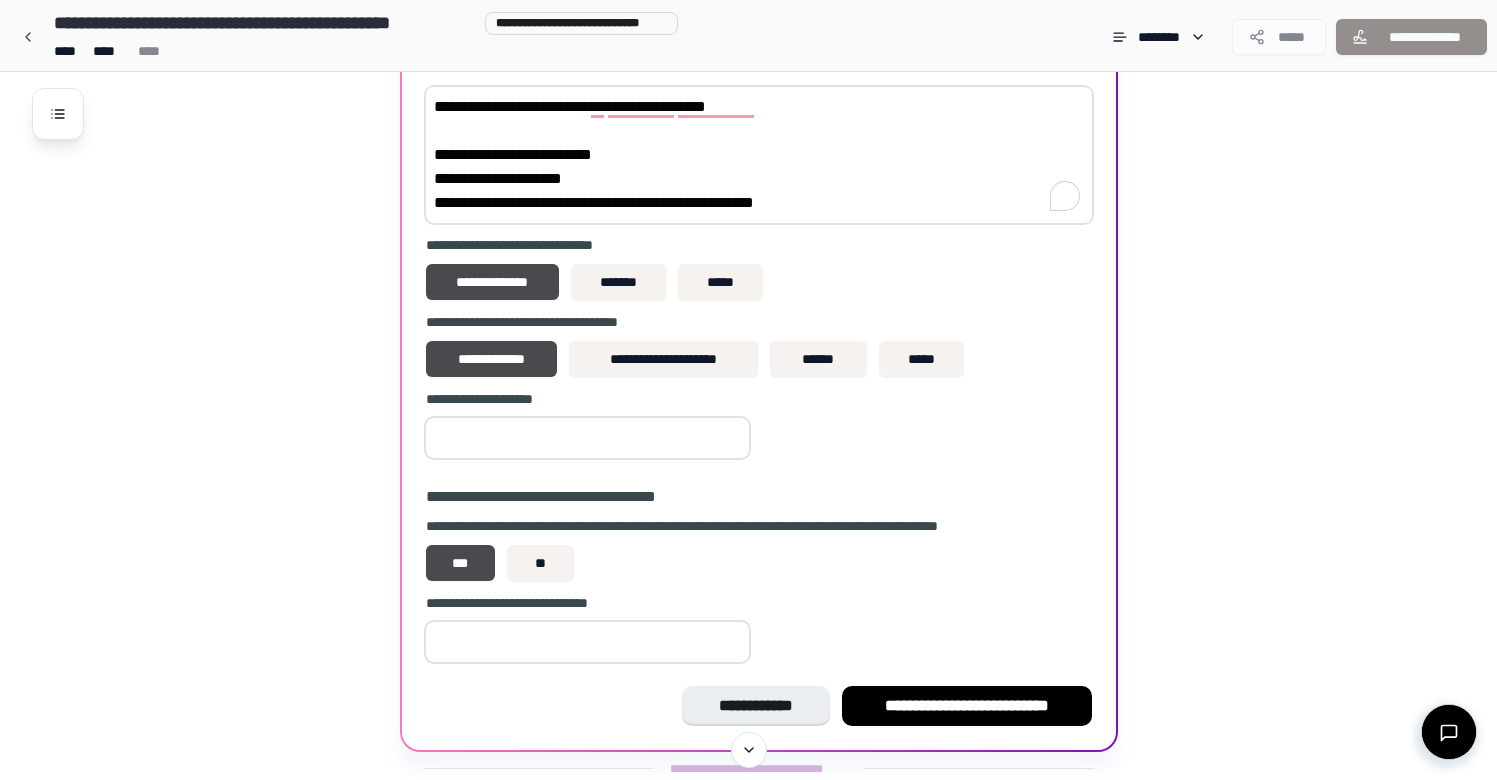 click on "**********" at bounding box center [755, 706] 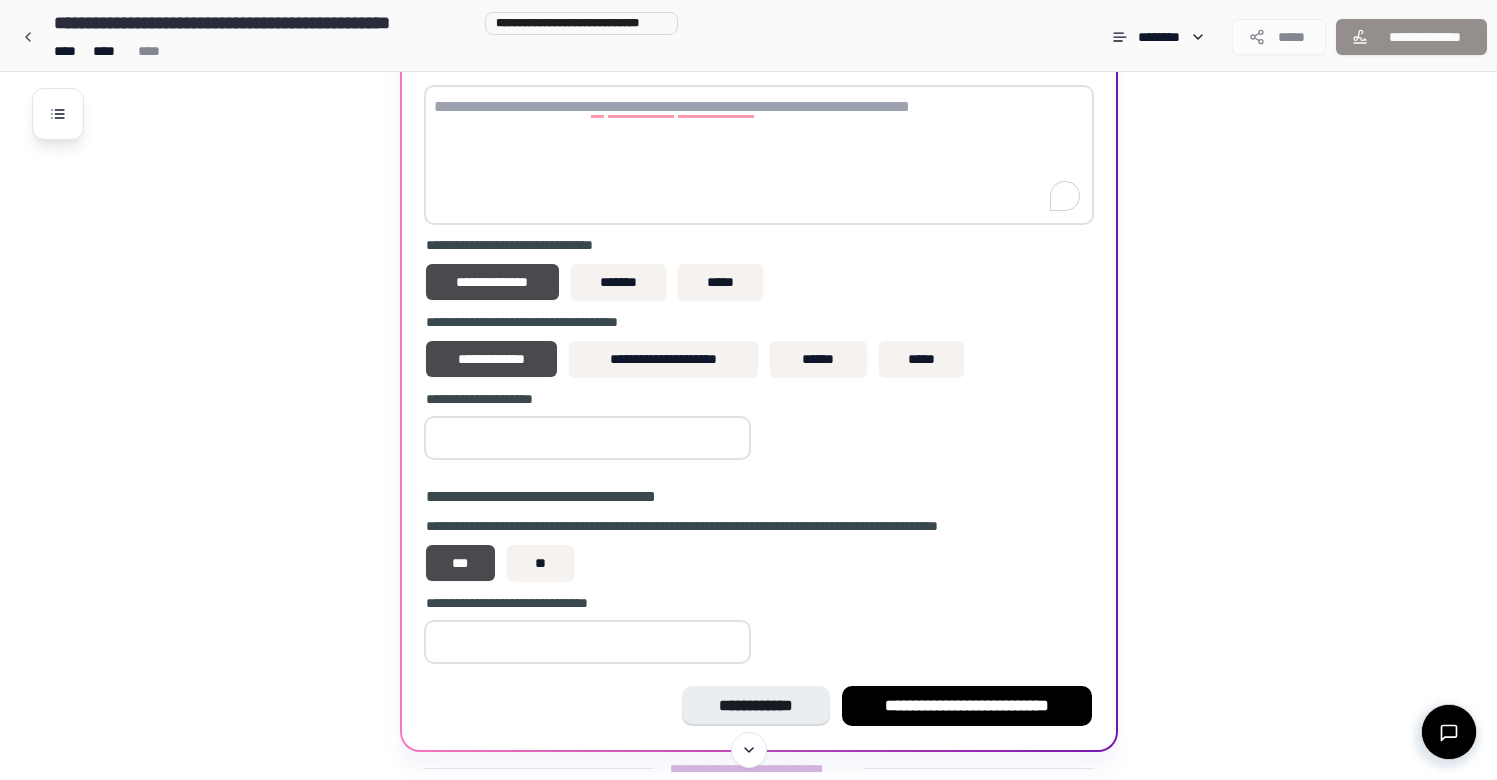 scroll, scrollTop: 185, scrollLeft: 0, axis: vertical 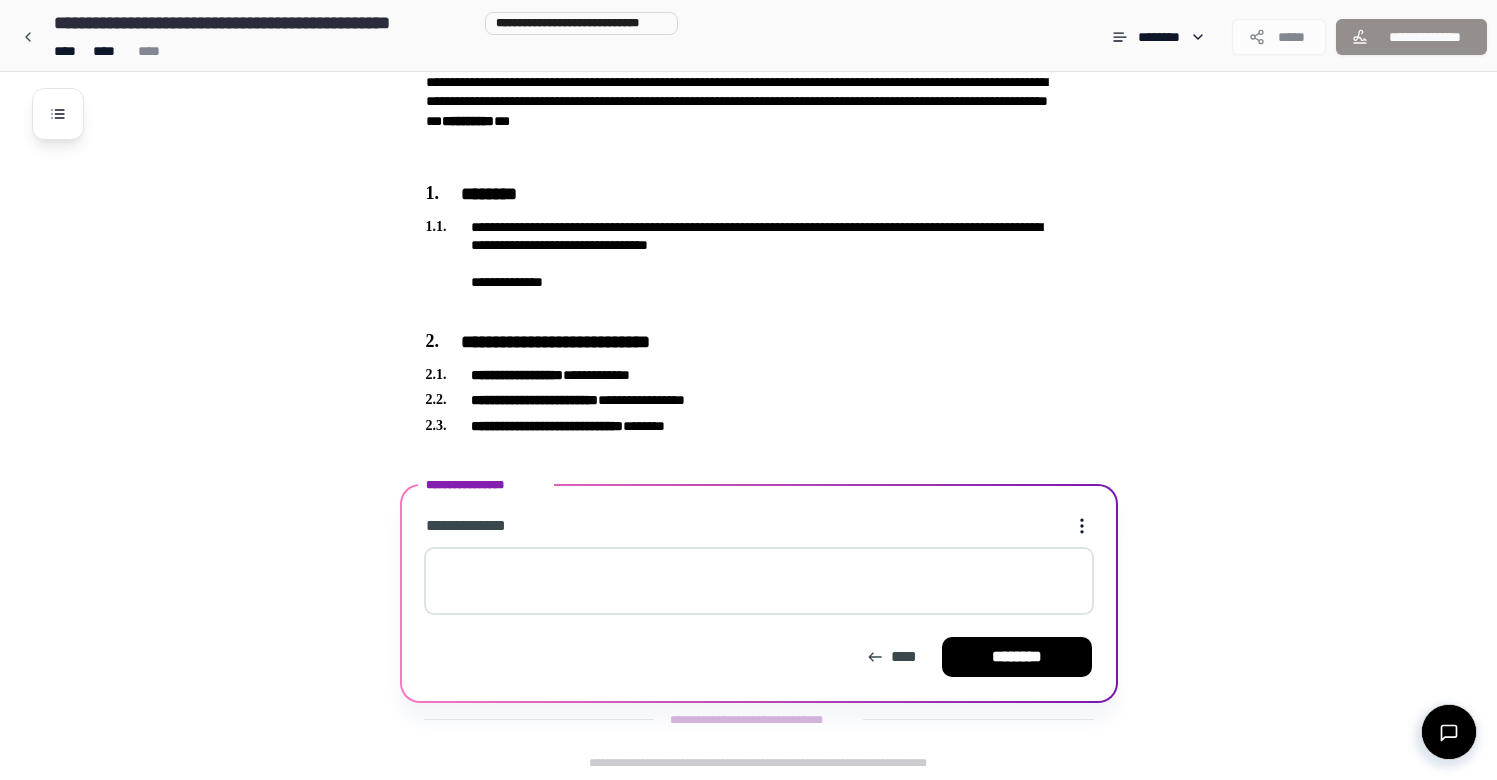click at bounding box center (759, 581) 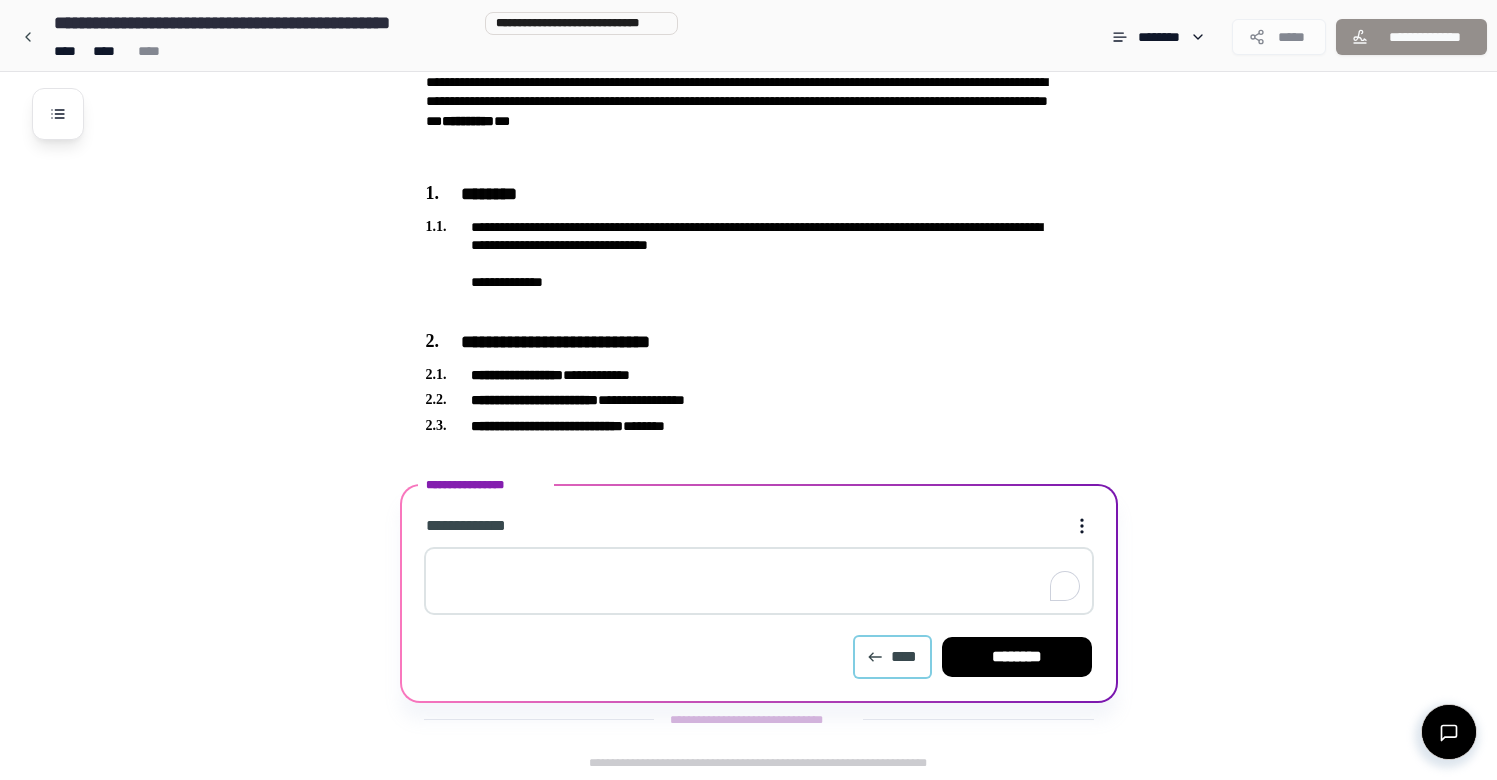 click on "****" at bounding box center [892, 657] 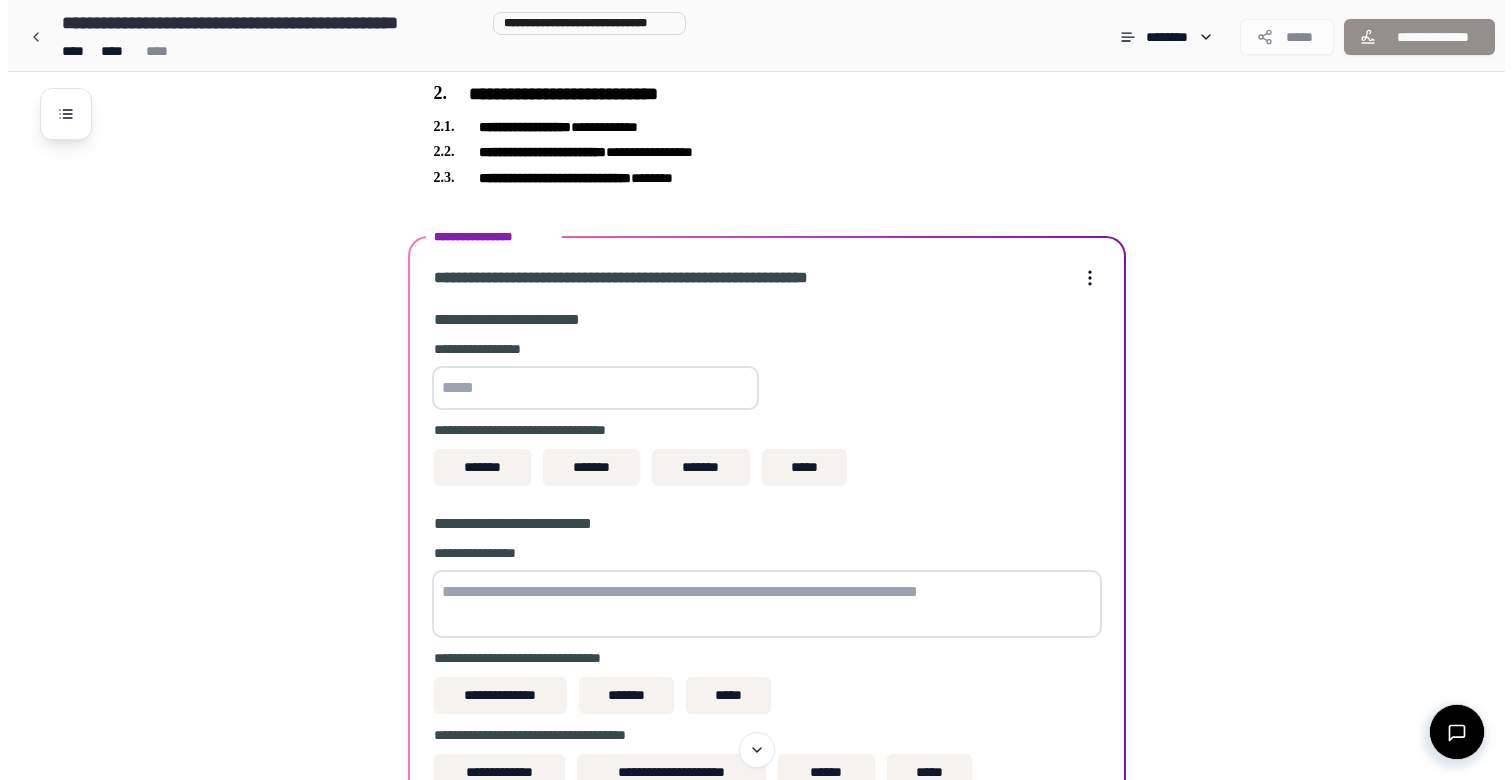 scroll, scrollTop: 229, scrollLeft: 0, axis: vertical 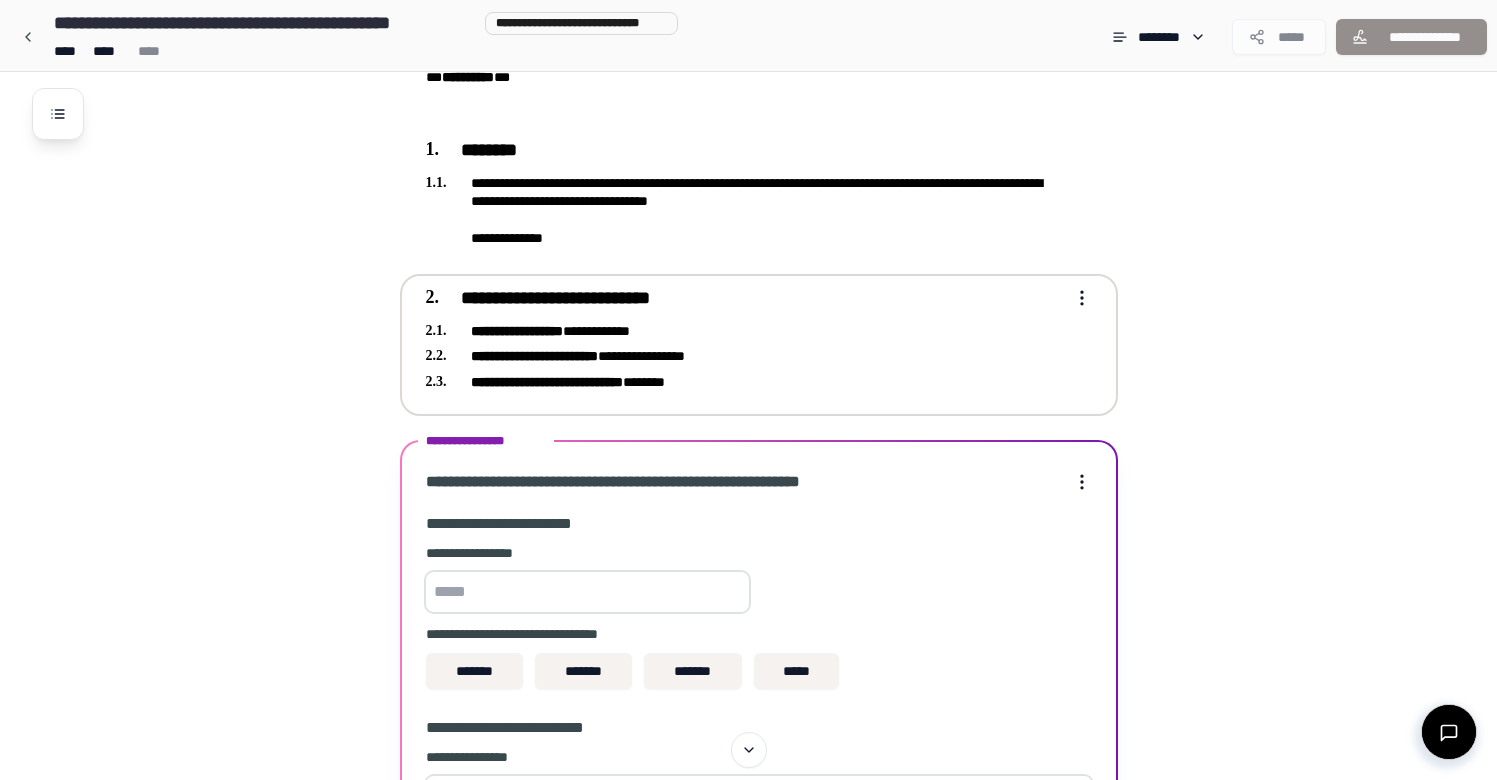 click on "**********" at bounding box center (745, 382) 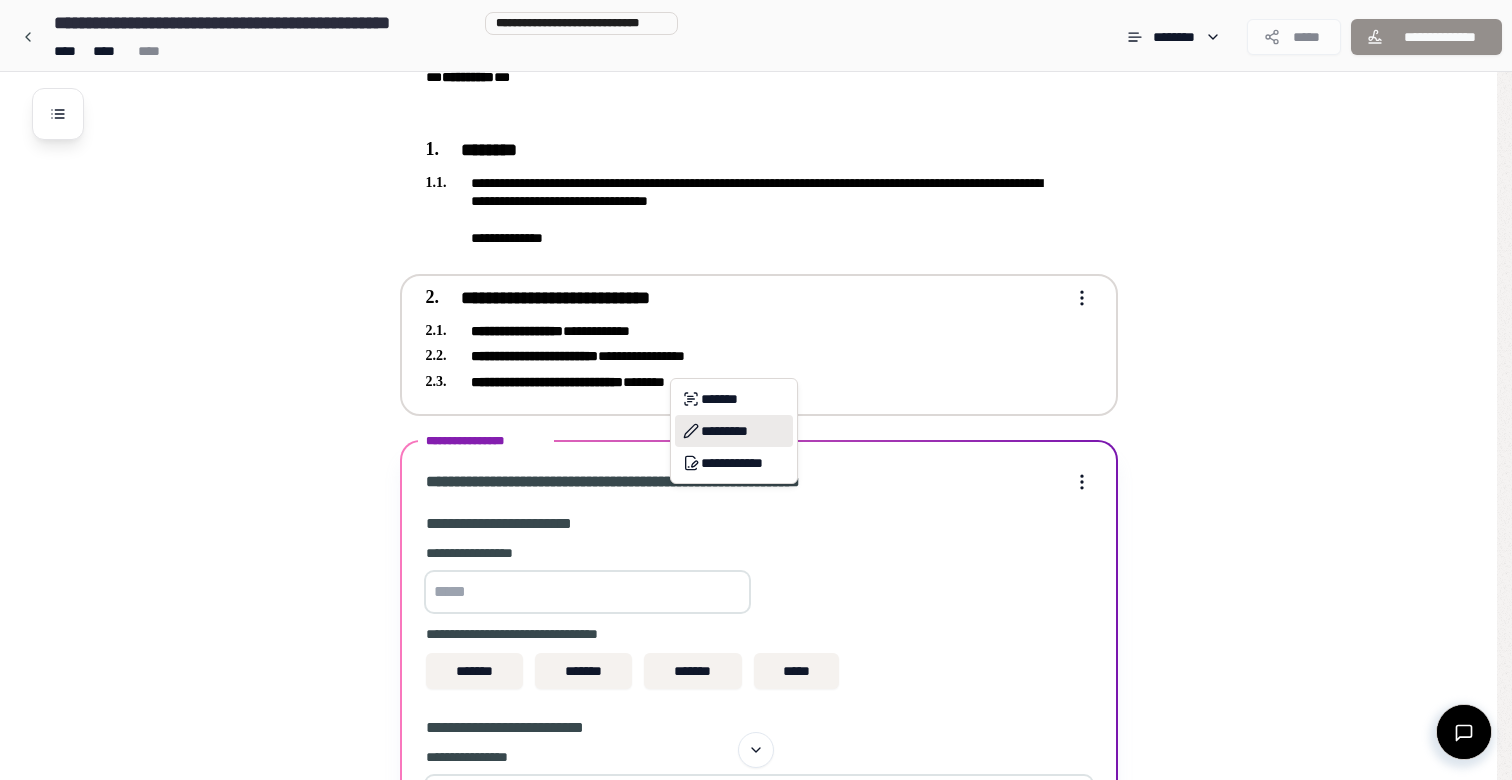 click on "*********" at bounding box center [734, 431] 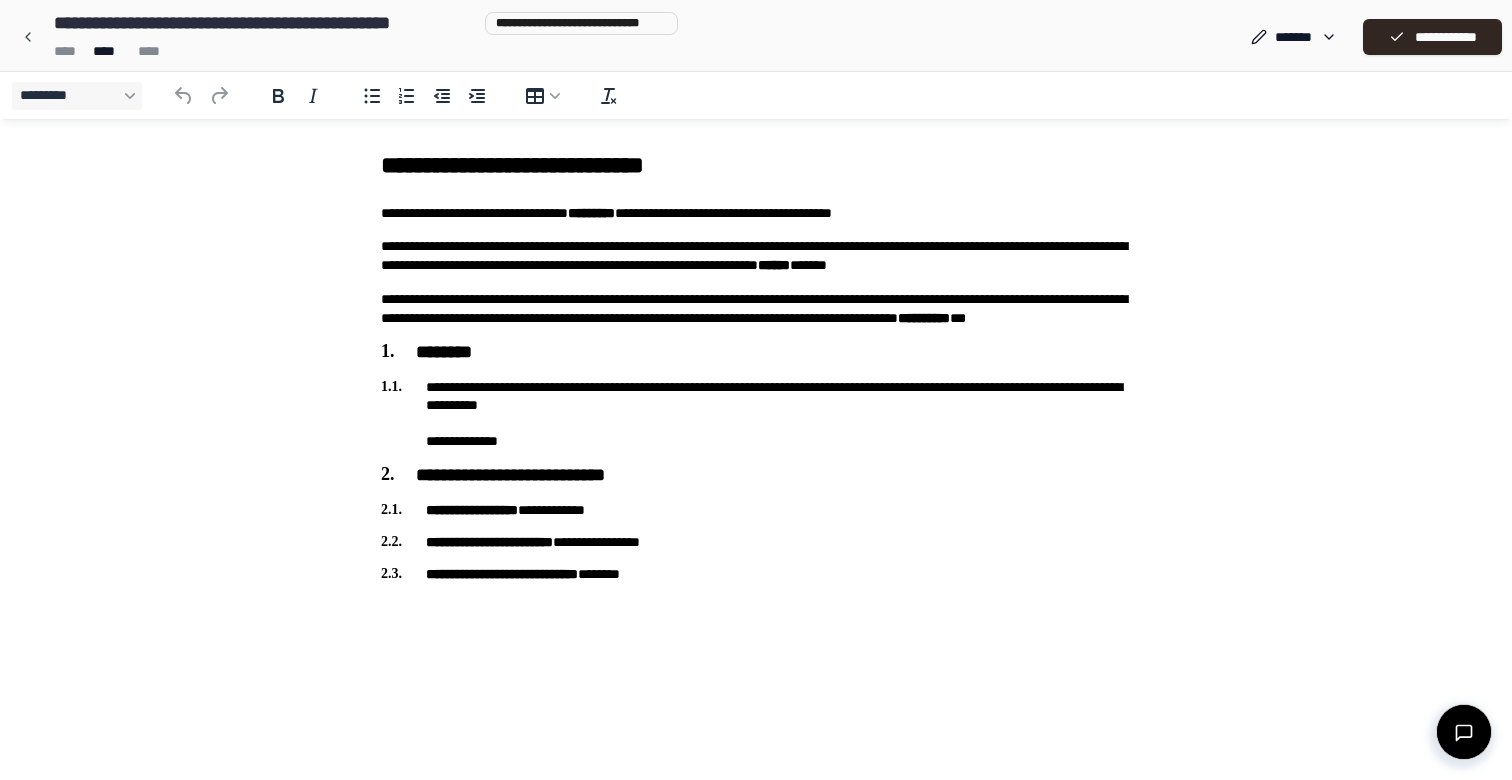 scroll, scrollTop: 0, scrollLeft: 0, axis: both 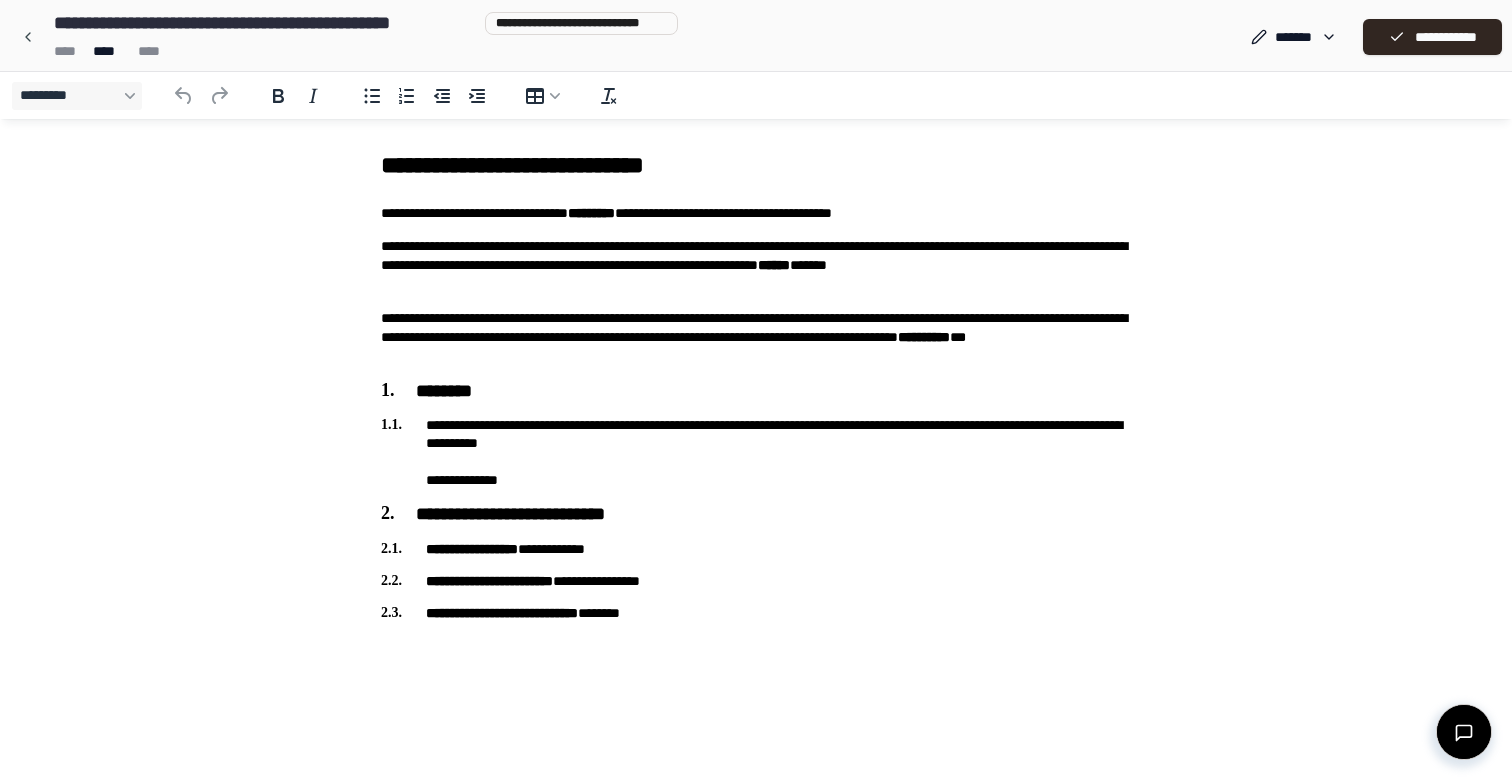 click on "**********" at bounding box center [756, 452] 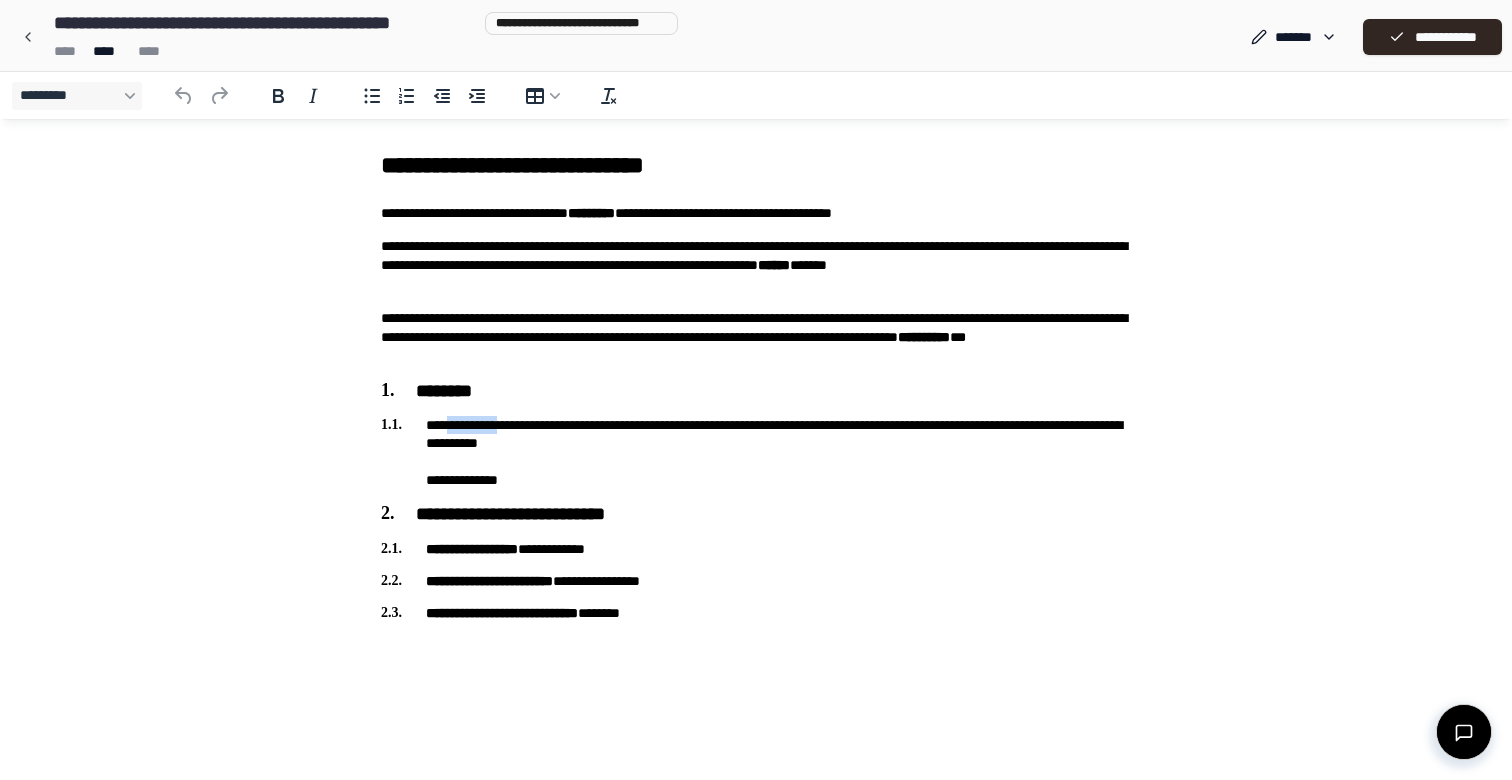 click on "**********" at bounding box center (756, 452) 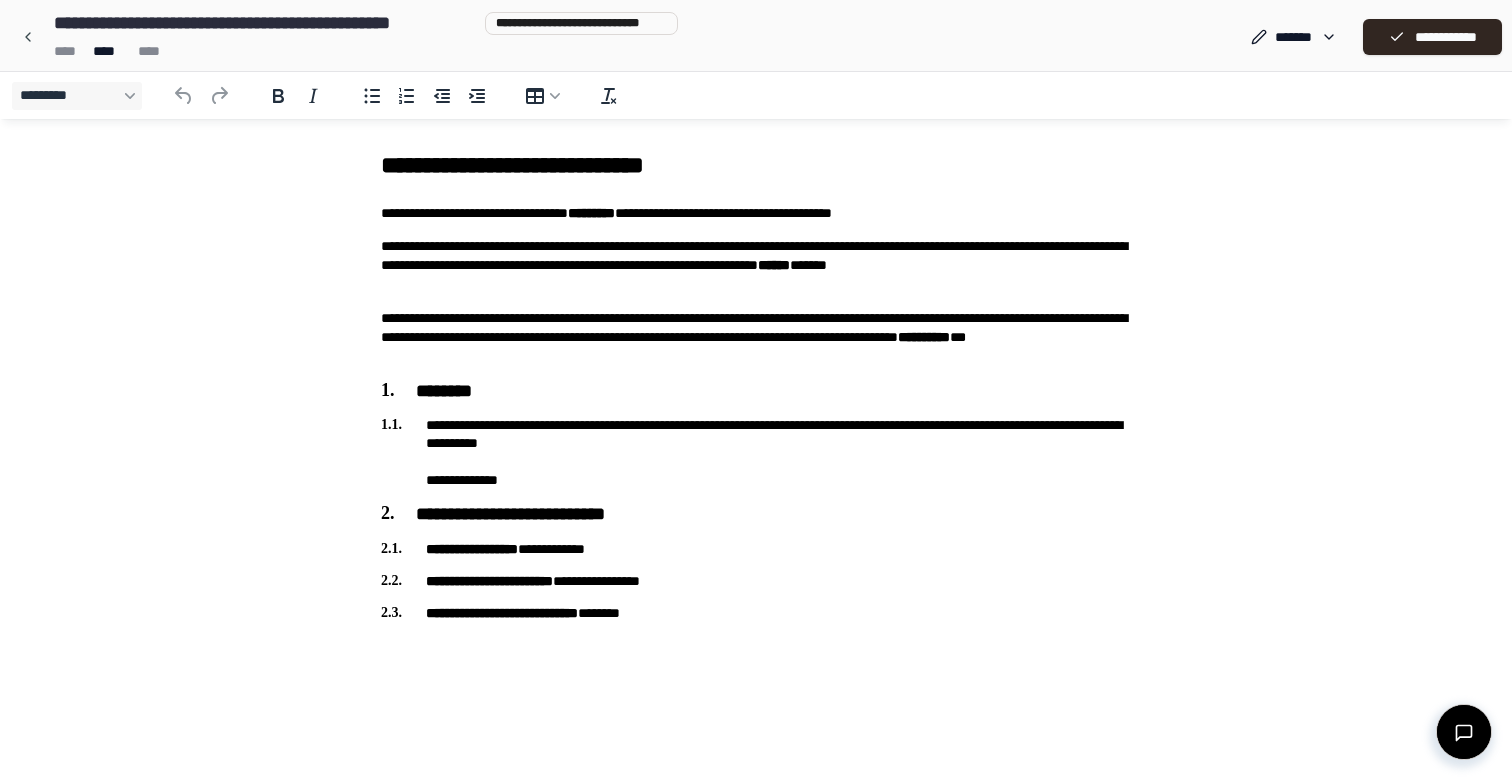 click on "**********" at bounding box center (756, 452) 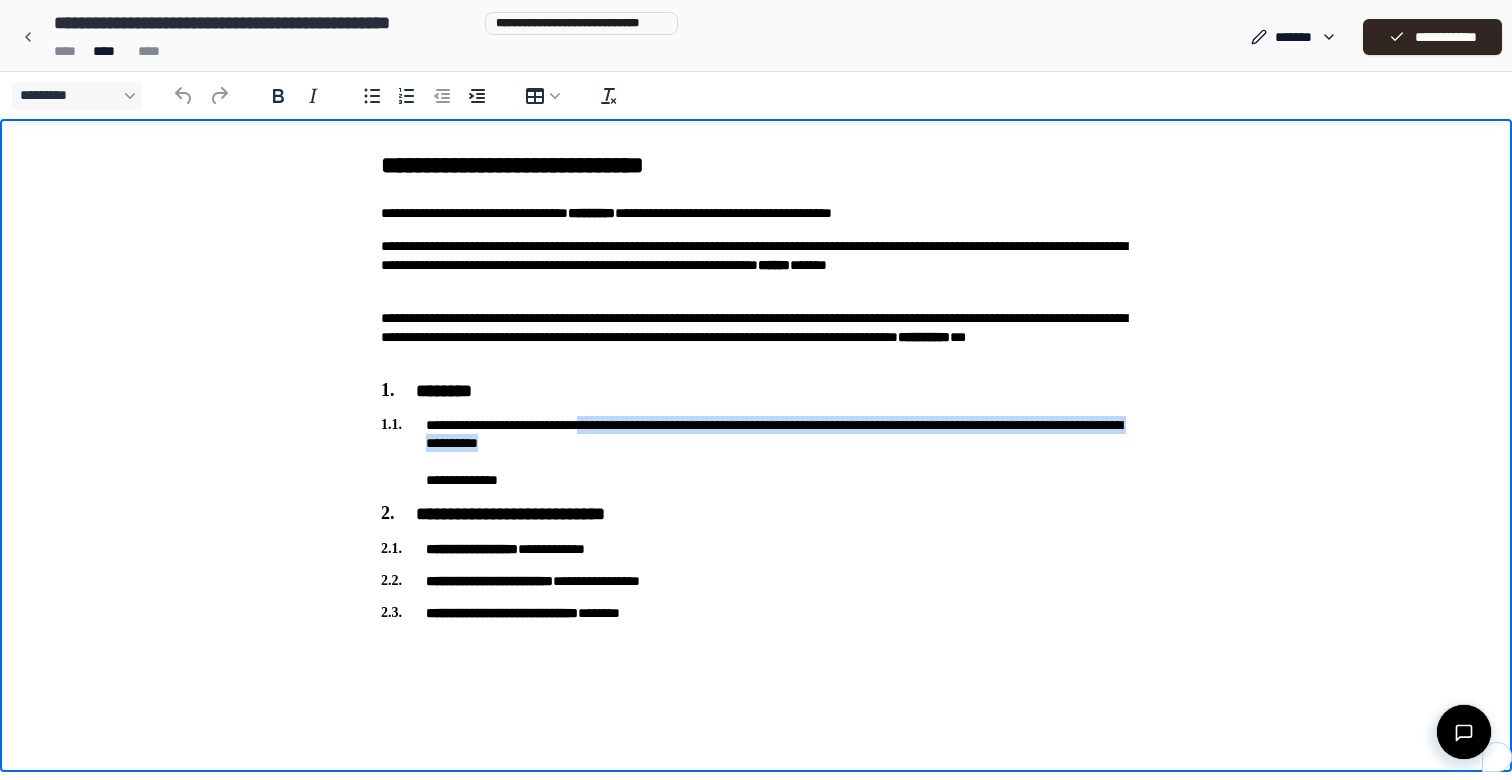 drag, startPoint x: 750, startPoint y: 438, endPoint x: 770, endPoint y: 439, distance: 20.024984 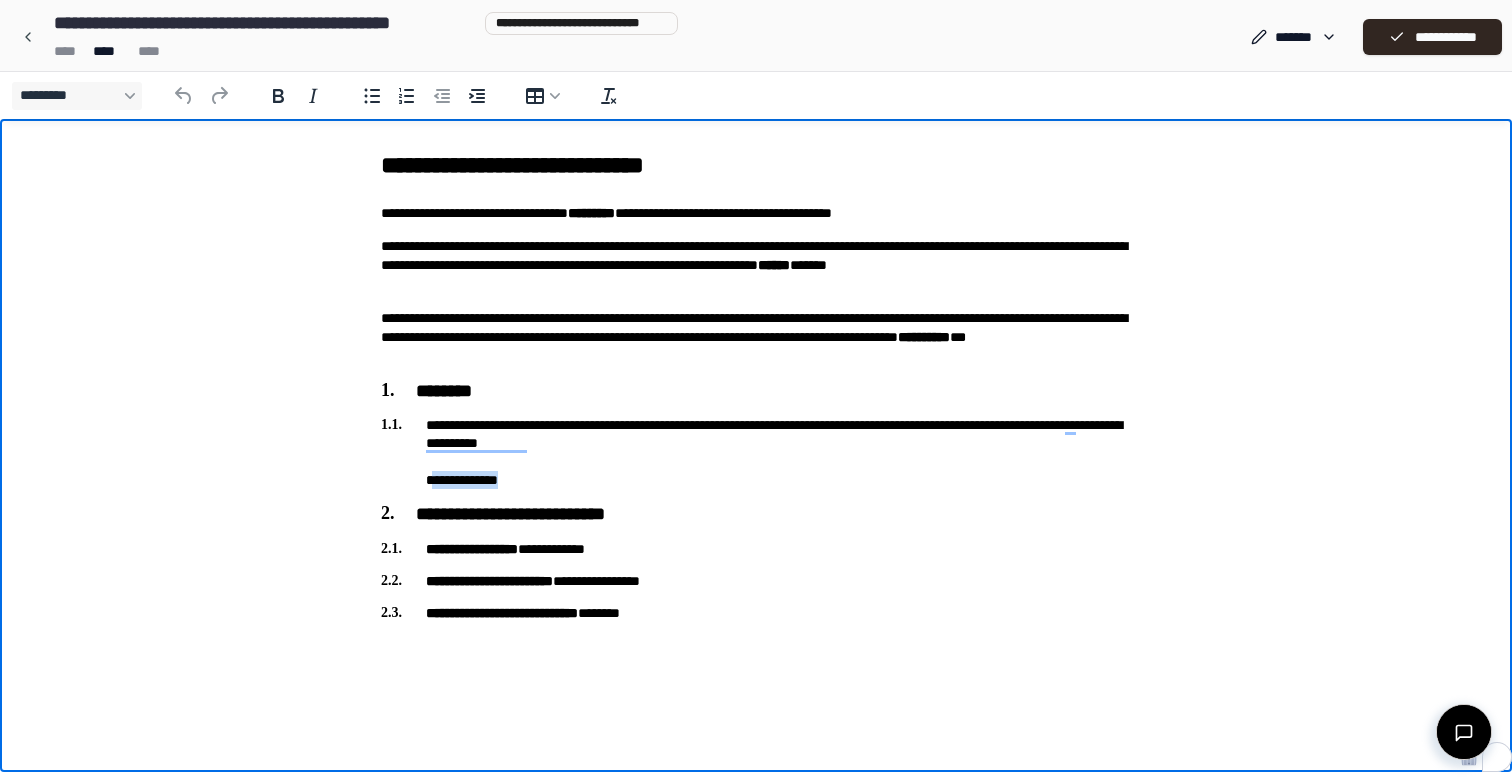 drag, startPoint x: 558, startPoint y: 485, endPoint x: 433, endPoint y: 477, distance: 125.25574 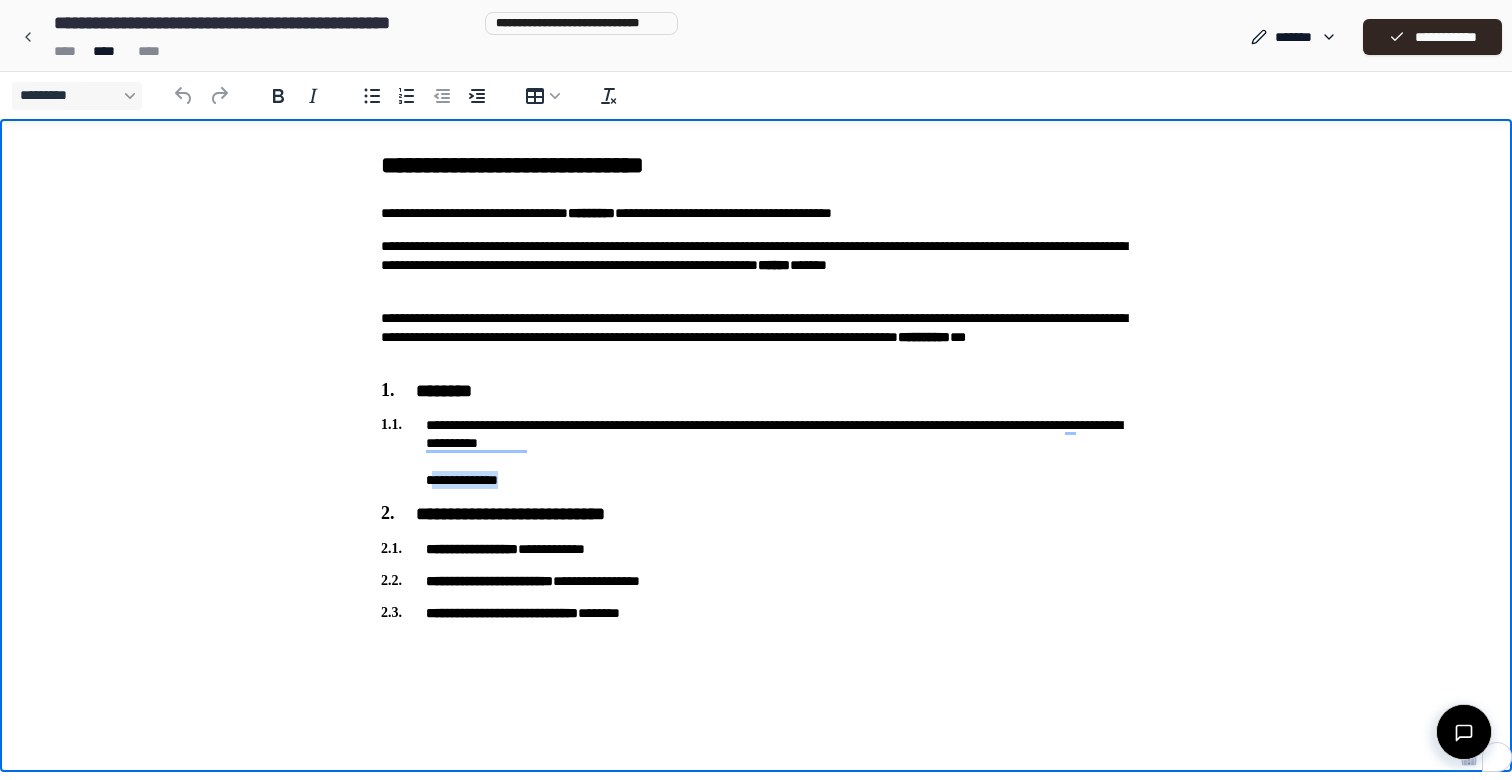 click on "**********" at bounding box center (756, 452) 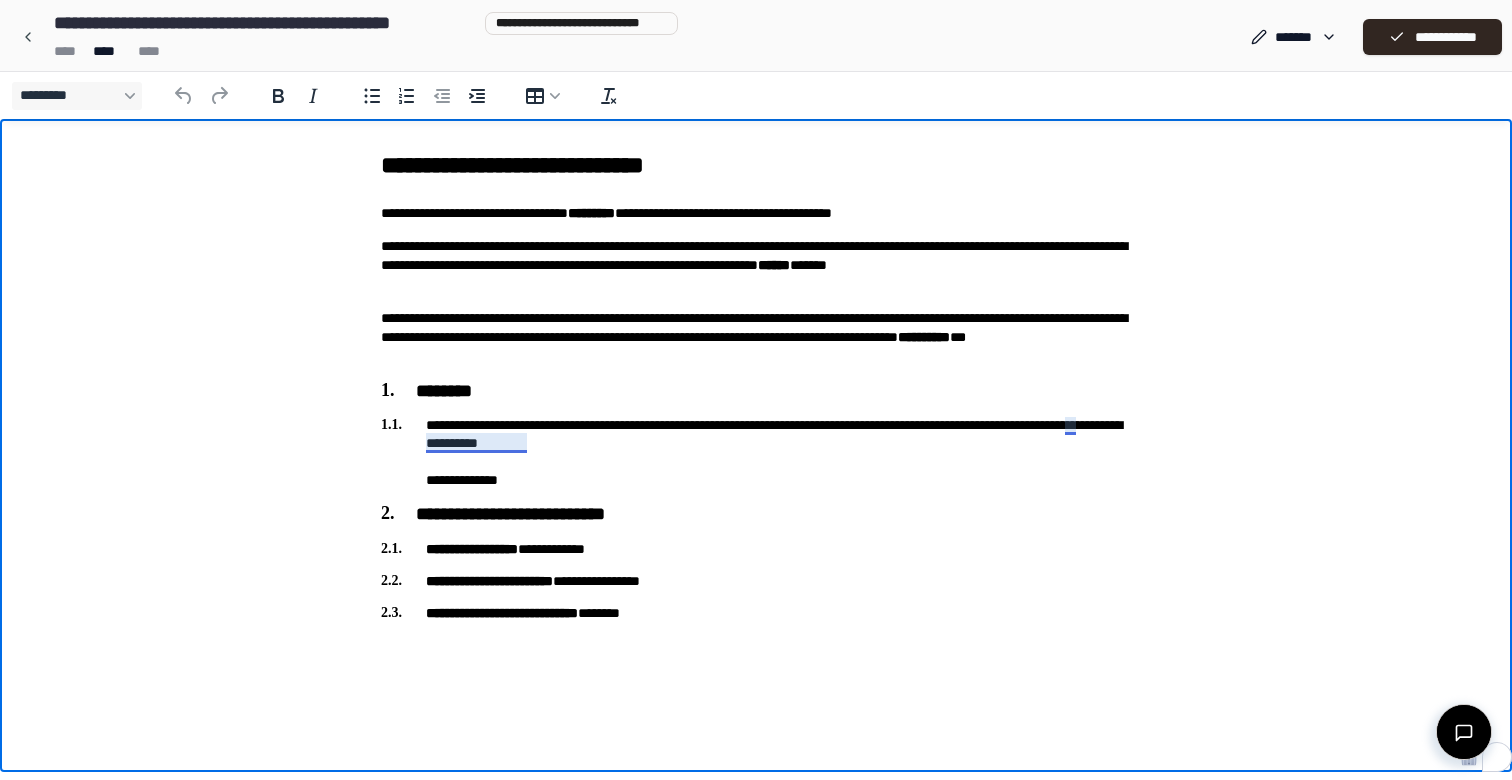 click on "**********" at bounding box center [756, 452] 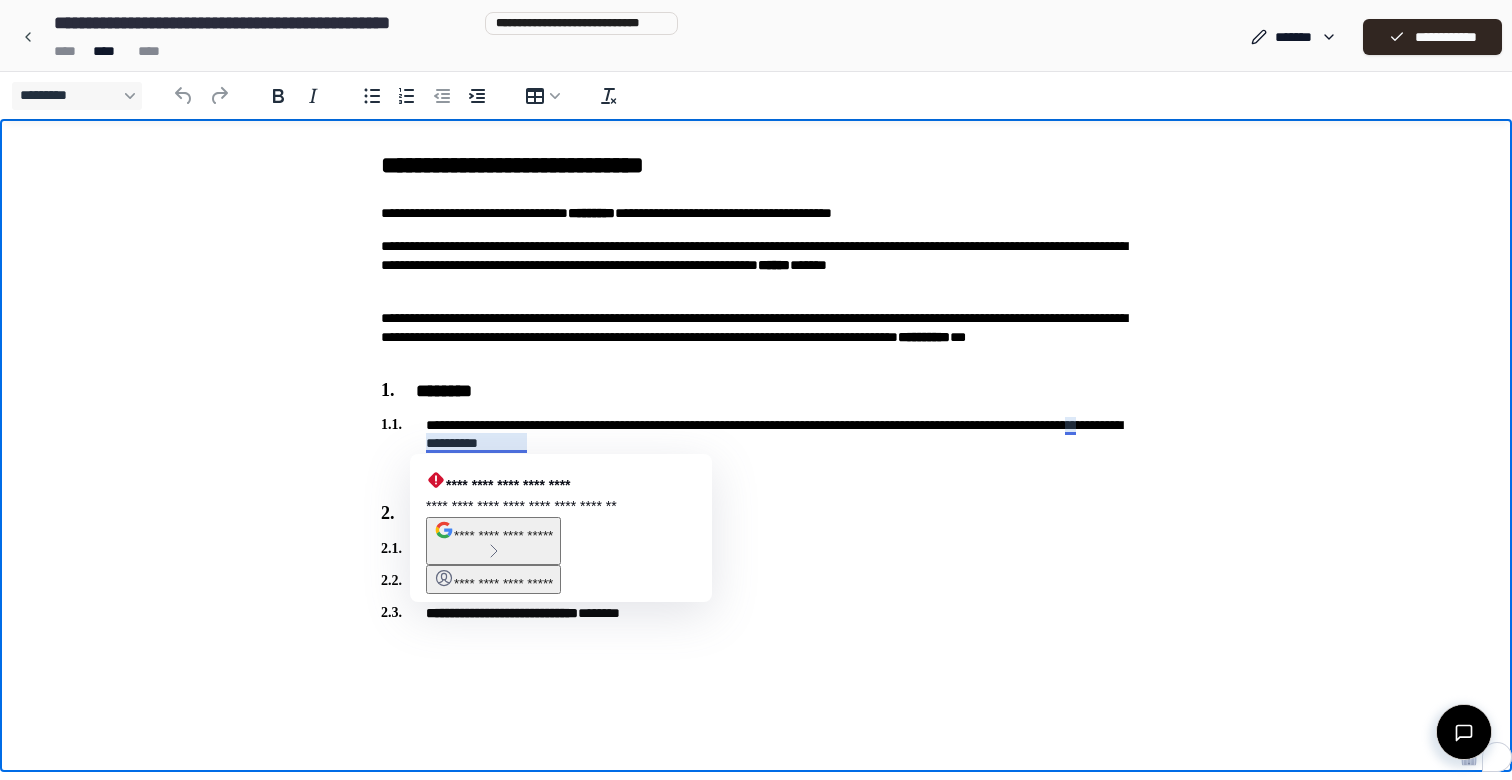 click on "**********" at bounding box center [756, 452] 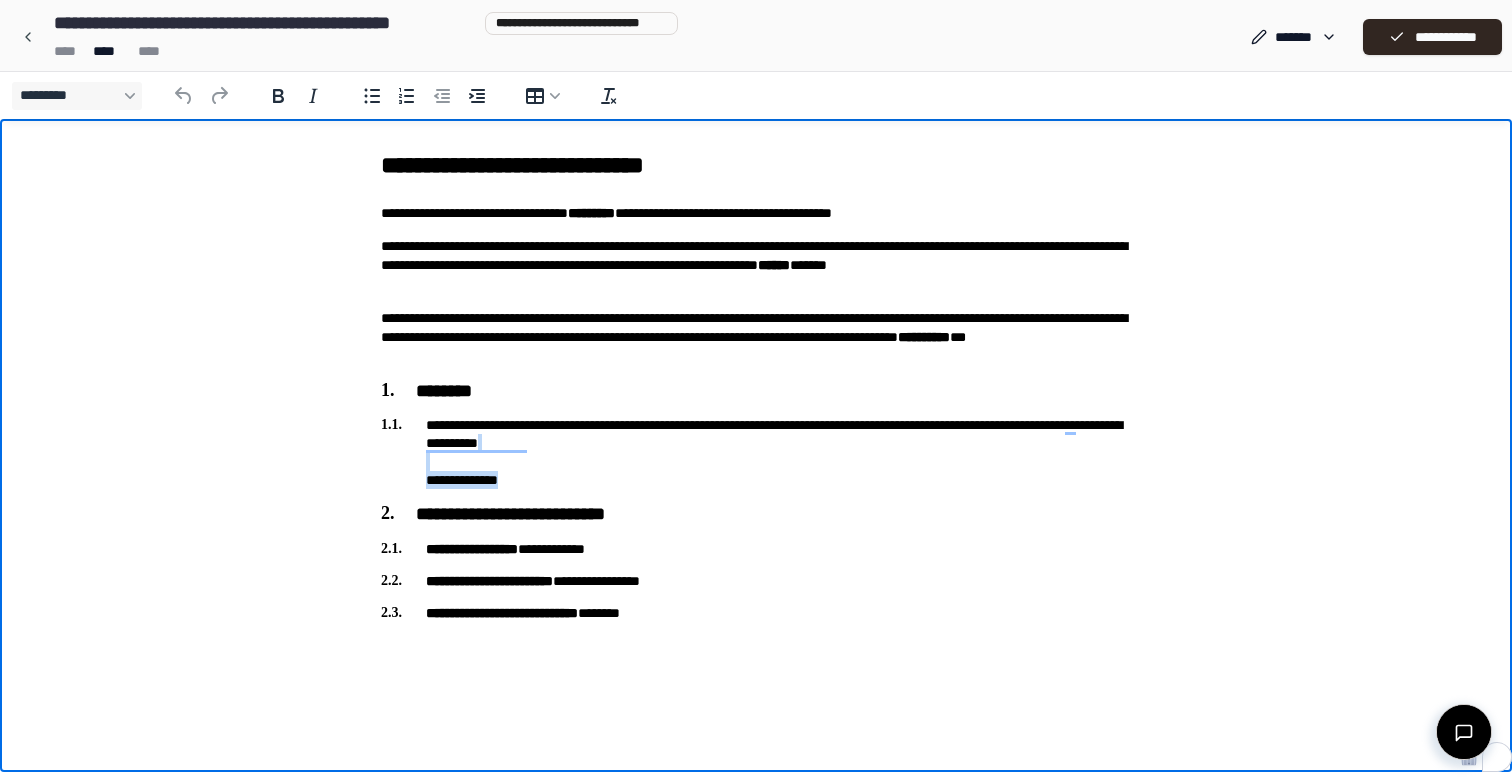 drag, startPoint x: 544, startPoint y: 485, endPoint x: 430, endPoint y: 469, distance: 115.11733 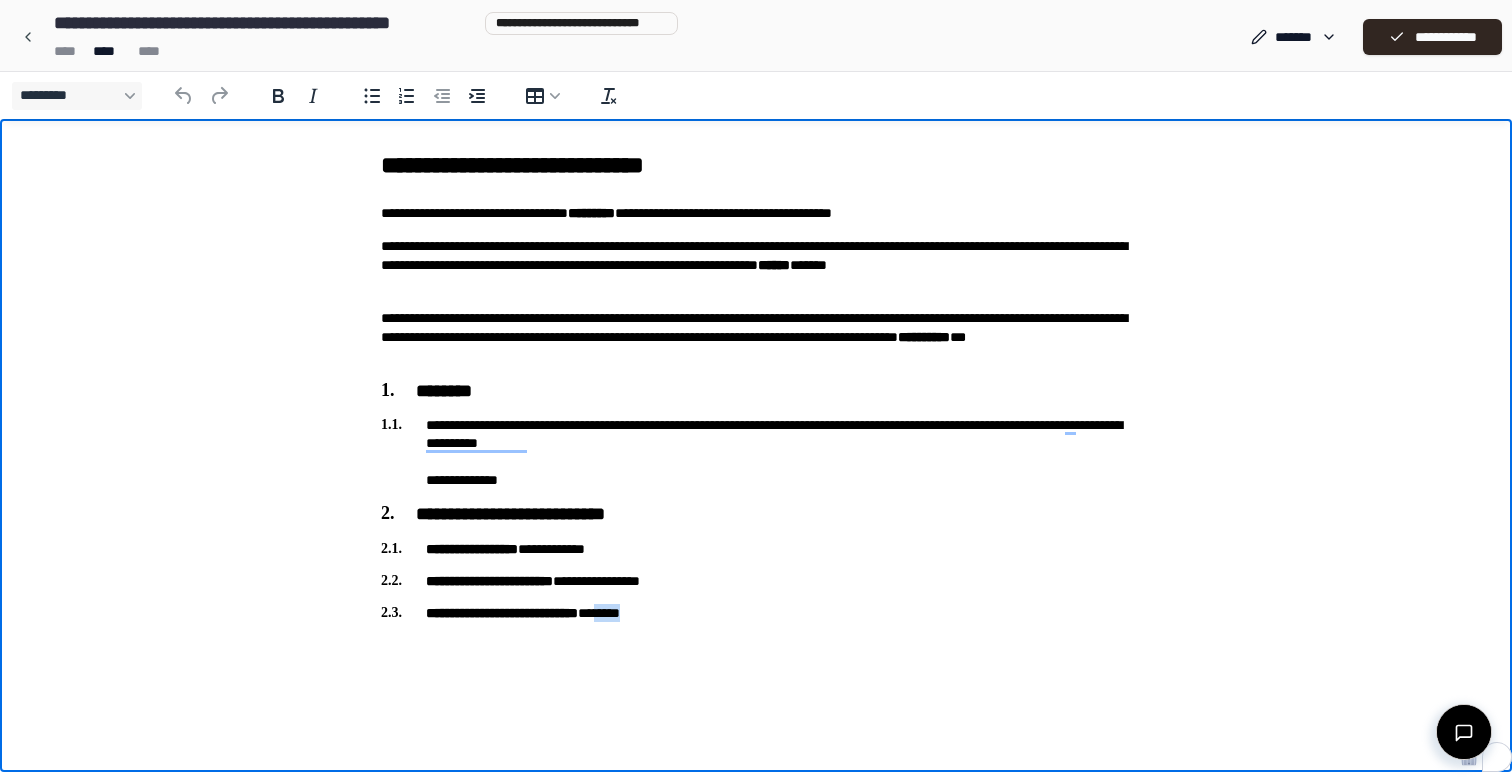 click on "**********" at bounding box center (756, 382) 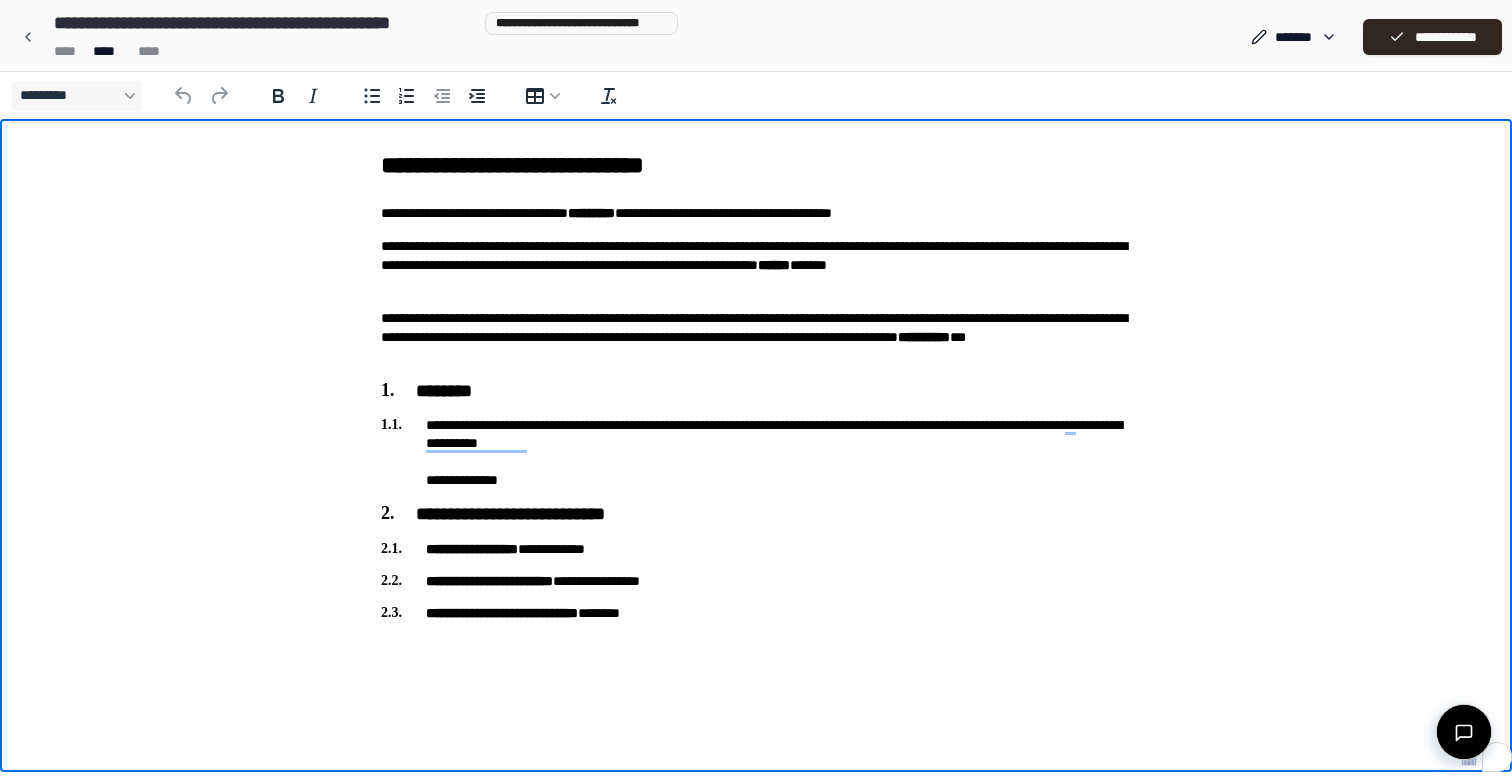 click on "**********" at bounding box center [756, 382] 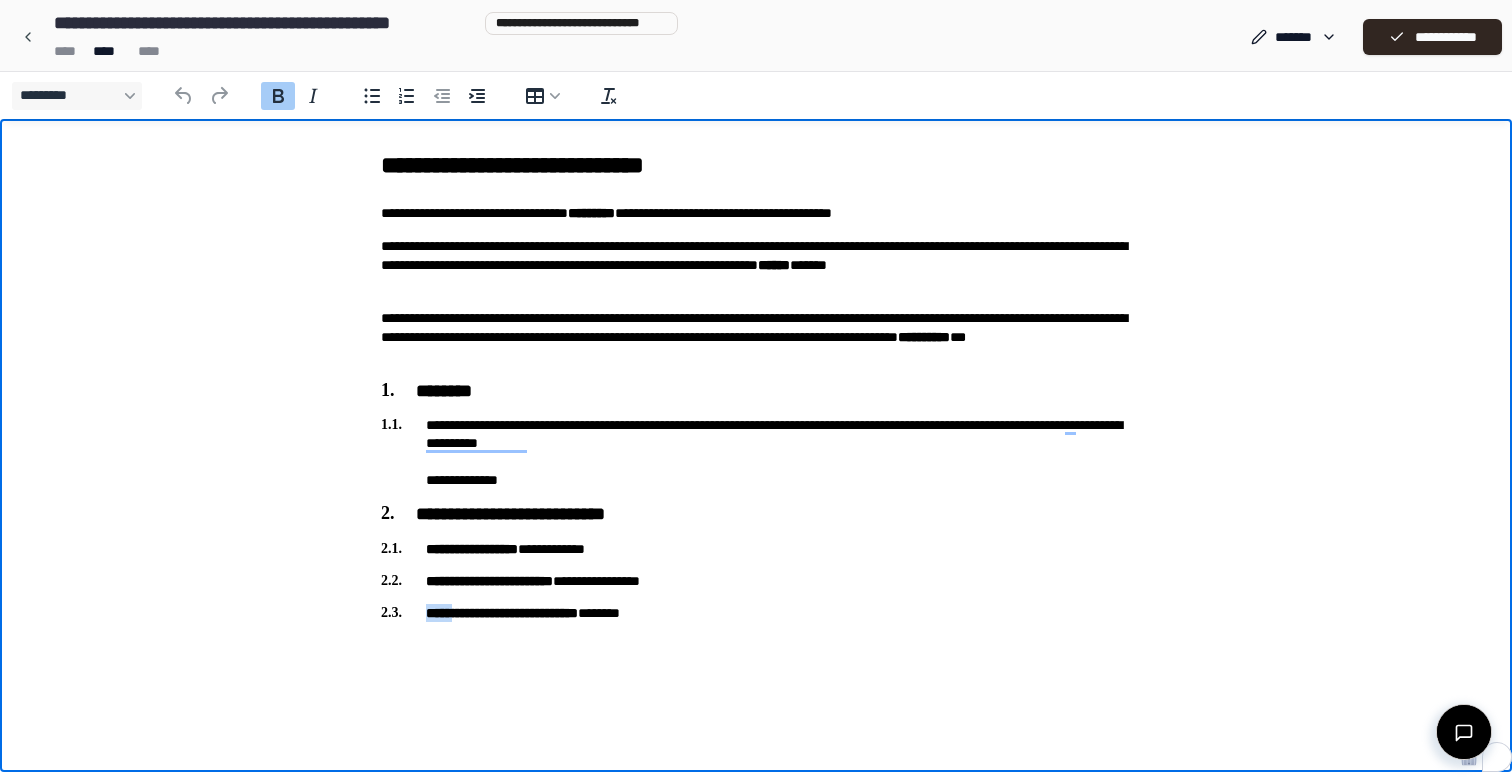 click on "**********" at bounding box center (756, 382) 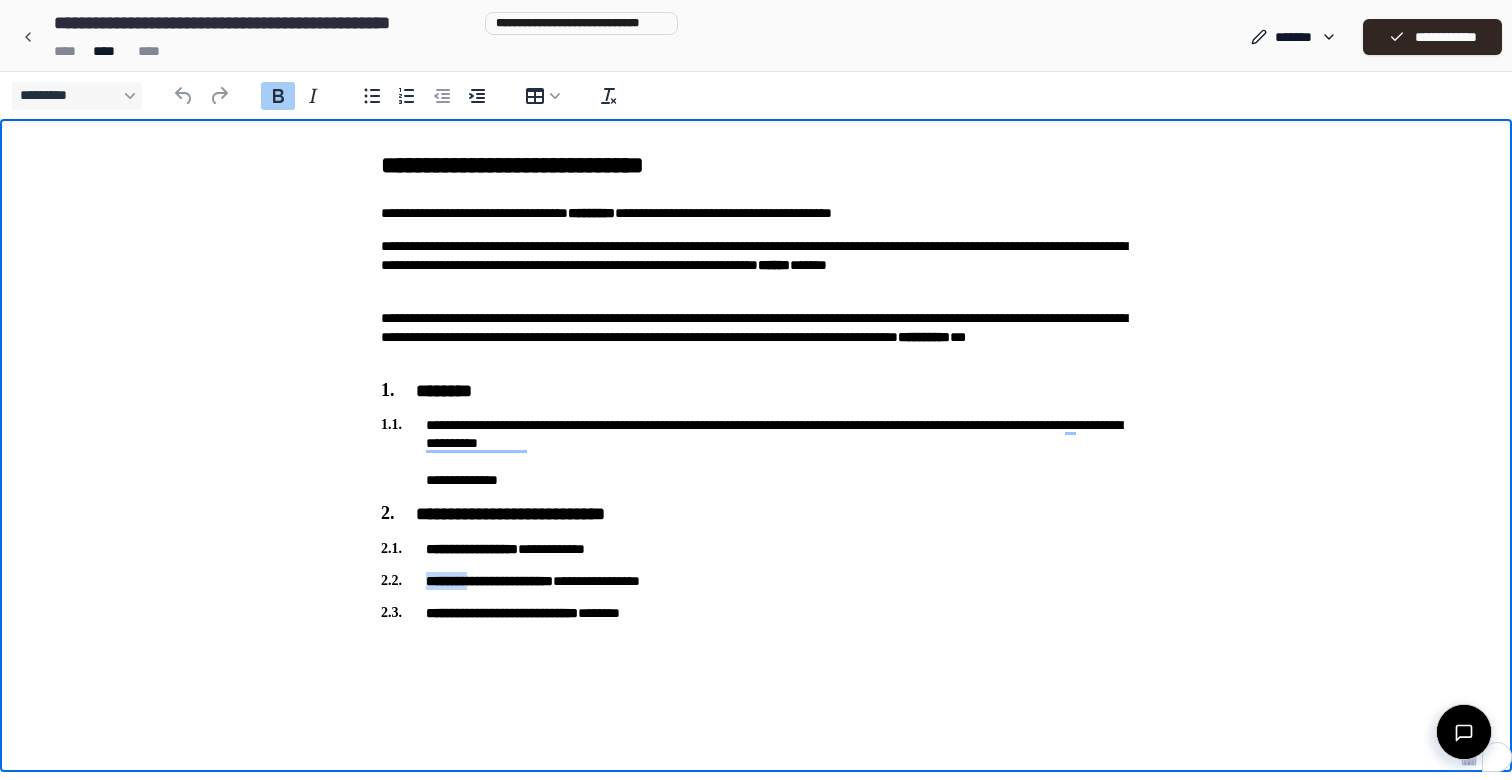click on "**********" at bounding box center [756, 382] 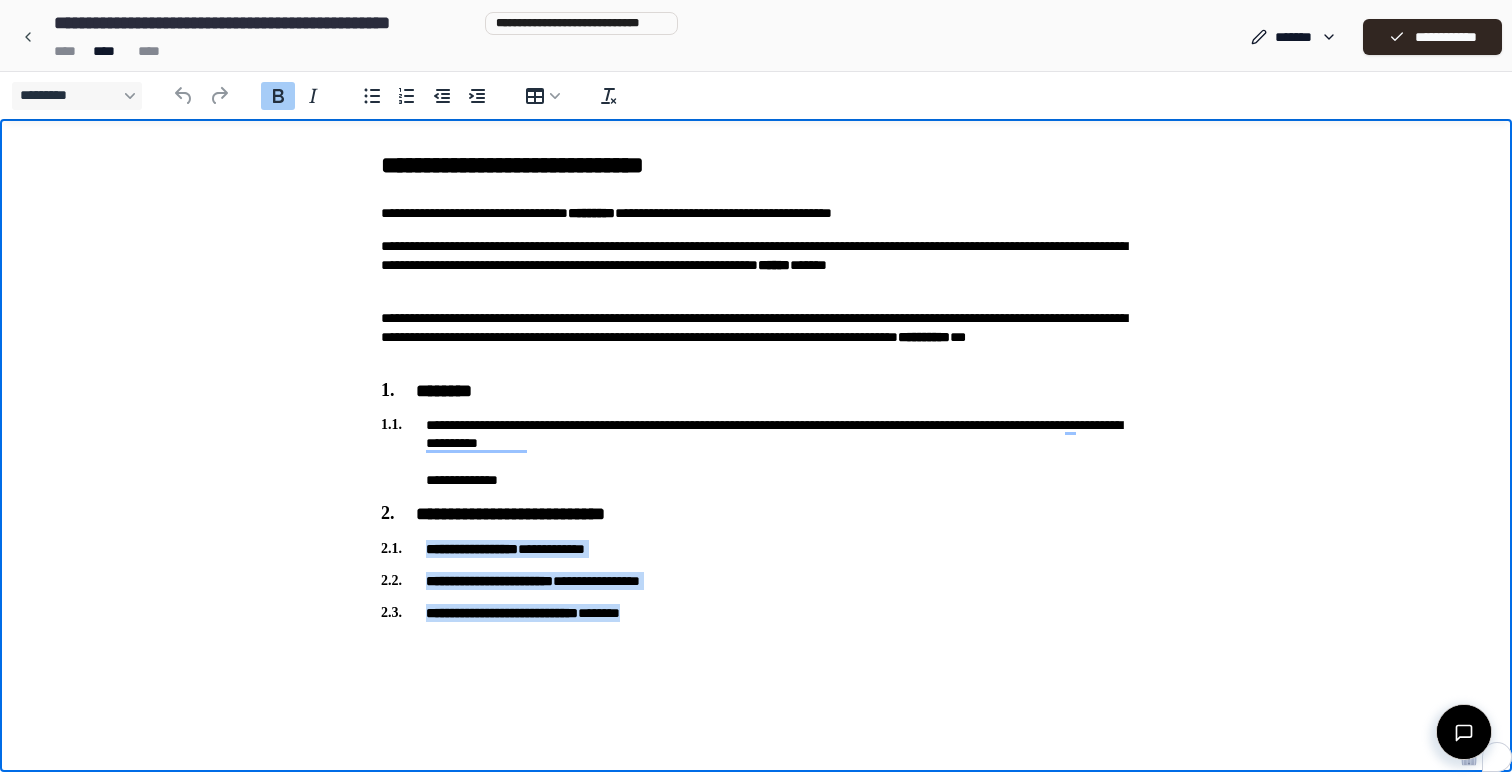 drag, startPoint x: 741, startPoint y: 621, endPoint x: 425, endPoint y: 554, distance: 323.02478 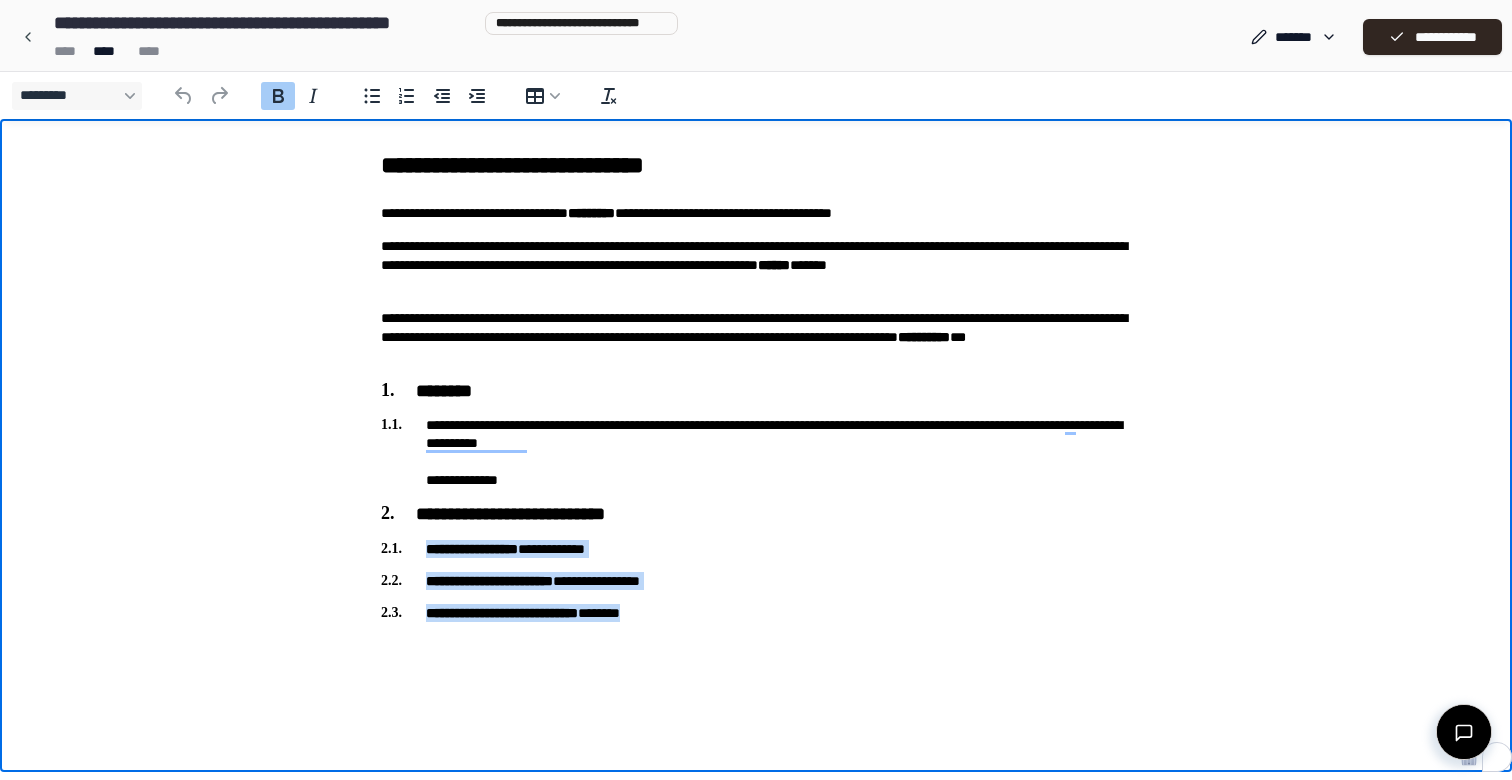 click on "**********" at bounding box center (756, 382) 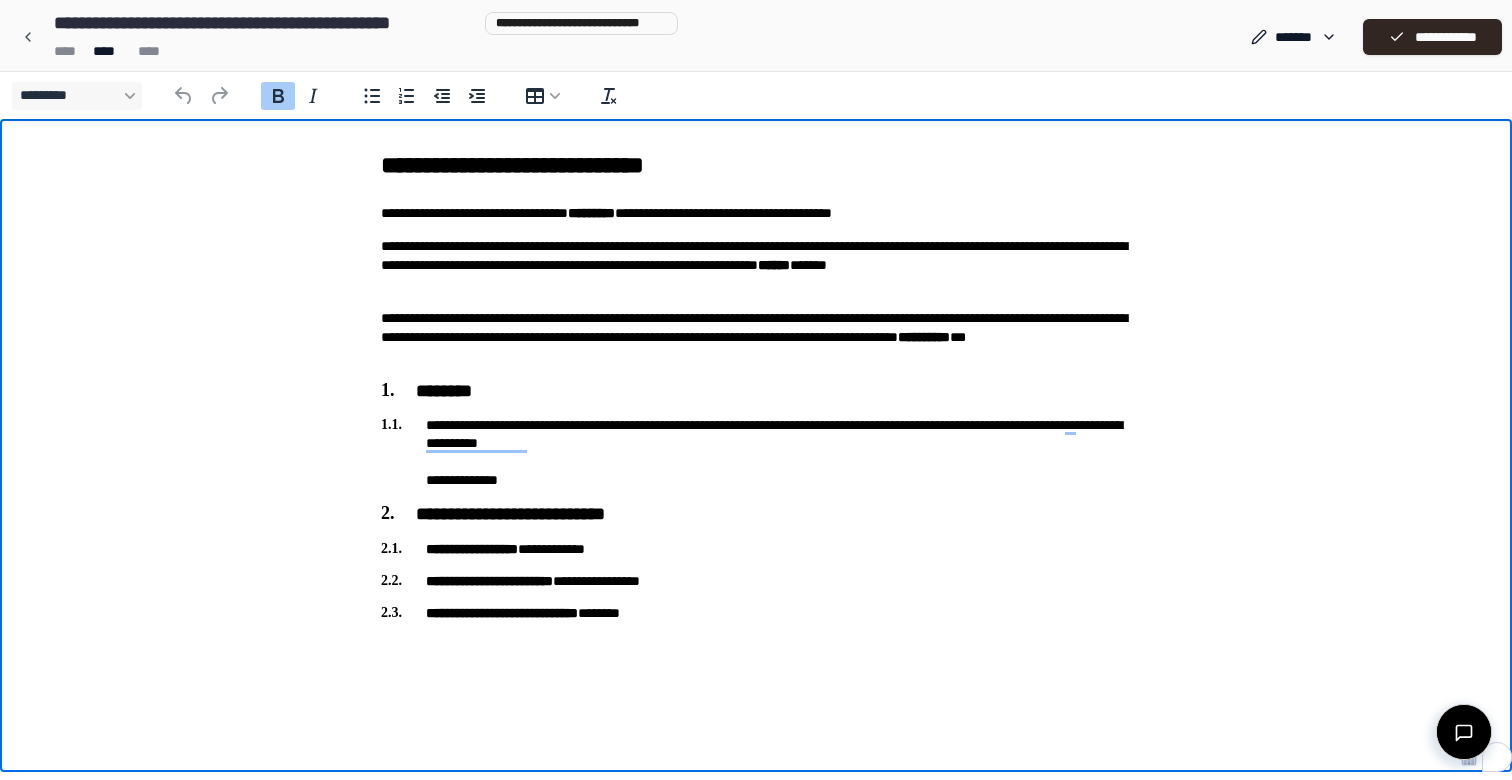 click on "**********" at bounding box center [756, 549] 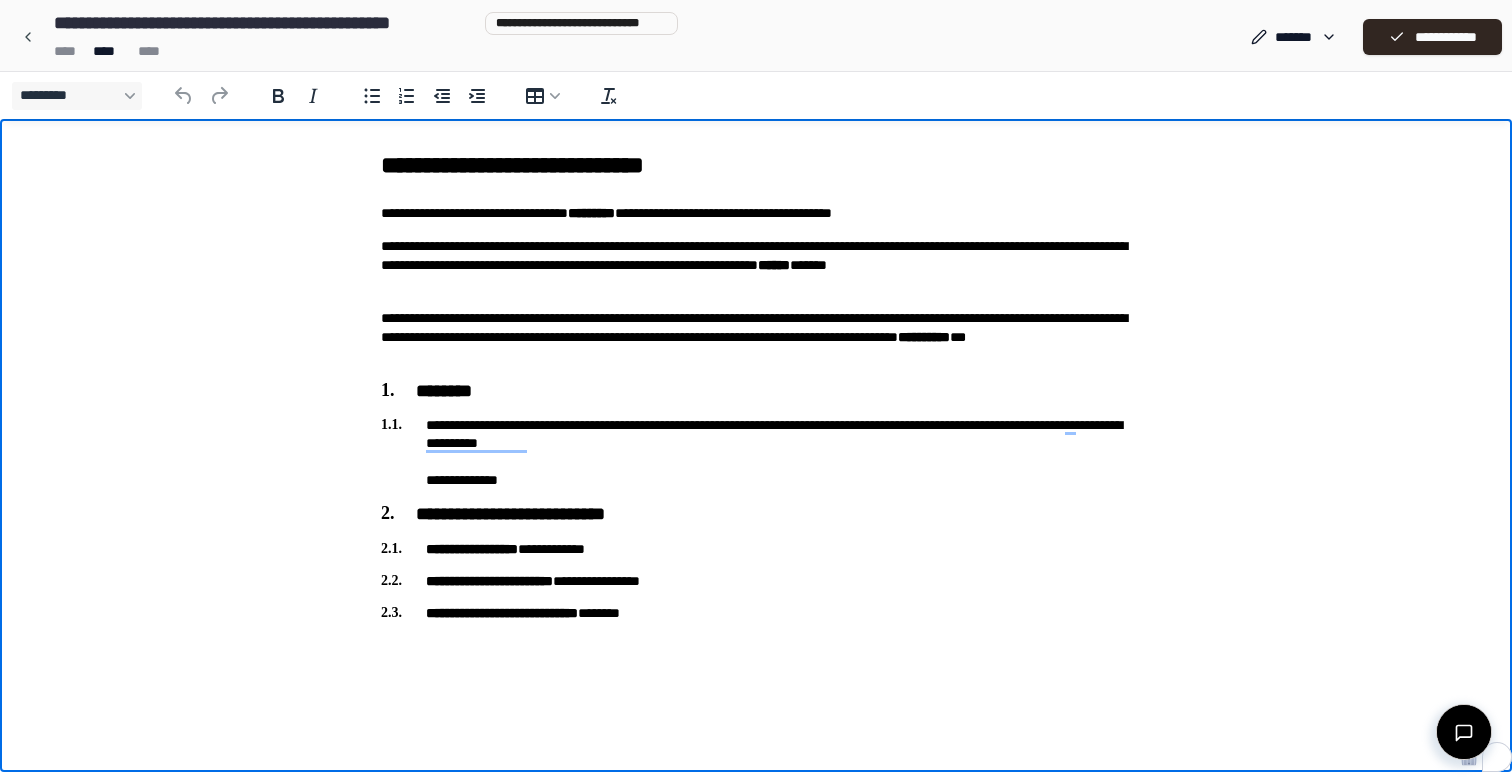 click on "**********" at bounding box center (756, 266) 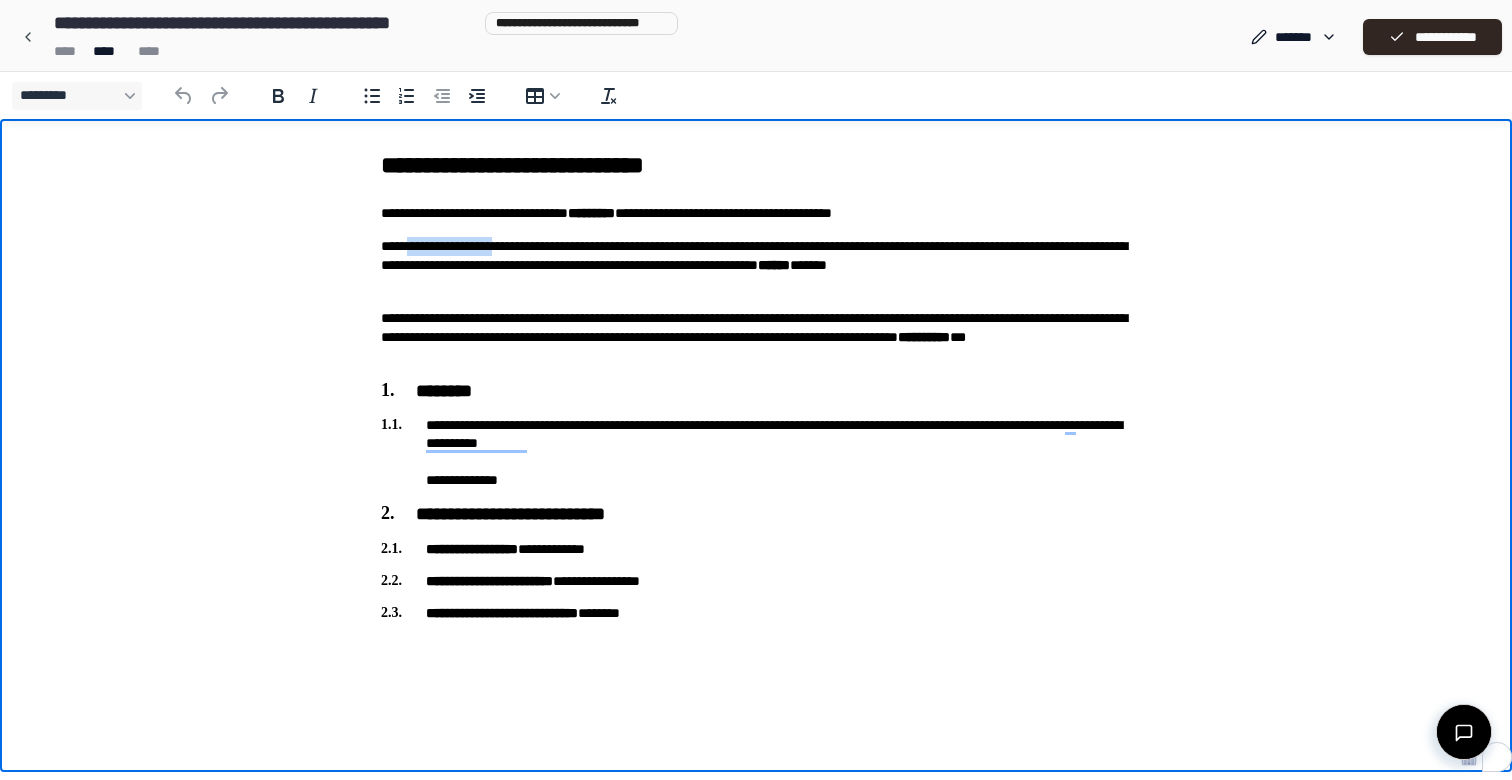 drag, startPoint x: 537, startPoint y: 250, endPoint x: 416, endPoint y: 250, distance: 121 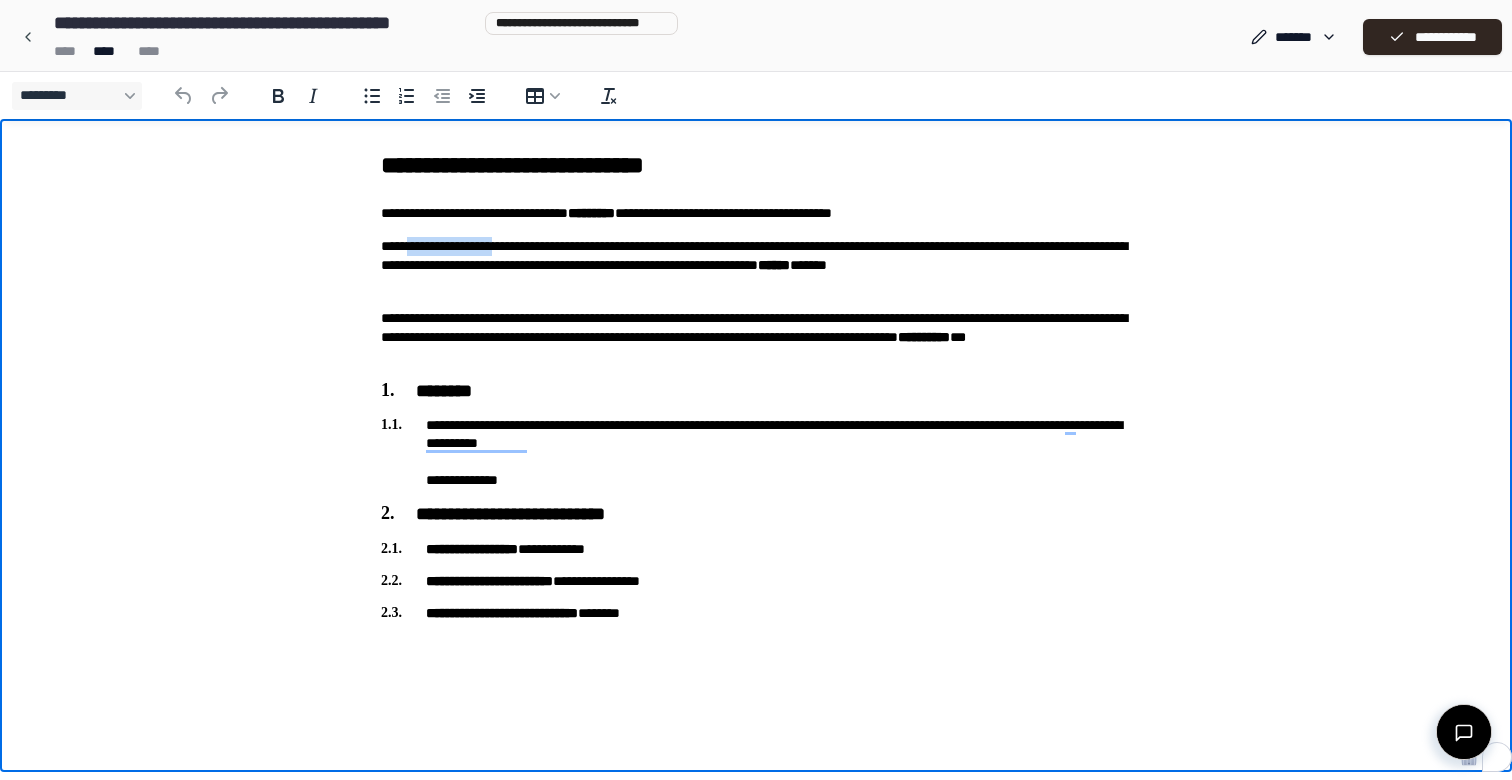 click on "**********" at bounding box center (756, 266) 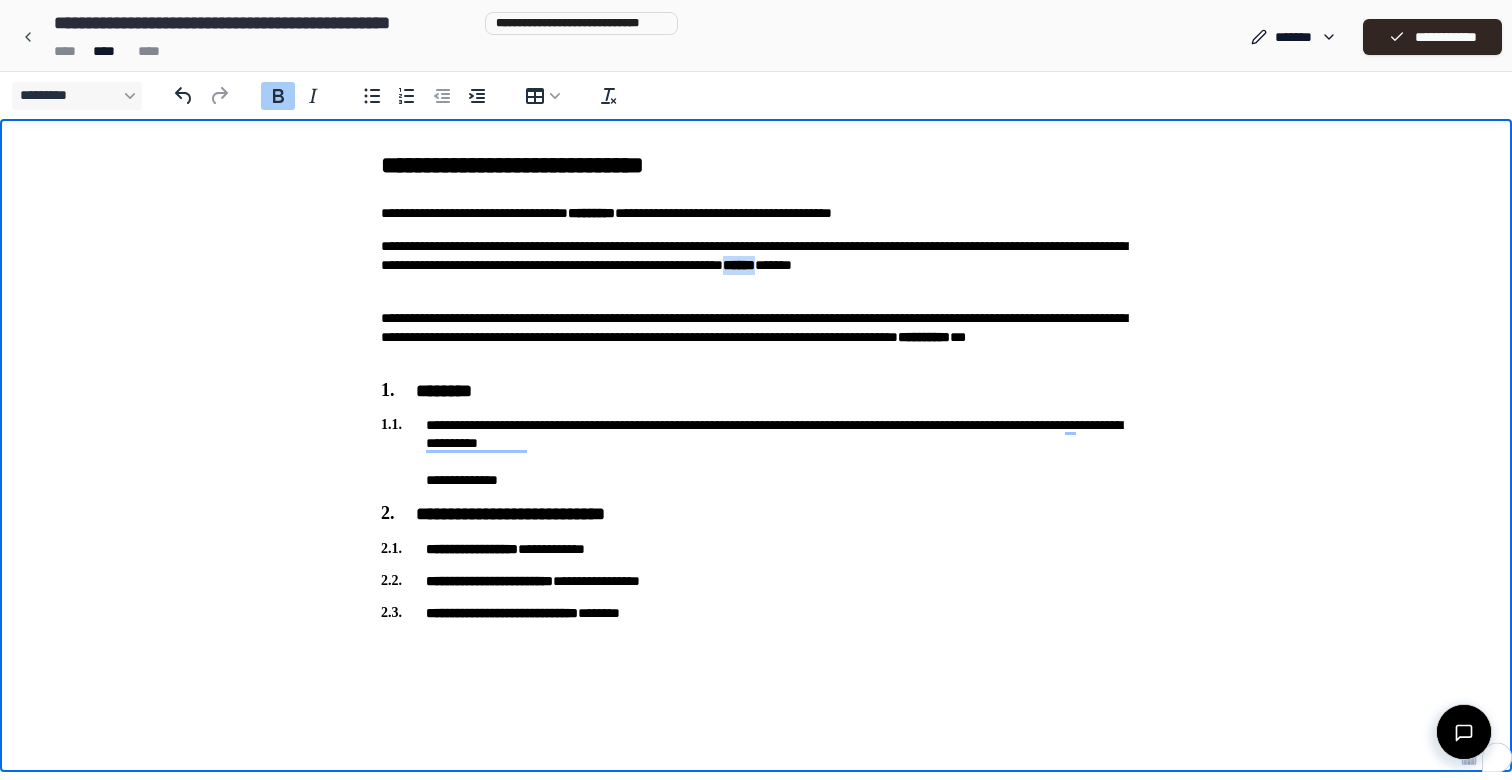 drag, startPoint x: 587, startPoint y: 290, endPoint x: 550, endPoint y: 289, distance: 37.01351 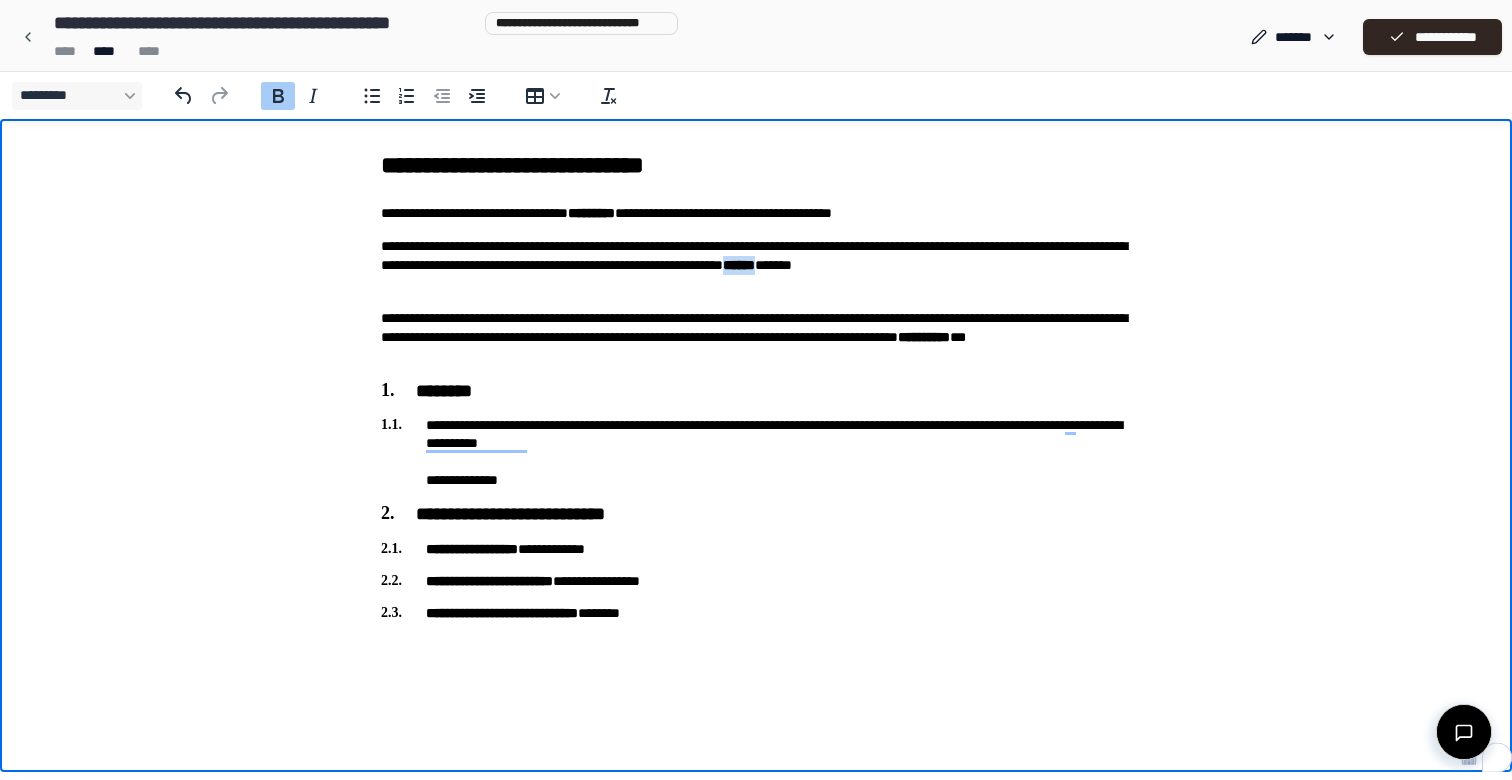 click on "**********" at bounding box center [756, 266] 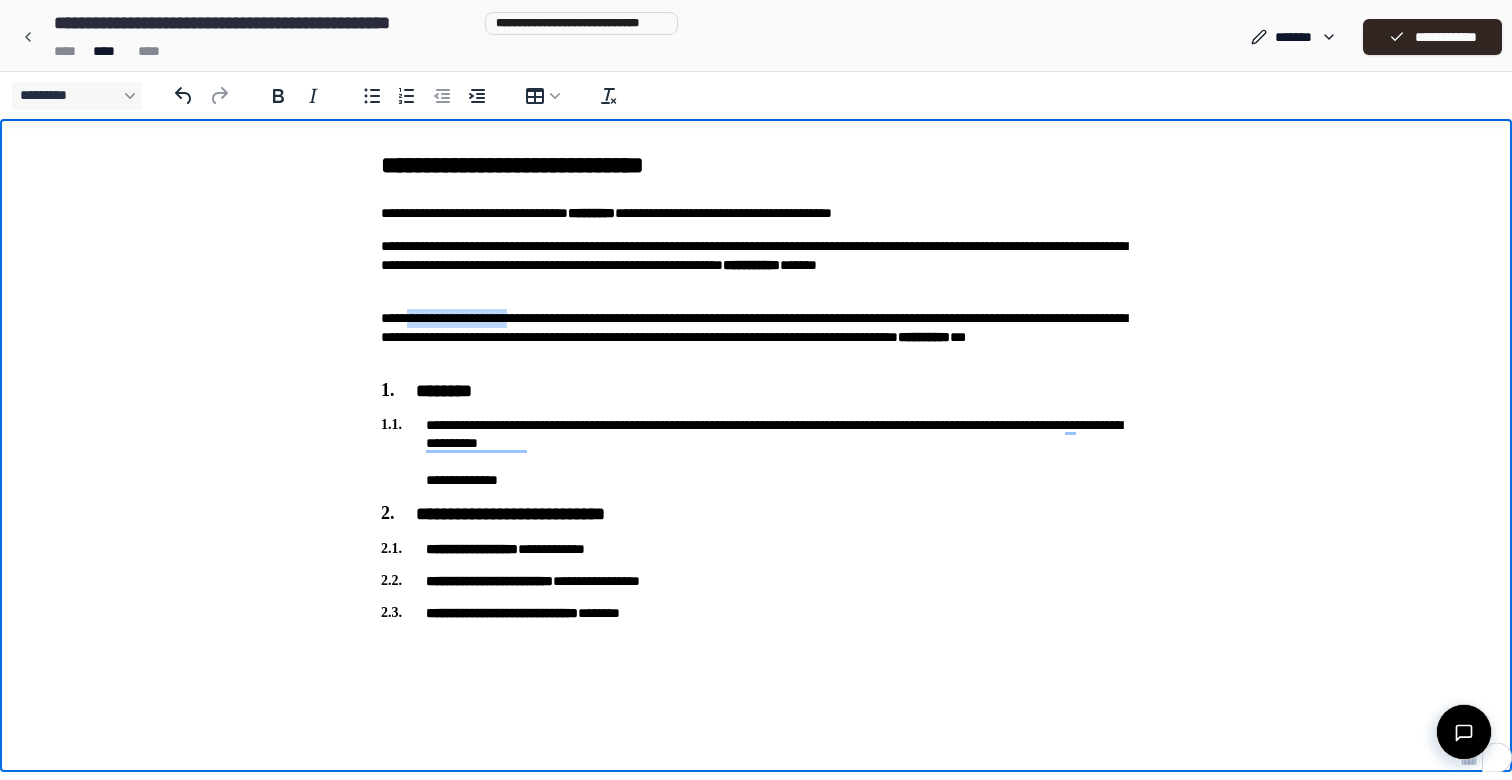 drag, startPoint x: 583, startPoint y: 320, endPoint x: 404, endPoint y: 319, distance: 179.00279 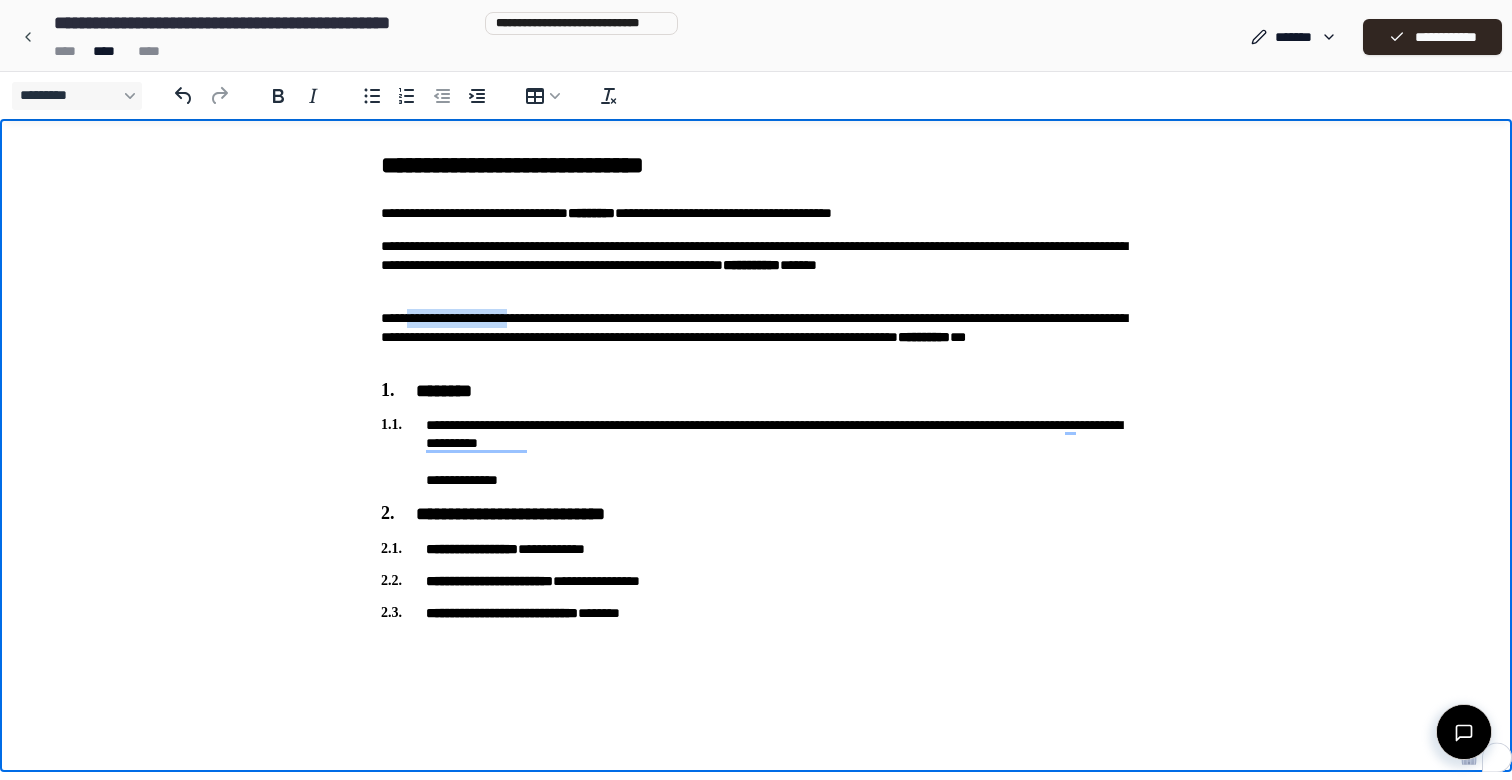 click on "**********" at bounding box center [756, 338] 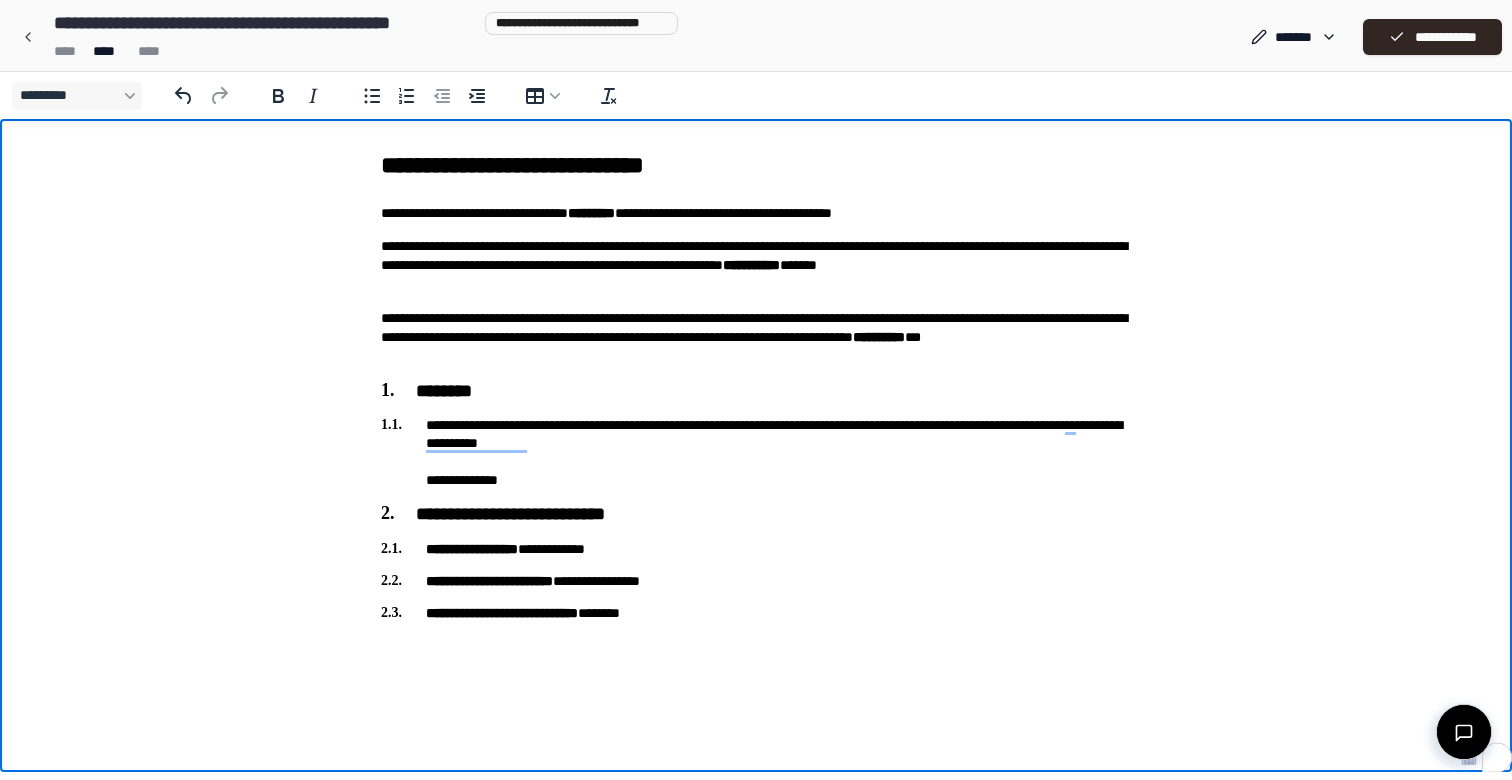 click on "**********" at bounding box center [756, 338] 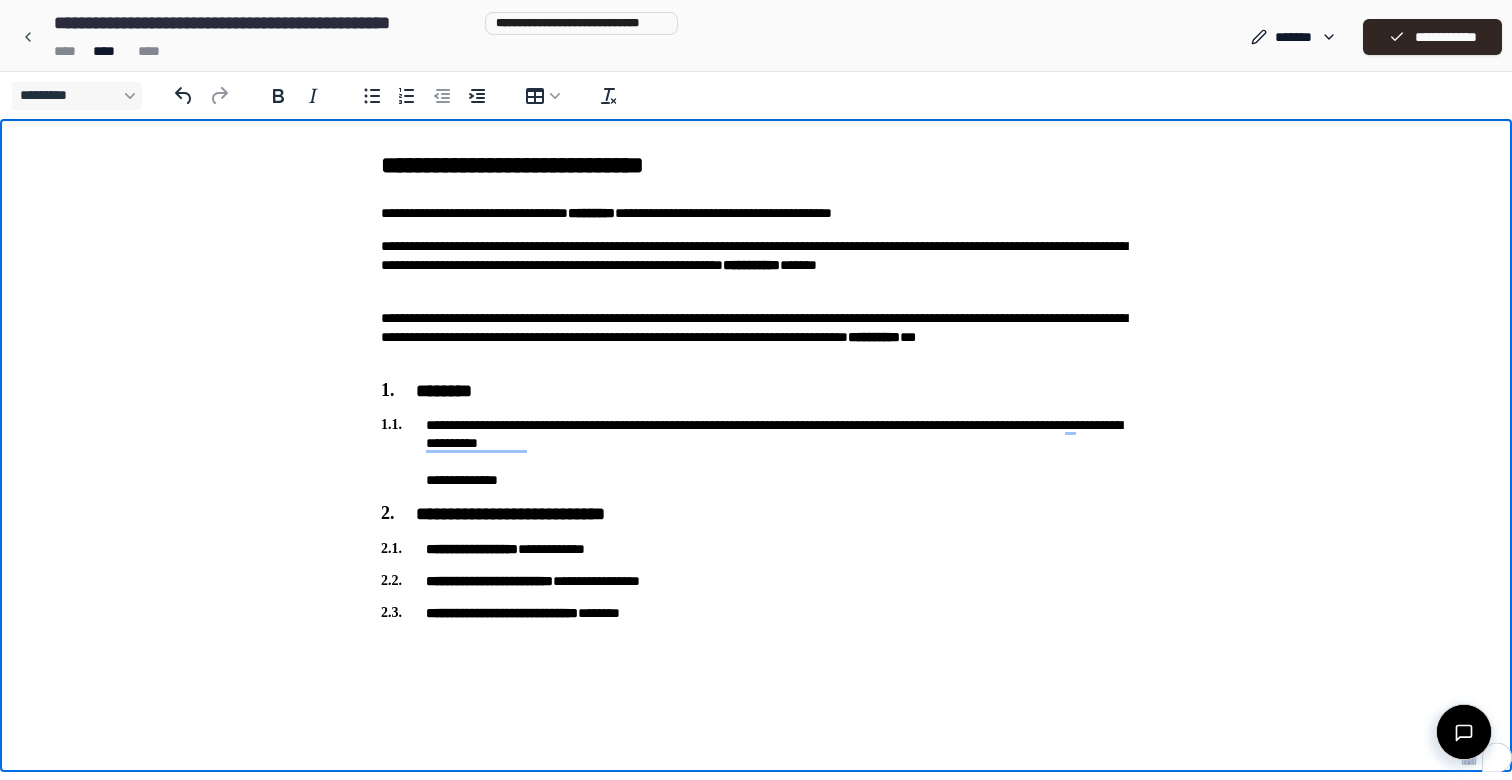 click on "**********" at bounding box center [756, 338] 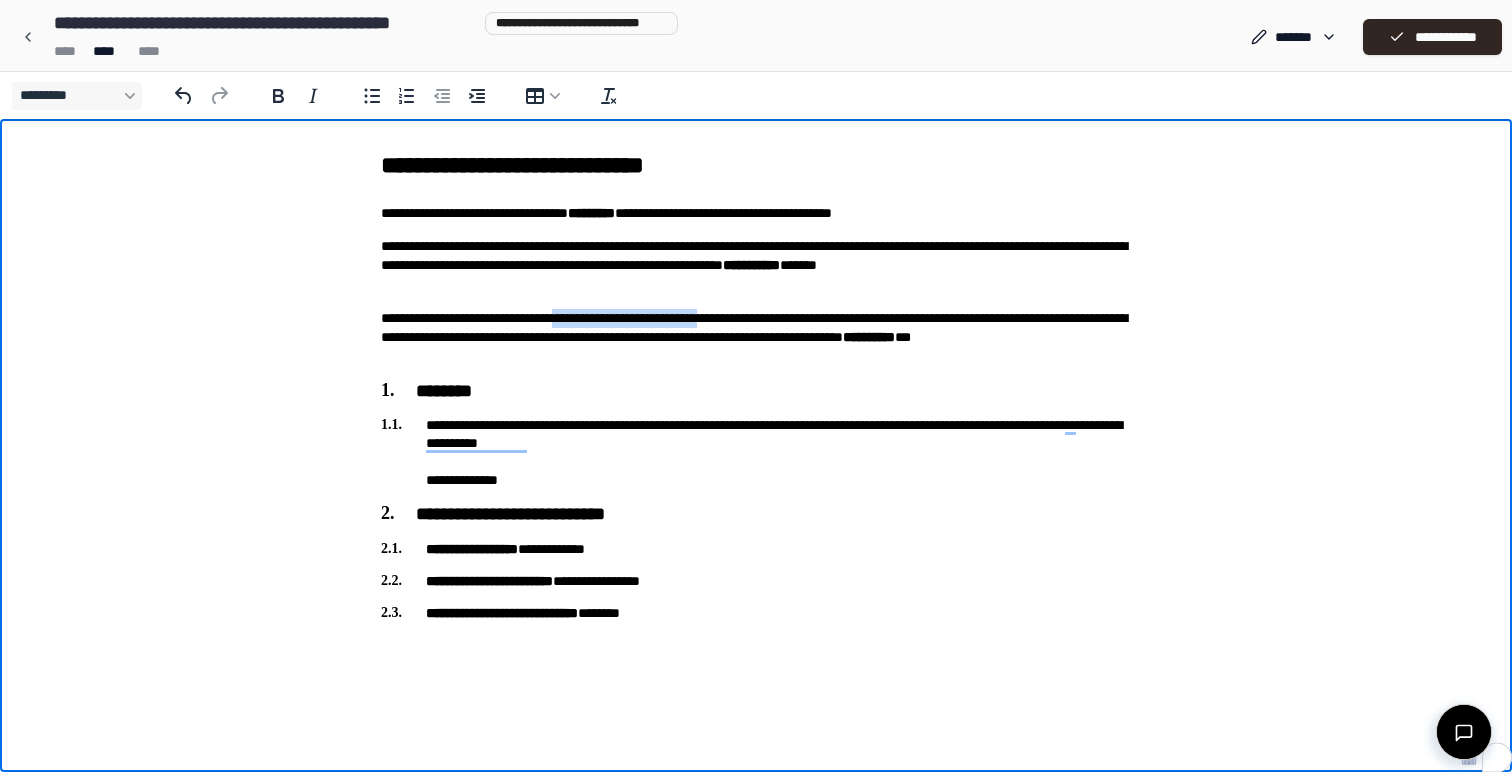 drag, startPoint x: 599, startPoint y: 320, endPoint x: 804, endPoint y: 317, distance: 205.02196 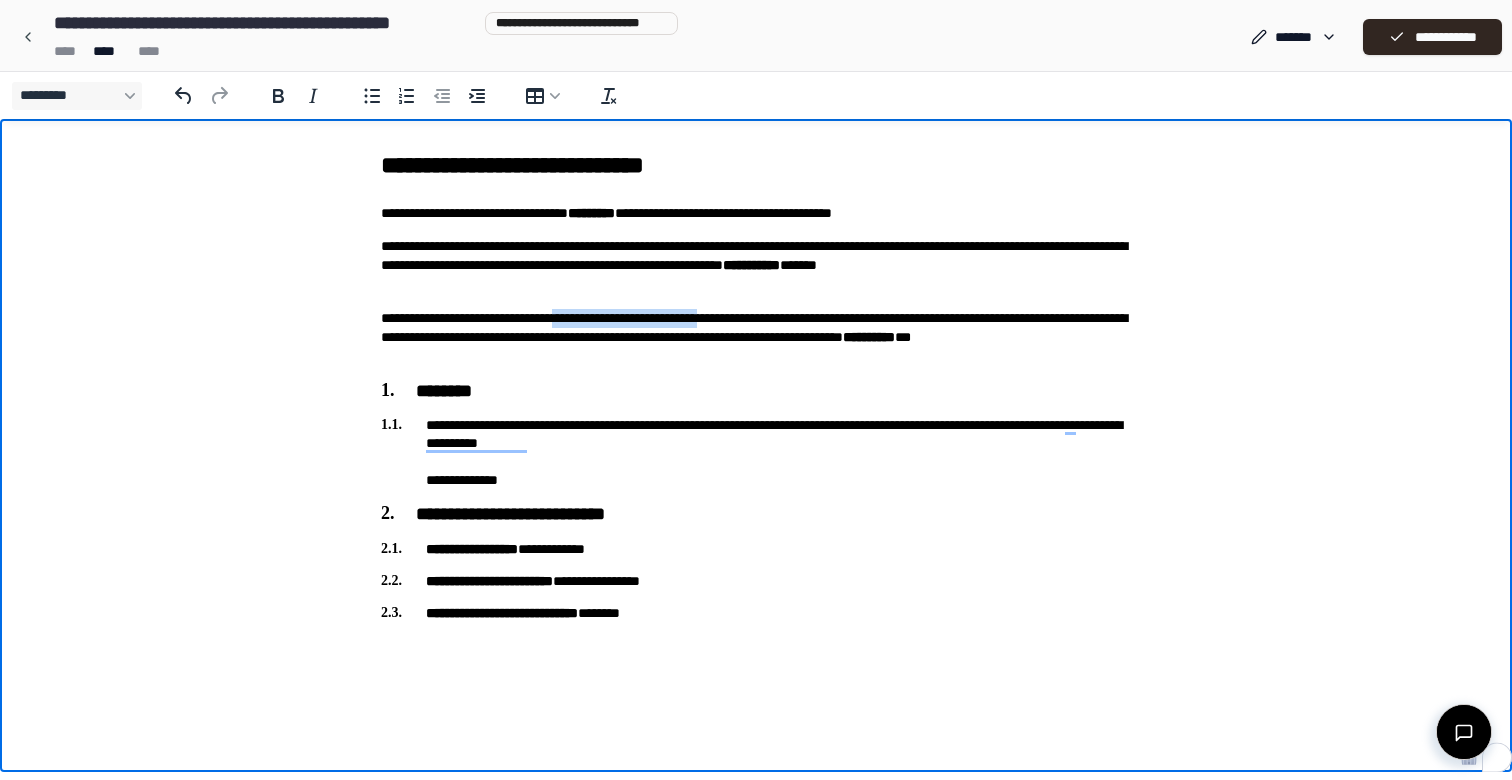 click on "**********" at bounding box center [756, 338] 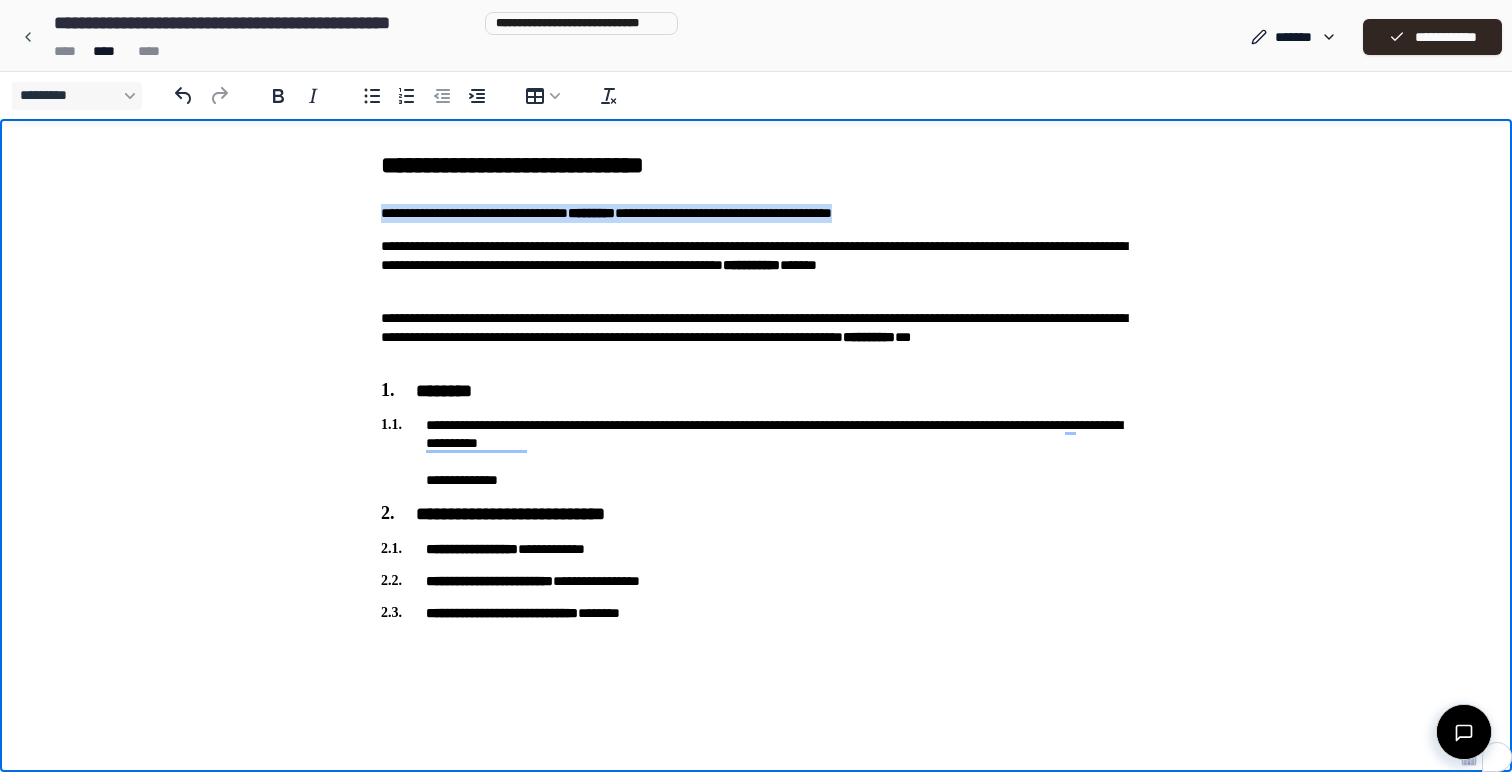drag, startPoint x: 979, startPoint y: 214, endPoint x: 201, endPoint y: 216, distance: 778.00256 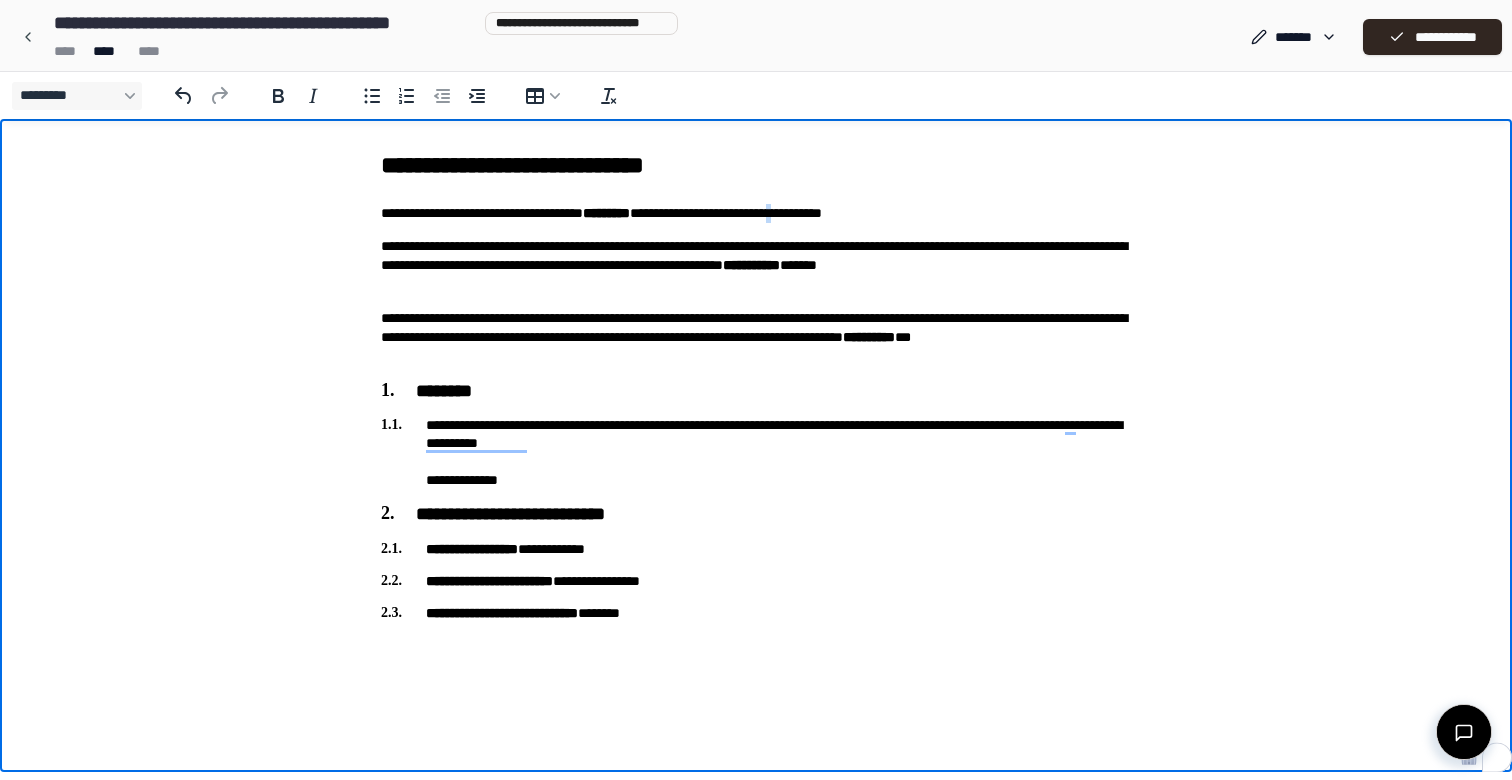 drag, startPoint x: 860, startPoint y: 214, endPoint x: 871, endPoint y: 216, distance: 11.18034 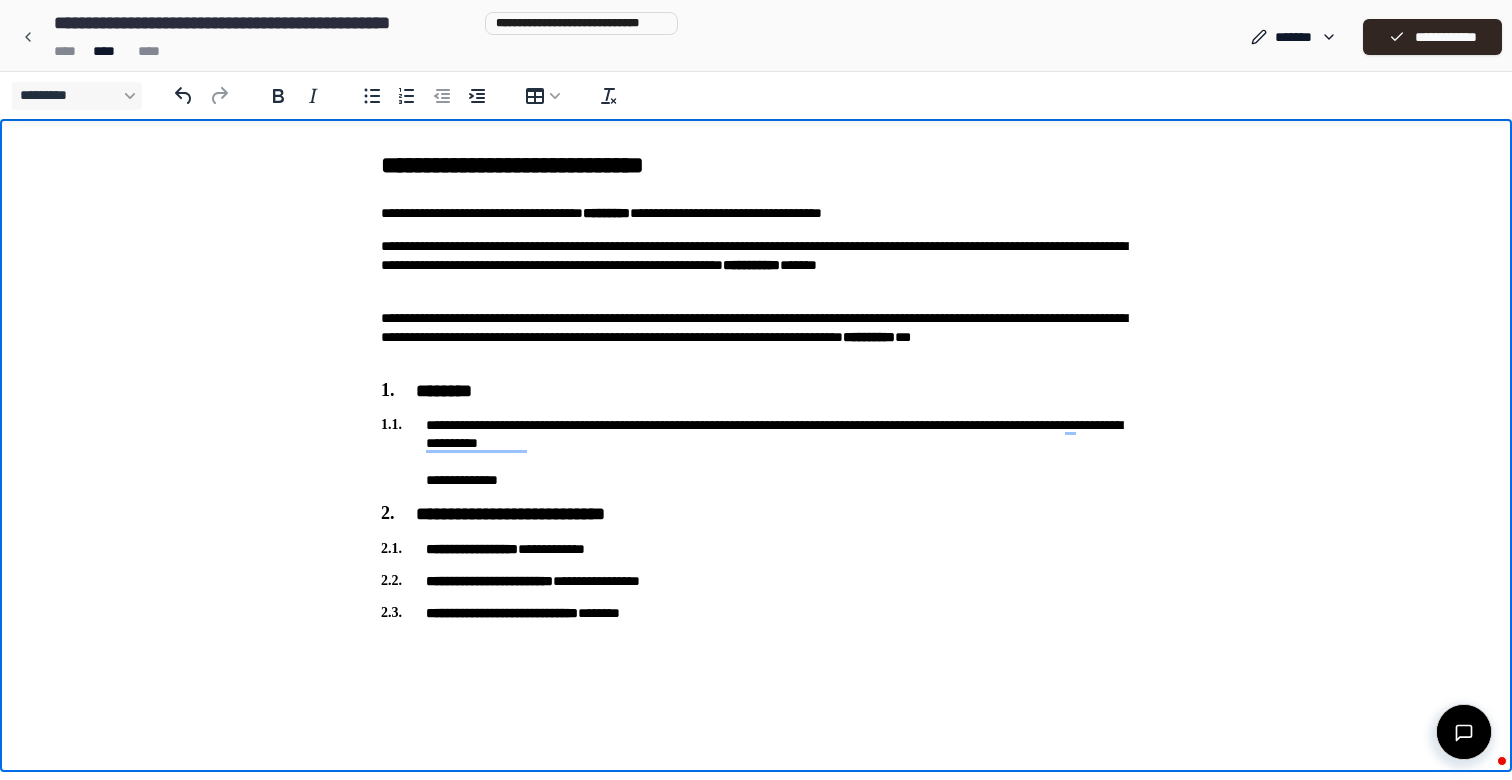 click on "**********" at bounding box center [756, 213] 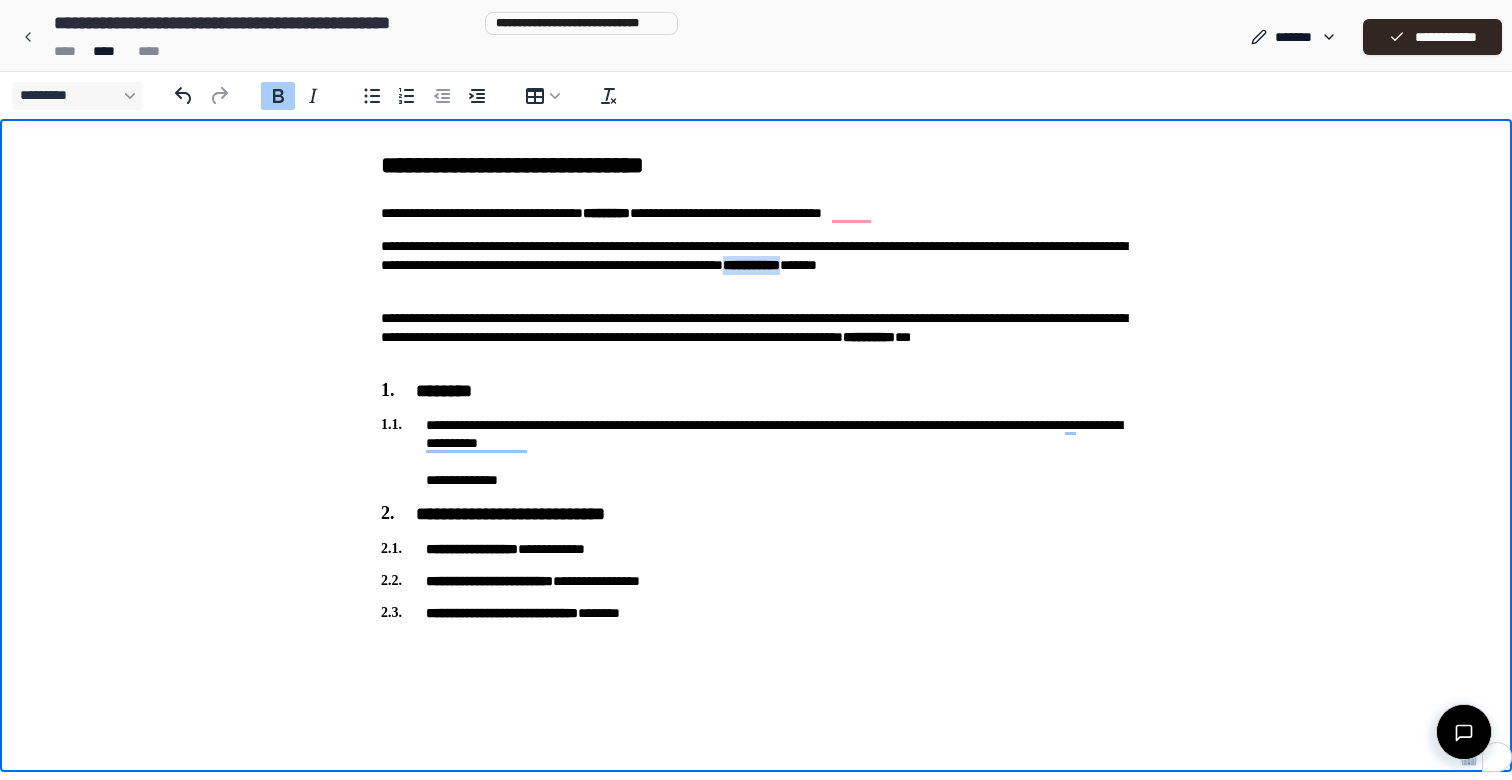 drag, startPoint x: 629, startPoint y: 289, endPoint x: 549, endPoint y: 292, distance: 80.05623 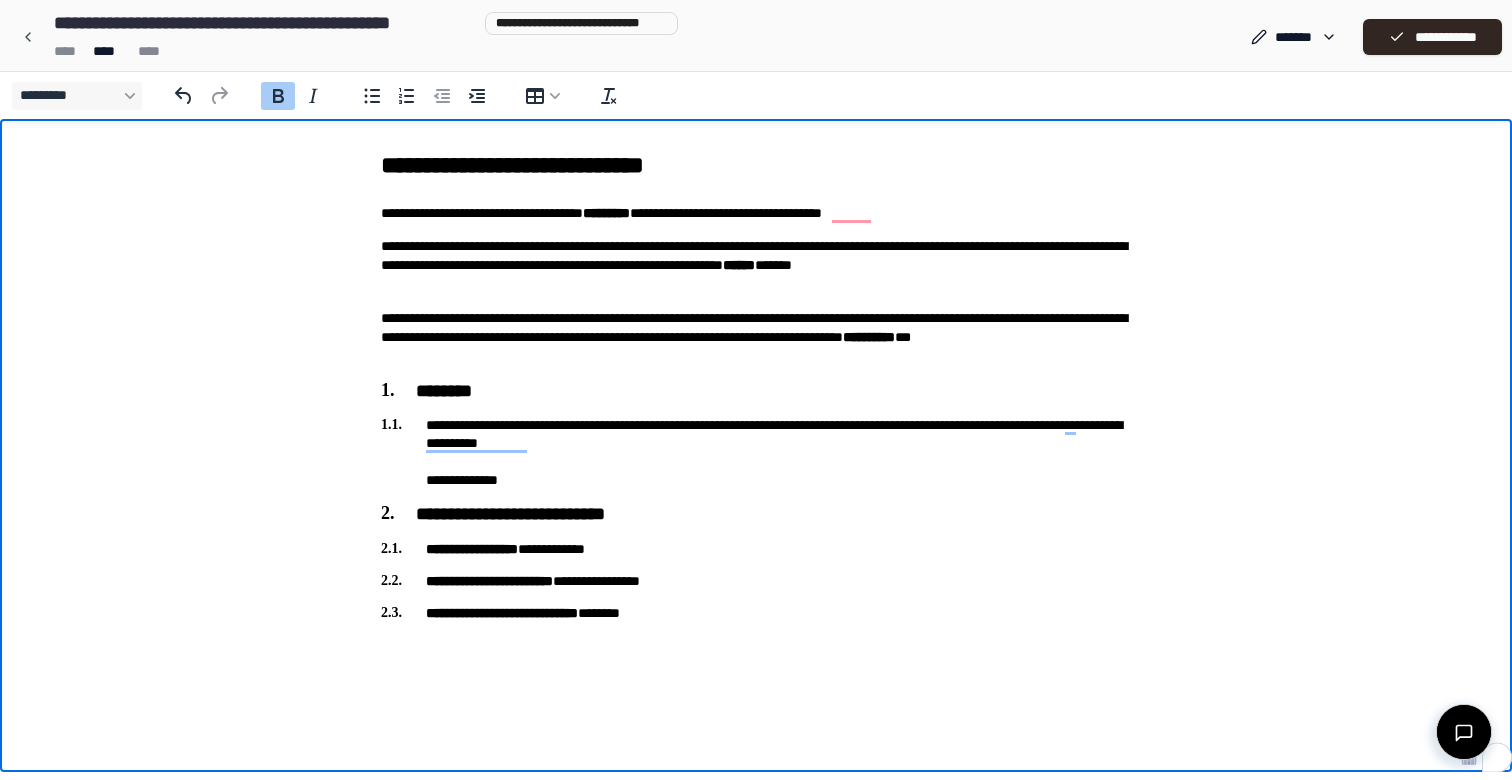 click on "**********" at bounding box center (756, 266) 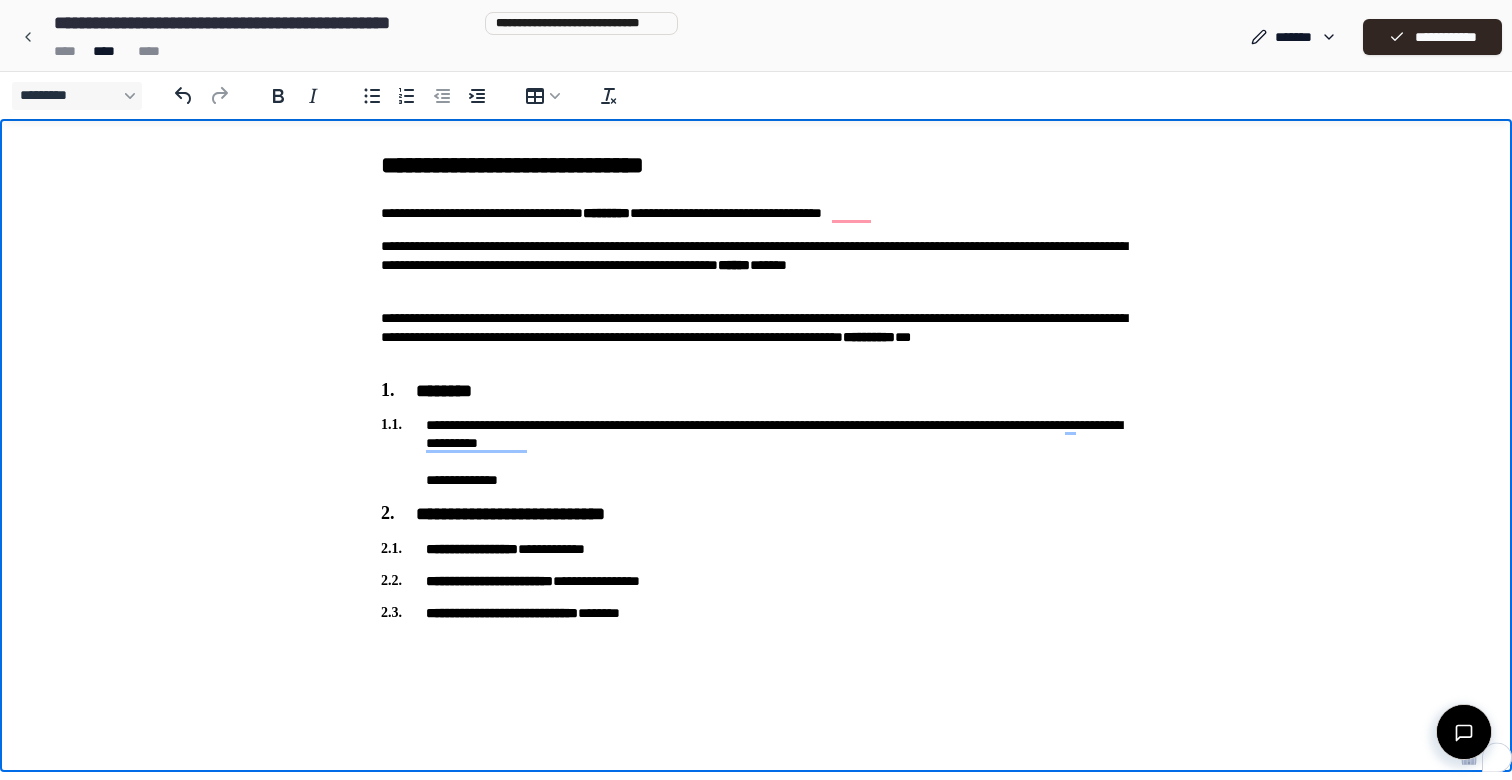 click on "**********" at bounding box center (756, 266) 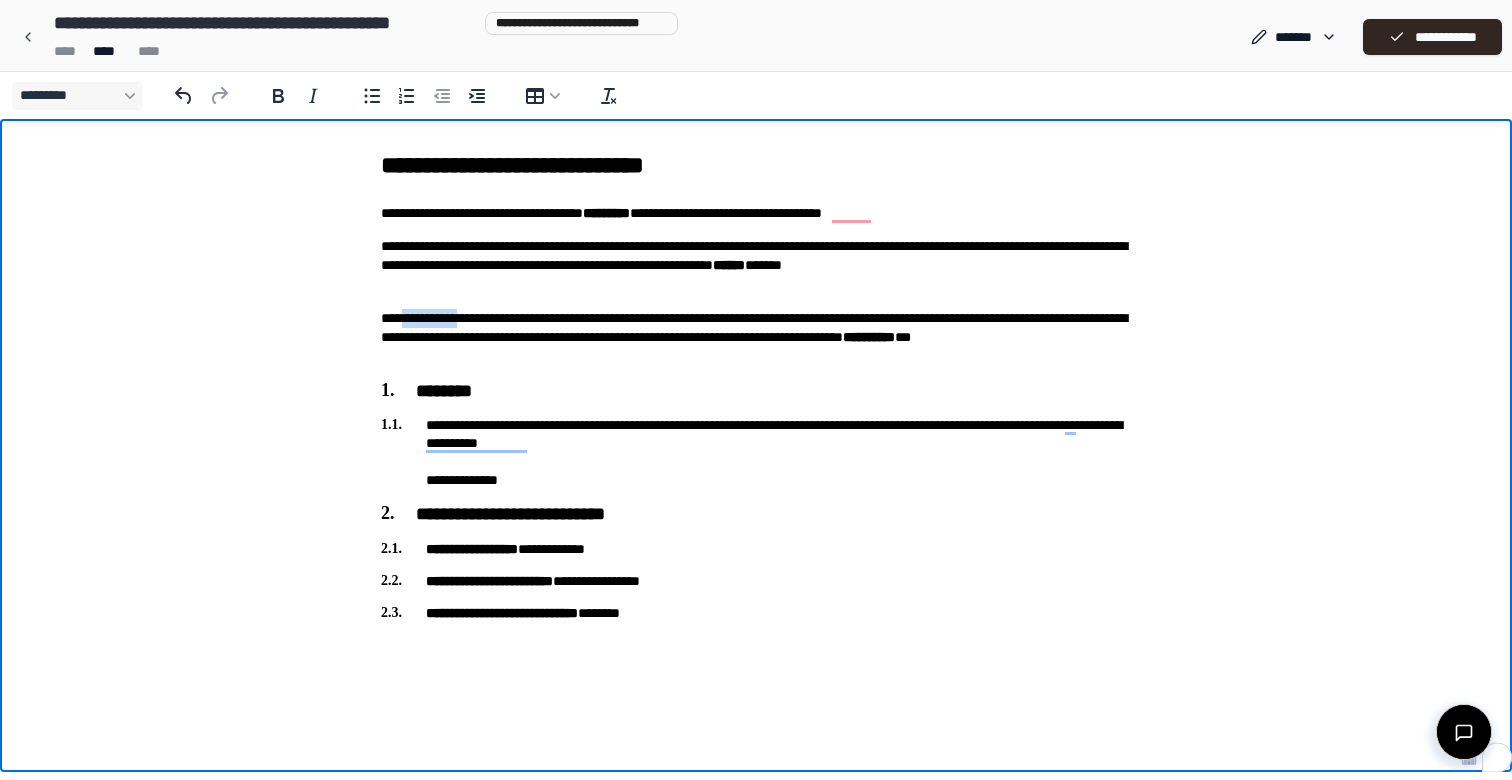 drag, startPoint x: 485, startPoint y: 319, endPoint x: 401, endPoint y: 317, distance: 84.0238 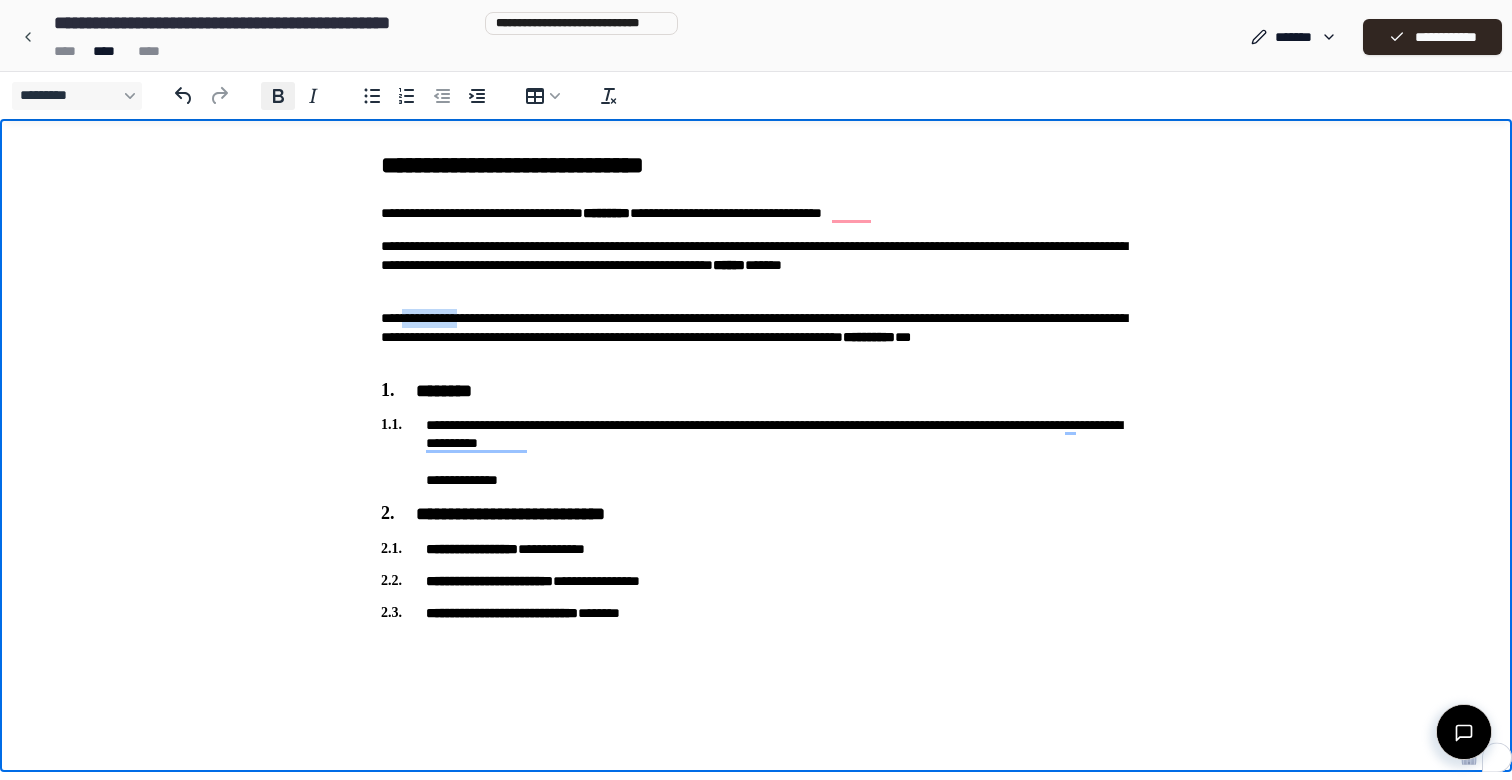 click 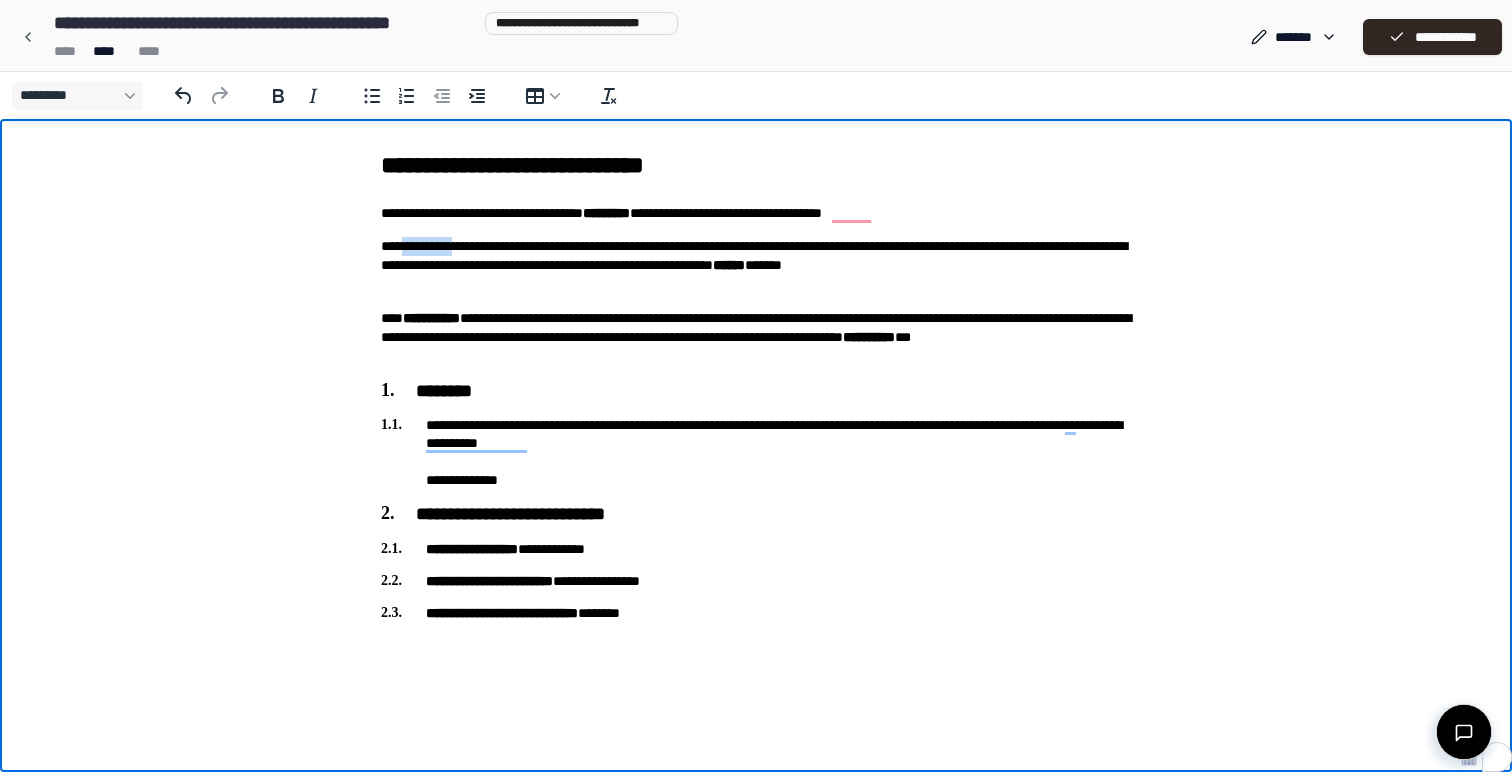 drag, startPoint x: 489, startPoint y: 247, endPoint x: 403, endPoint y: 247, distance: 86 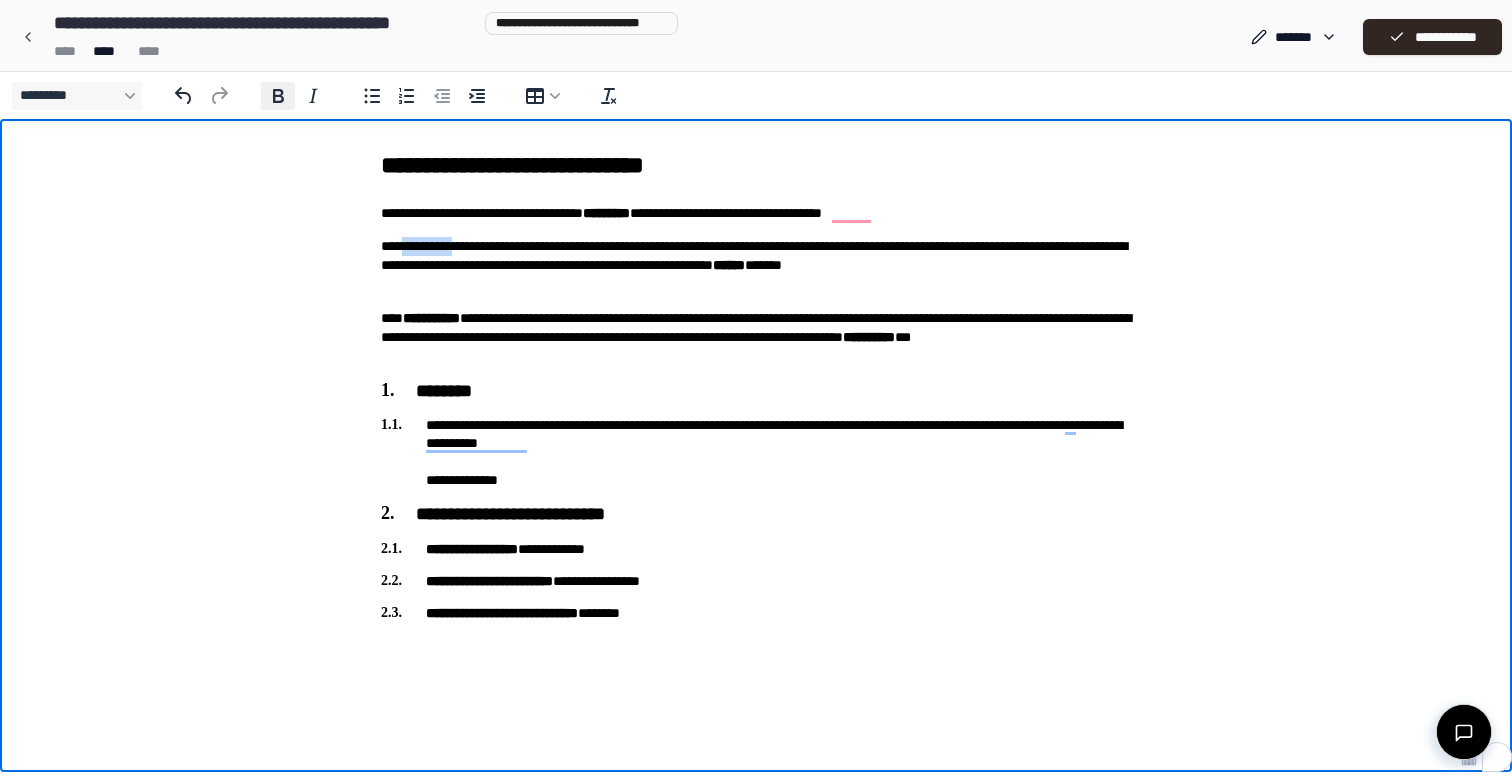 click 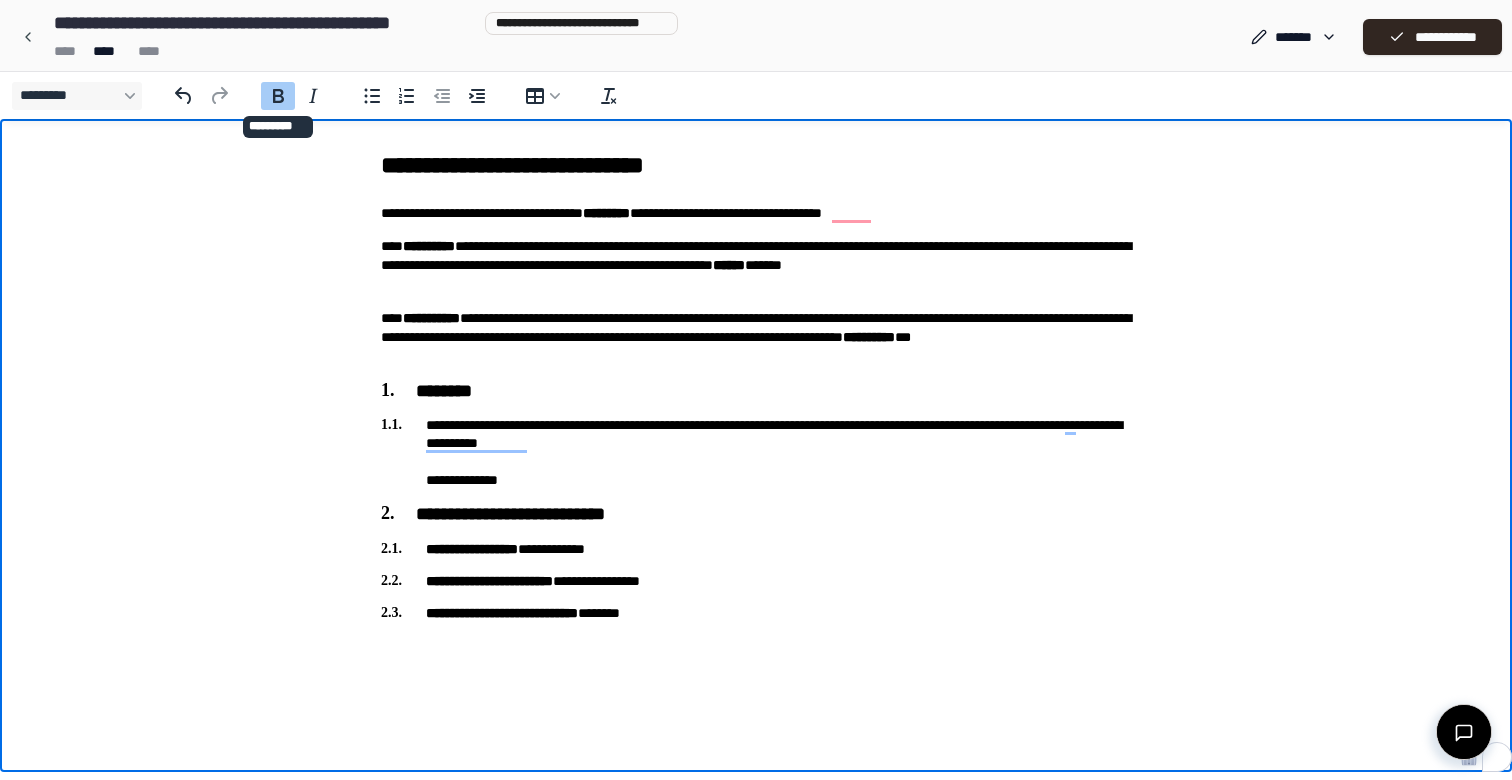 click on "**********" at bounding box center (756, 382) 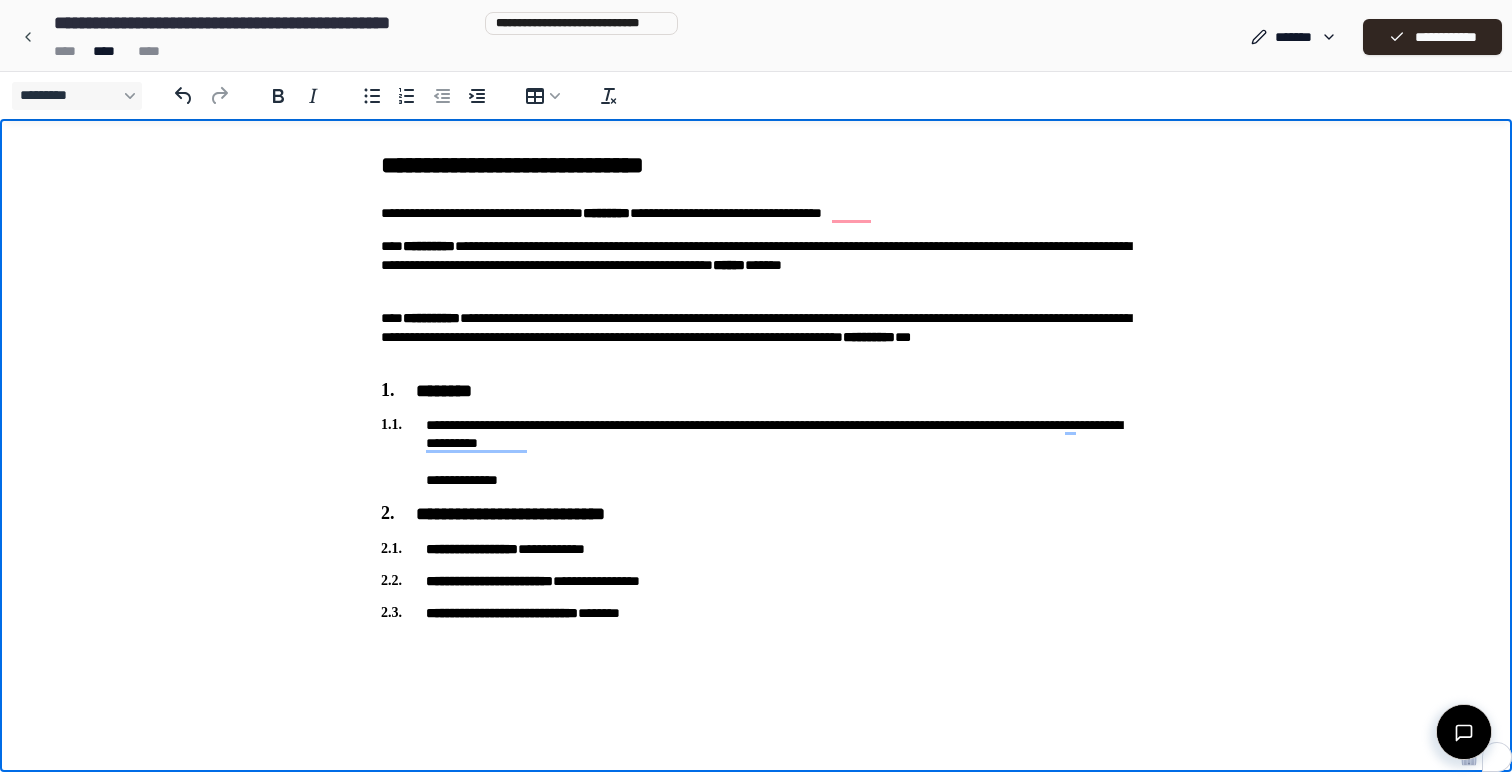 click on "**********" at bounding box center [756, 266] 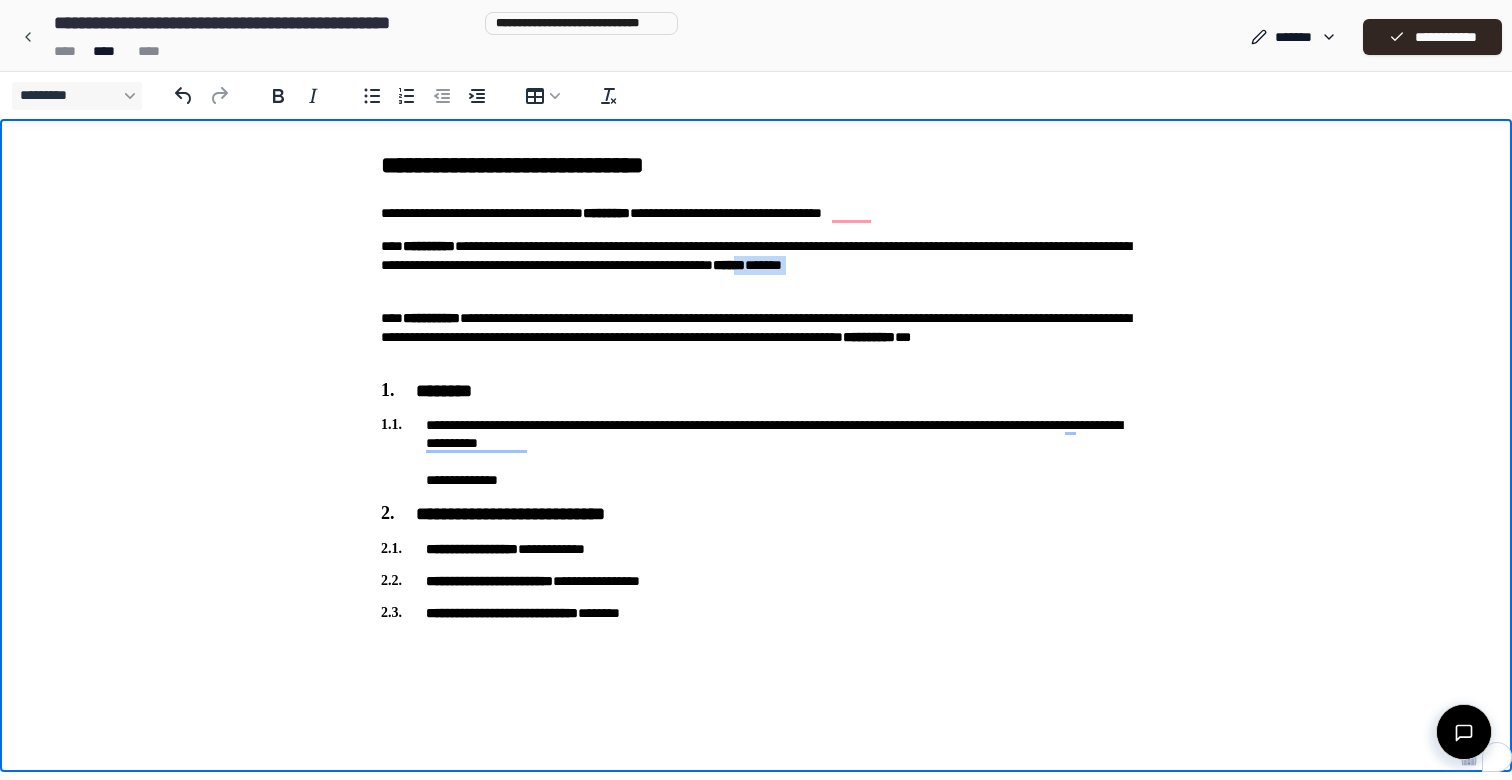 drag, startPoint x: 844, startPoint y: 298, endPoint x: 569, endPoint y: 279, distance: 275.65558 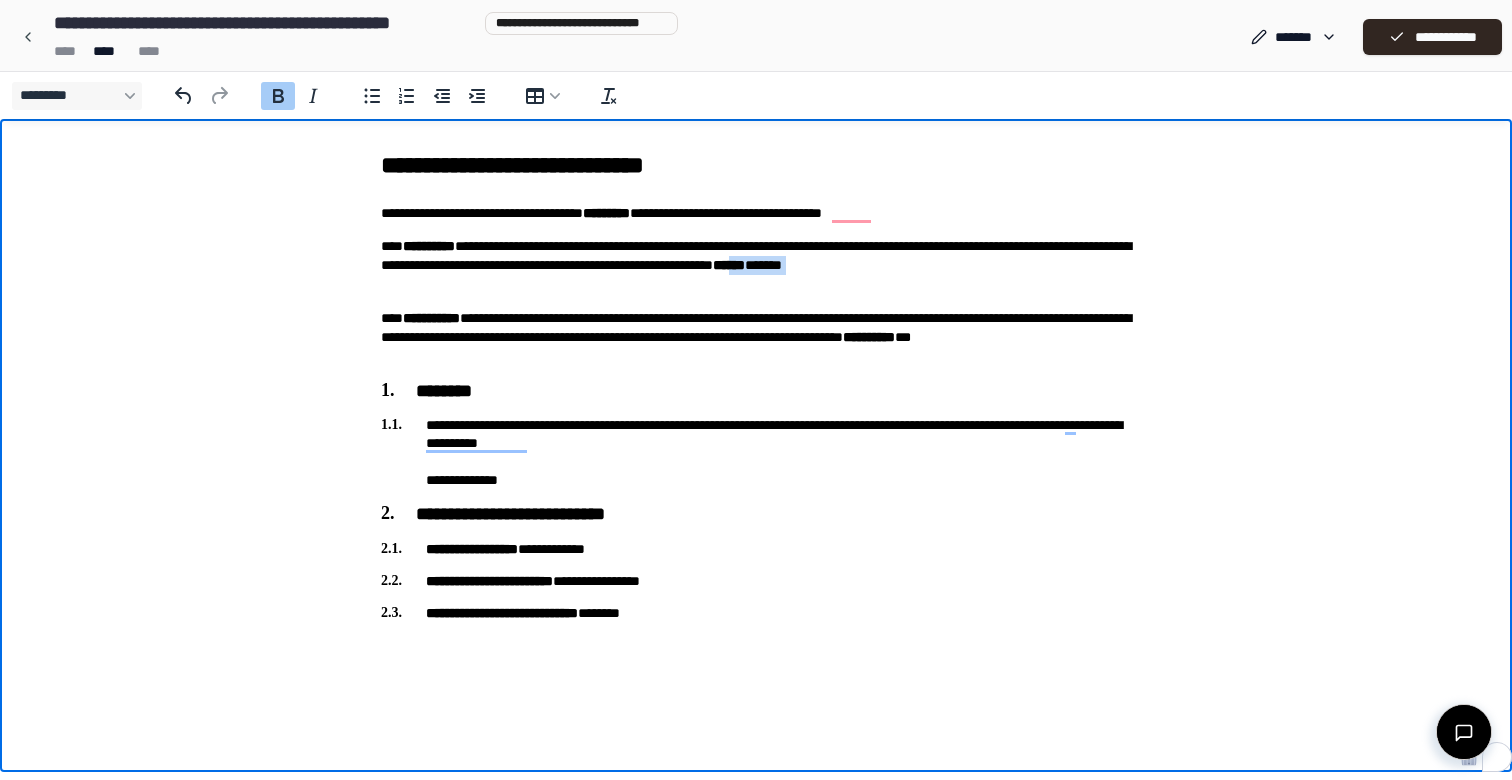 click on "******" at bounding box center [729, 265] 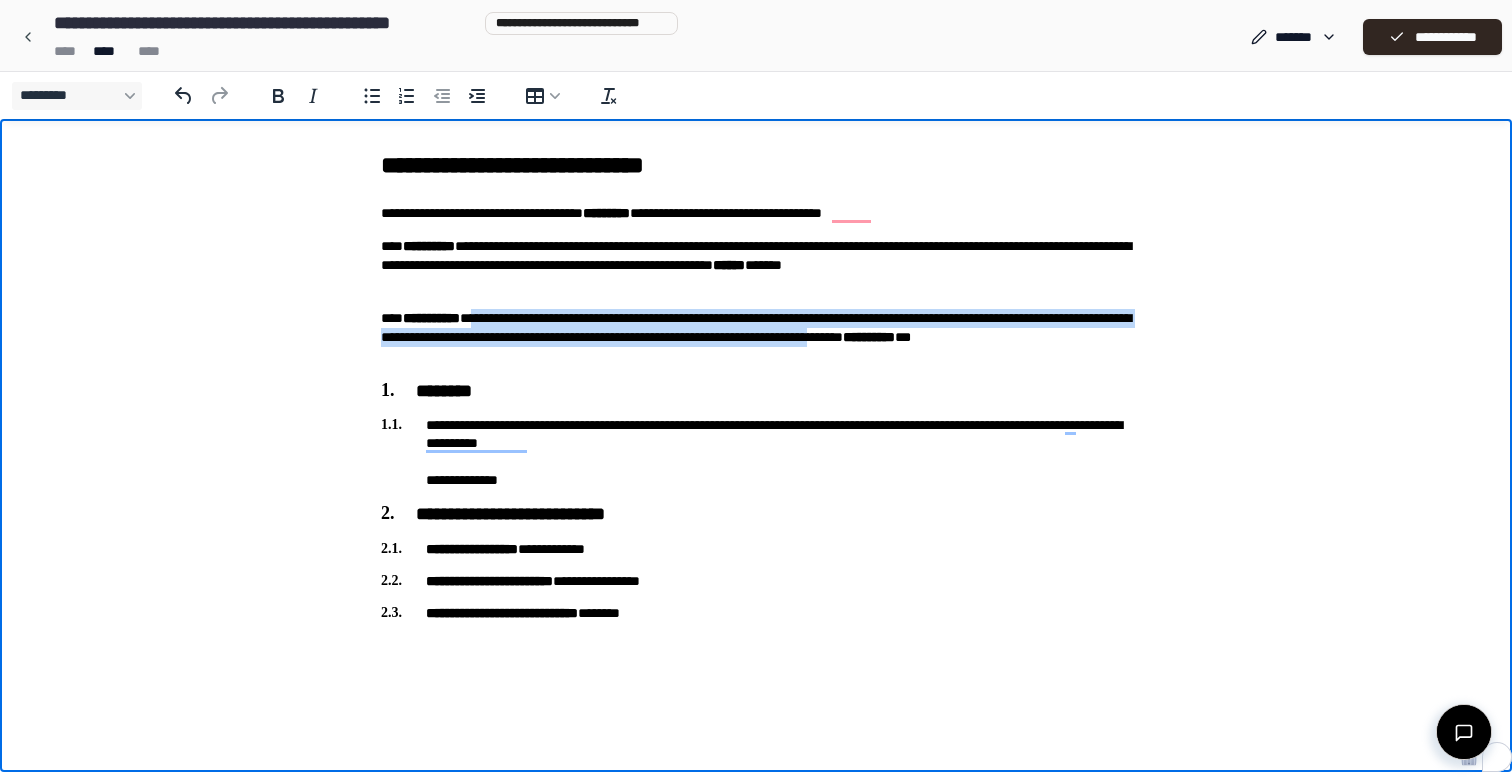 drag, startPoint x: 736, startPoint y: 360, endPoint x: 495, endPoint y: 321, distance: 244.13521 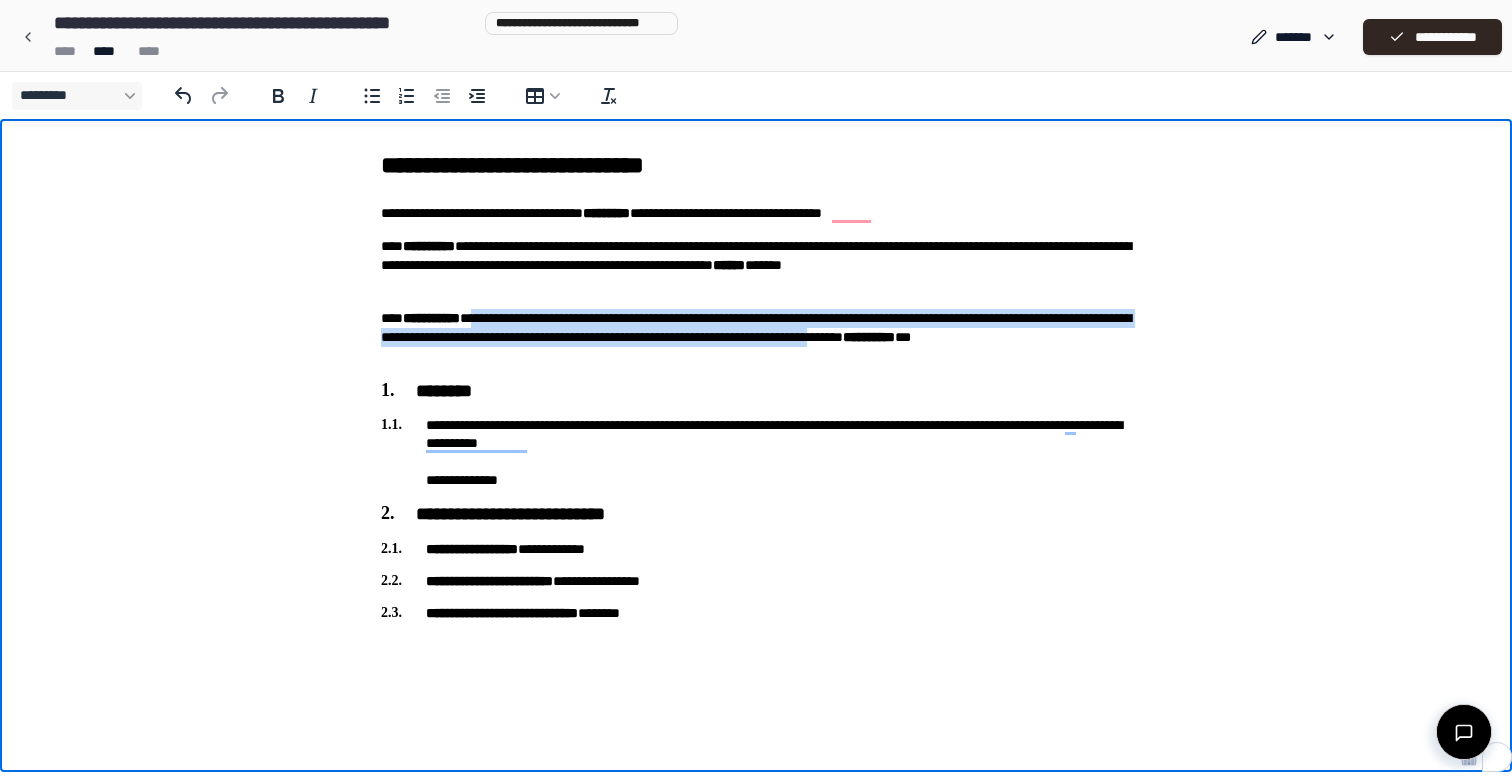 click on "**********" at bounding box center [756, 338] 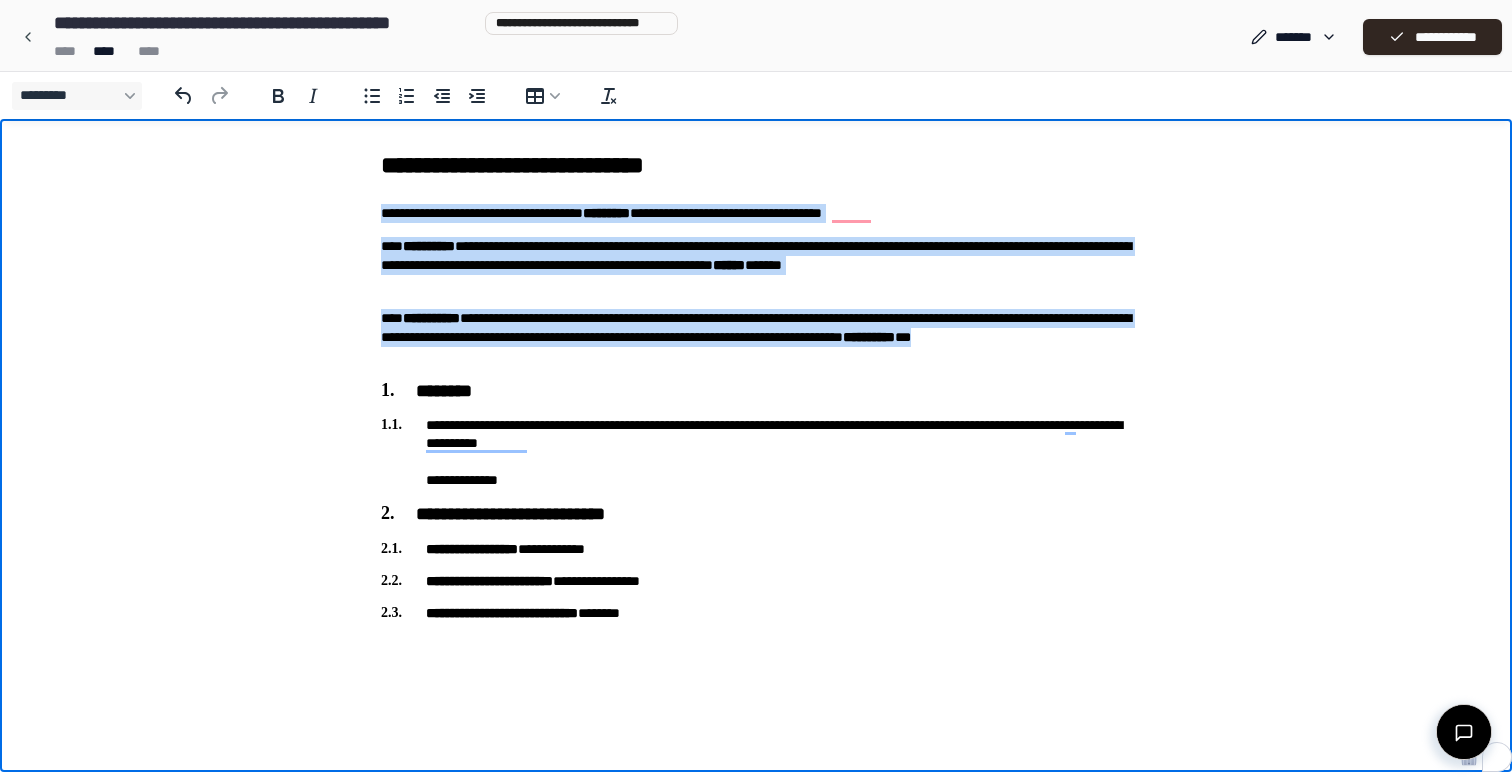 drag, startPoint x: 890, startPoint y: 361, endPoint x: 361, endPoint y: 217, distance: 548.249 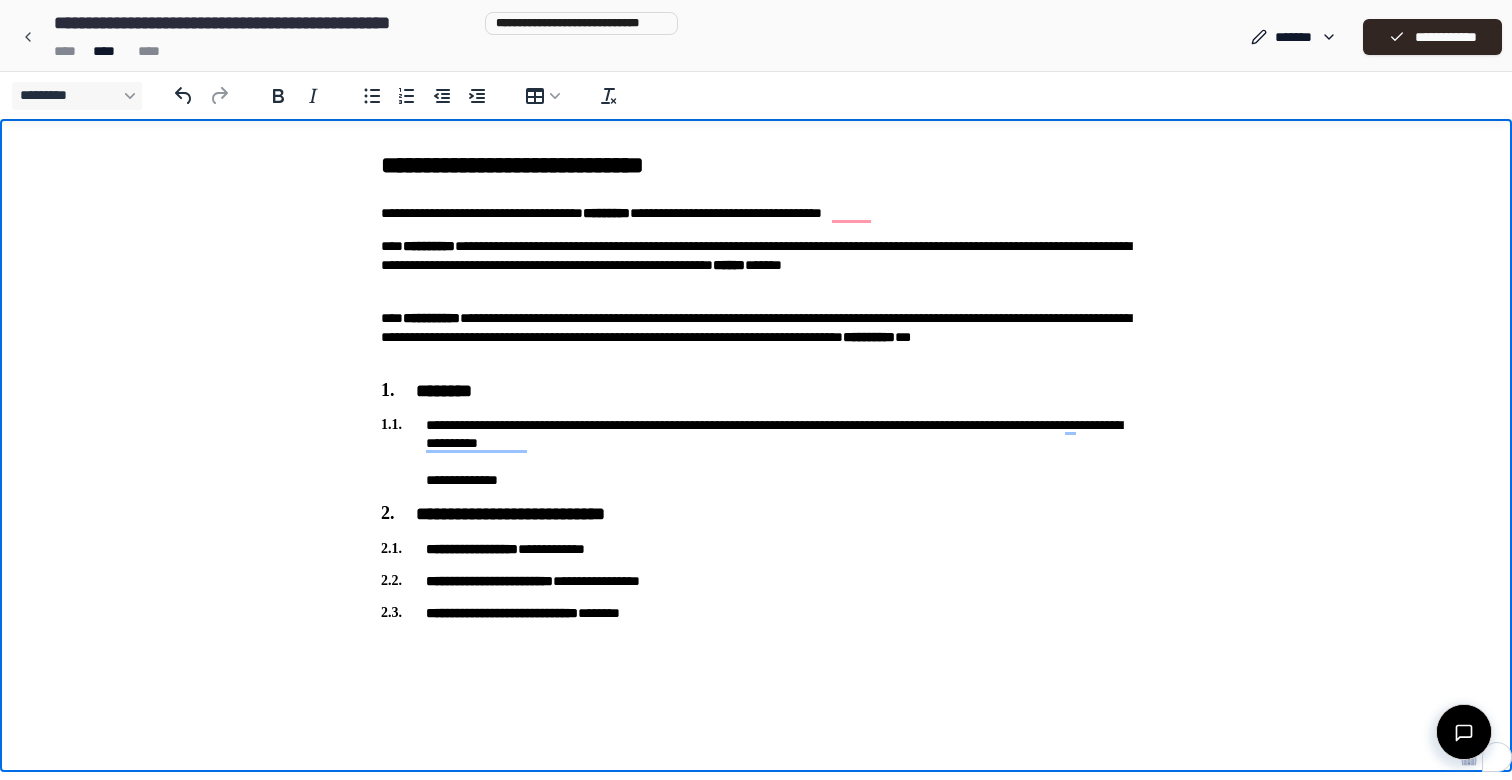 click on "**********" at bounding box center (756, 382) 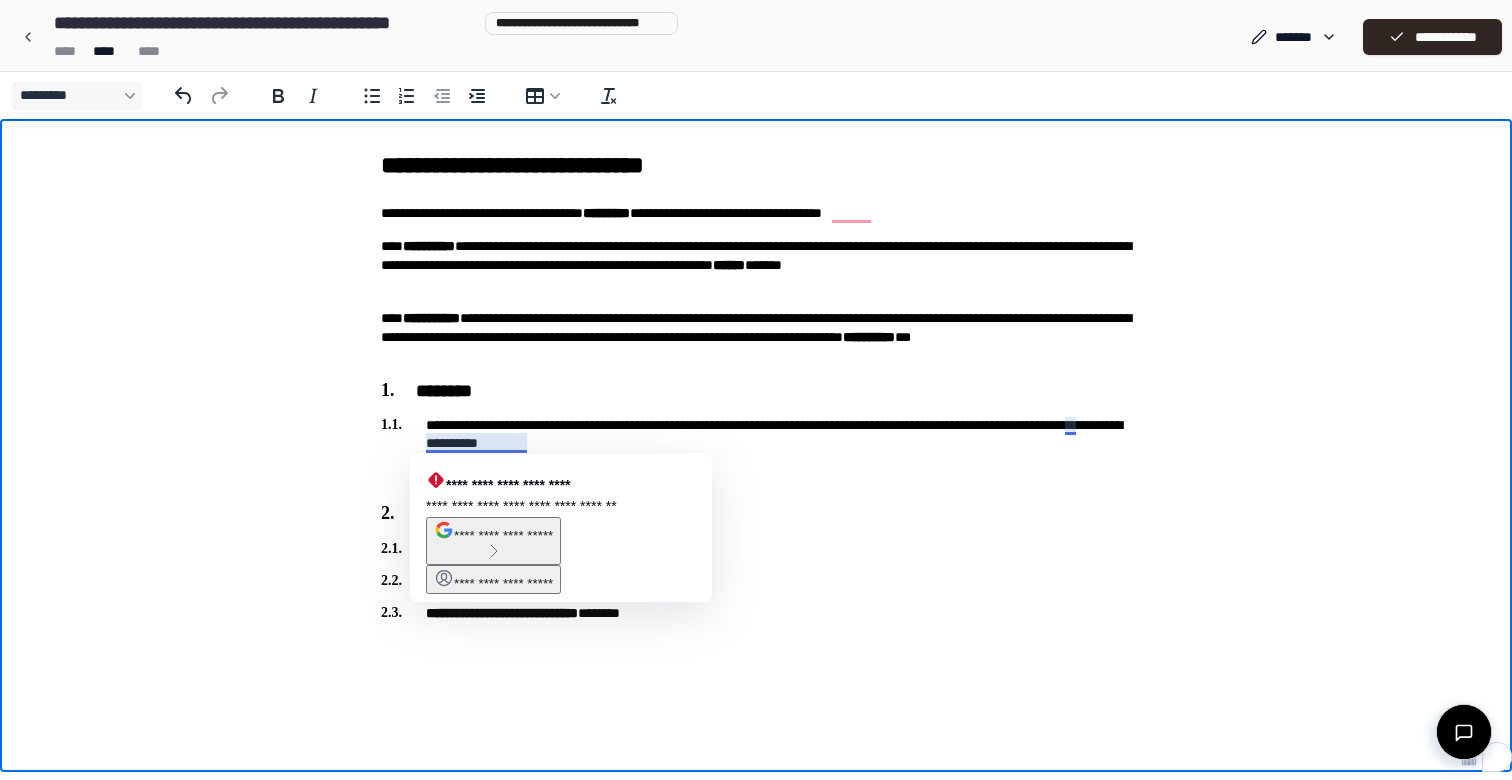 click on "**********" at bounding box center [756, 338] 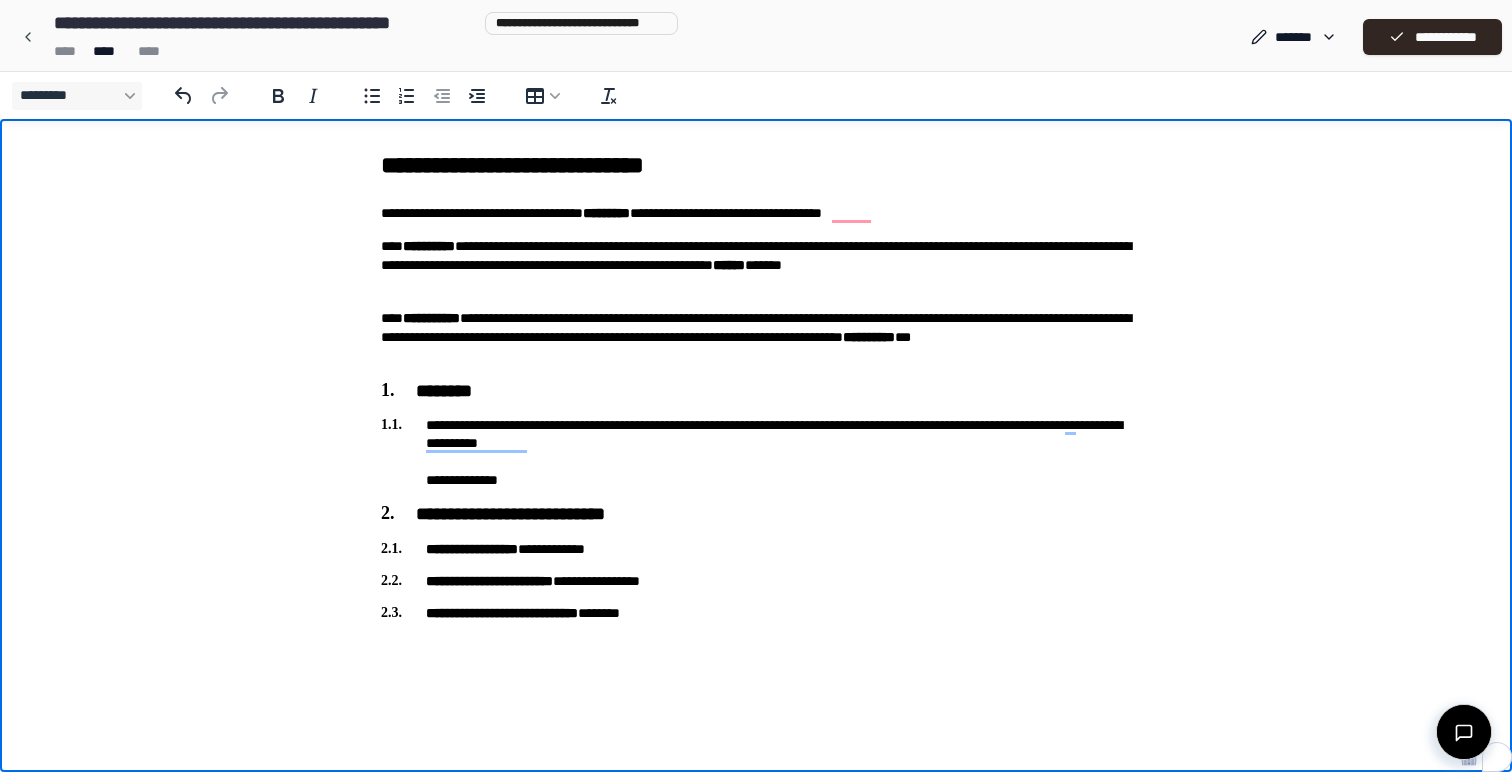 click on "**********" at bounding box center (756, 382) 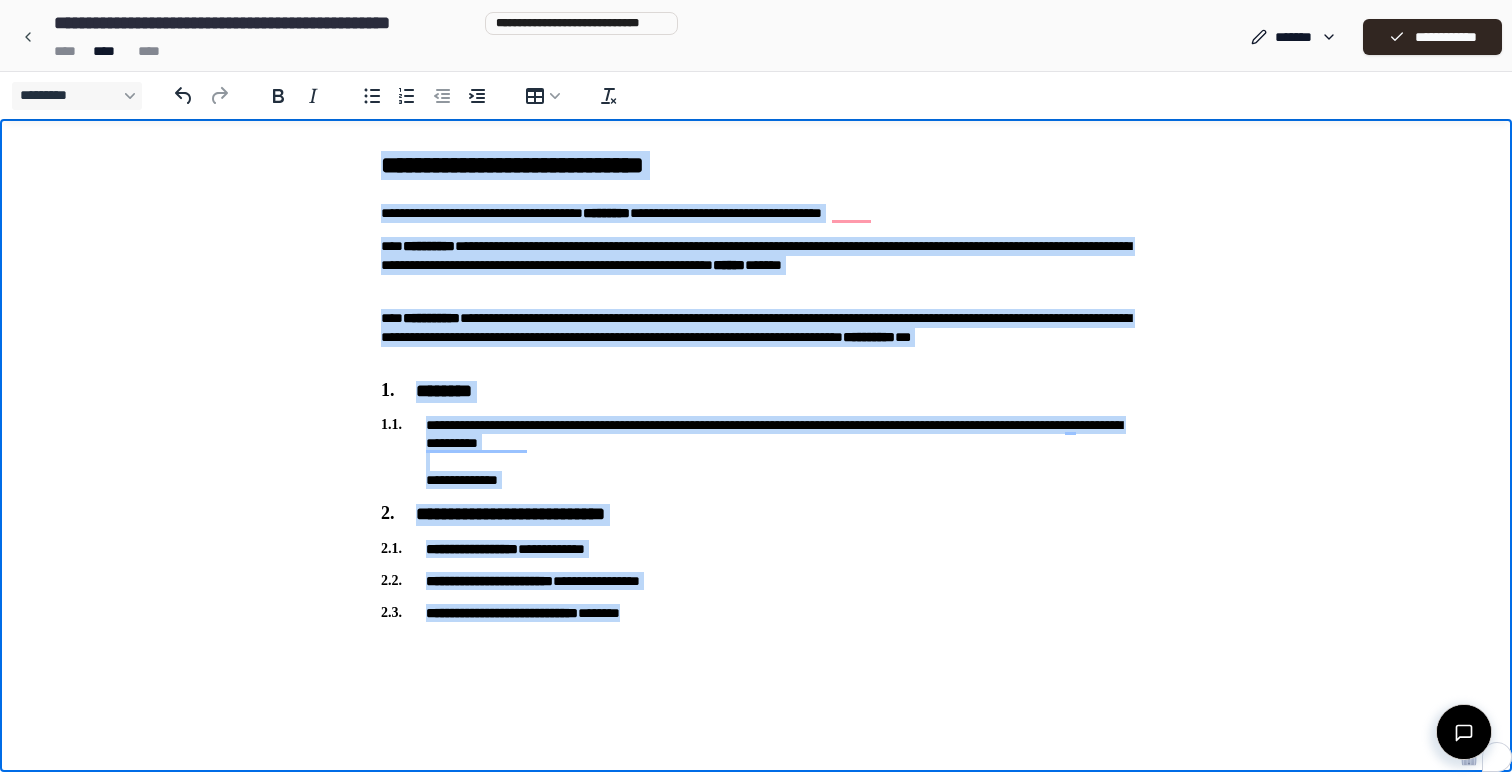 drag, startPoint x: 379, startPoint y: 173, endPoint x: 1040, endPoint y: 609, distance: 791.84406 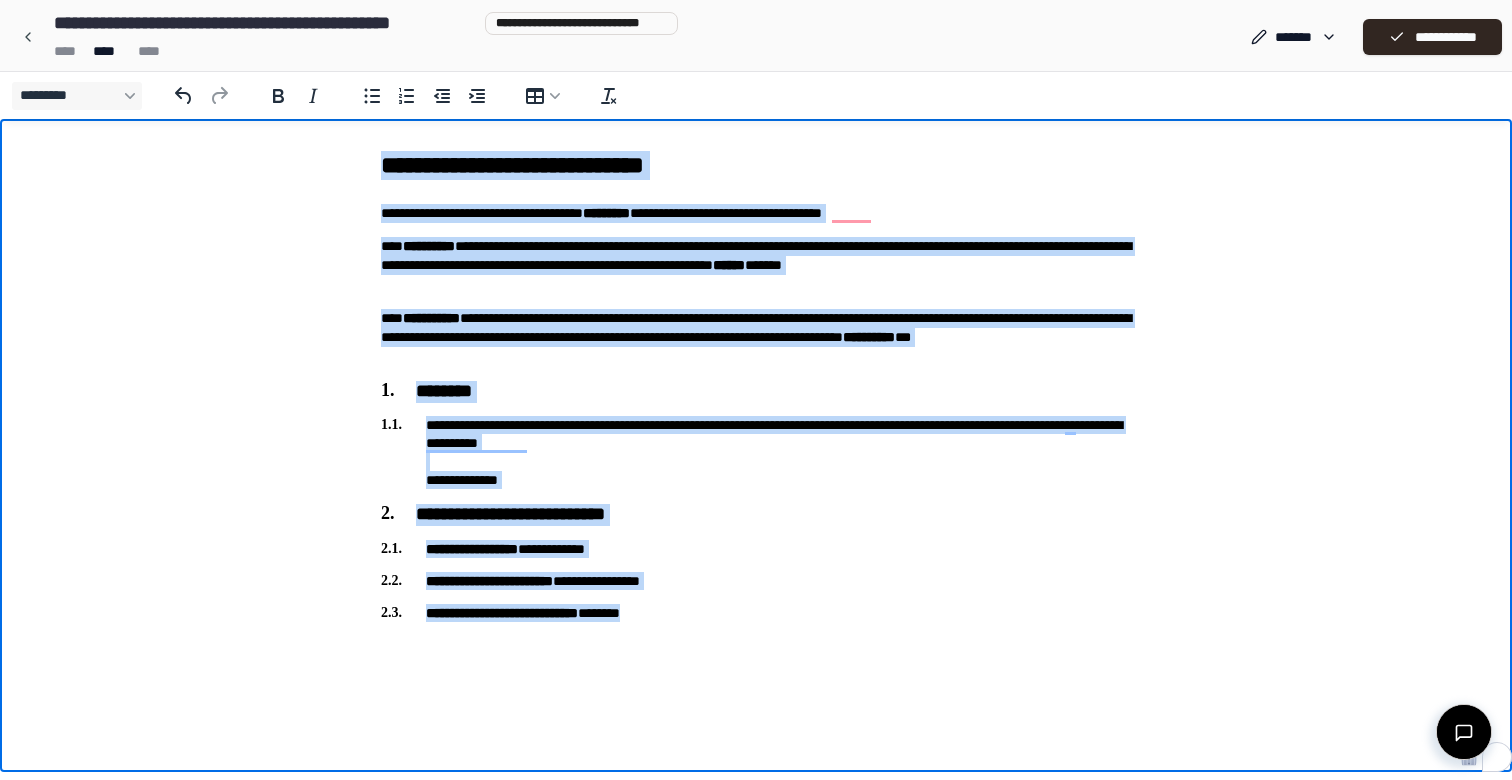 click on "**********" at bounding box center (756, 613) 